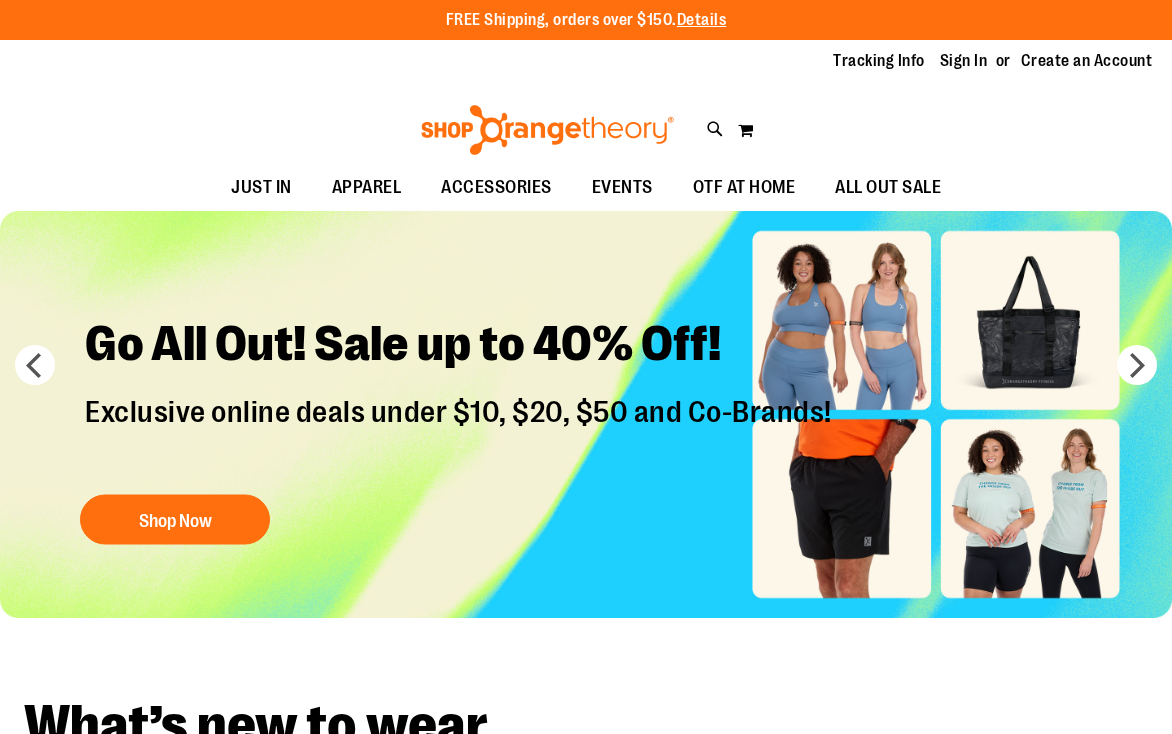 scroll, scrollTop: 0, scrollLeft: 0, axis: both 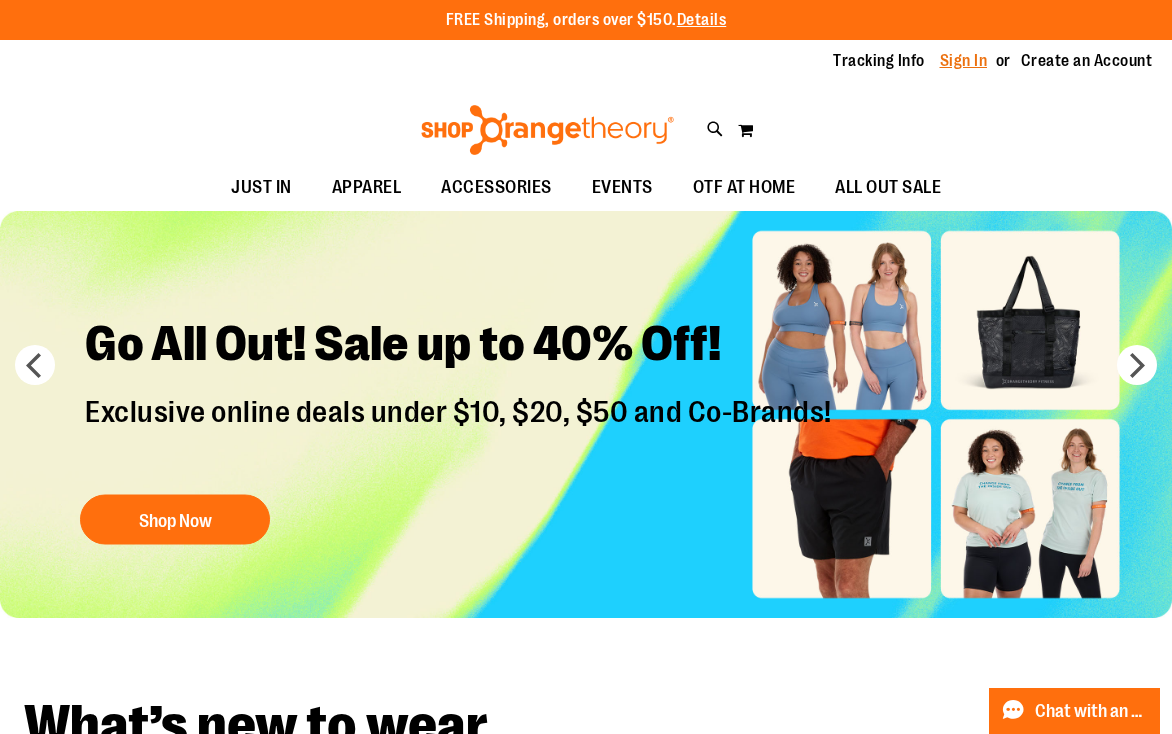 type on "**********" 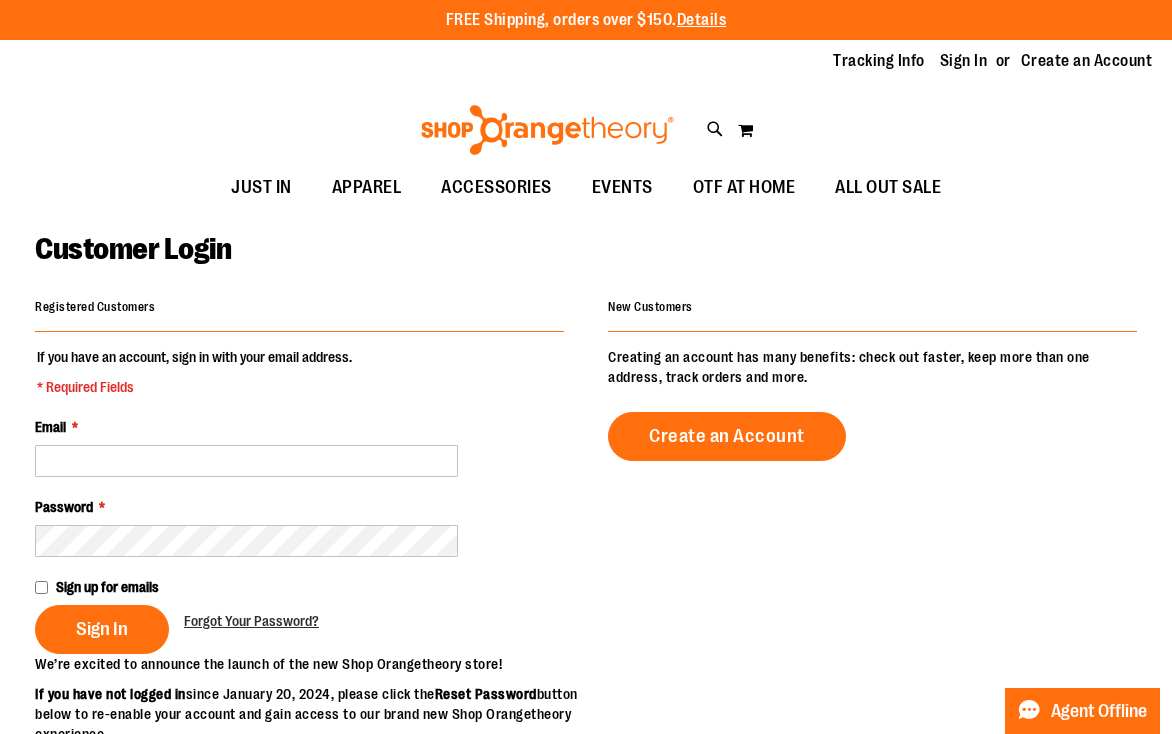 scroll, scrollTop: 0, scrollLeft: 0, axis: both 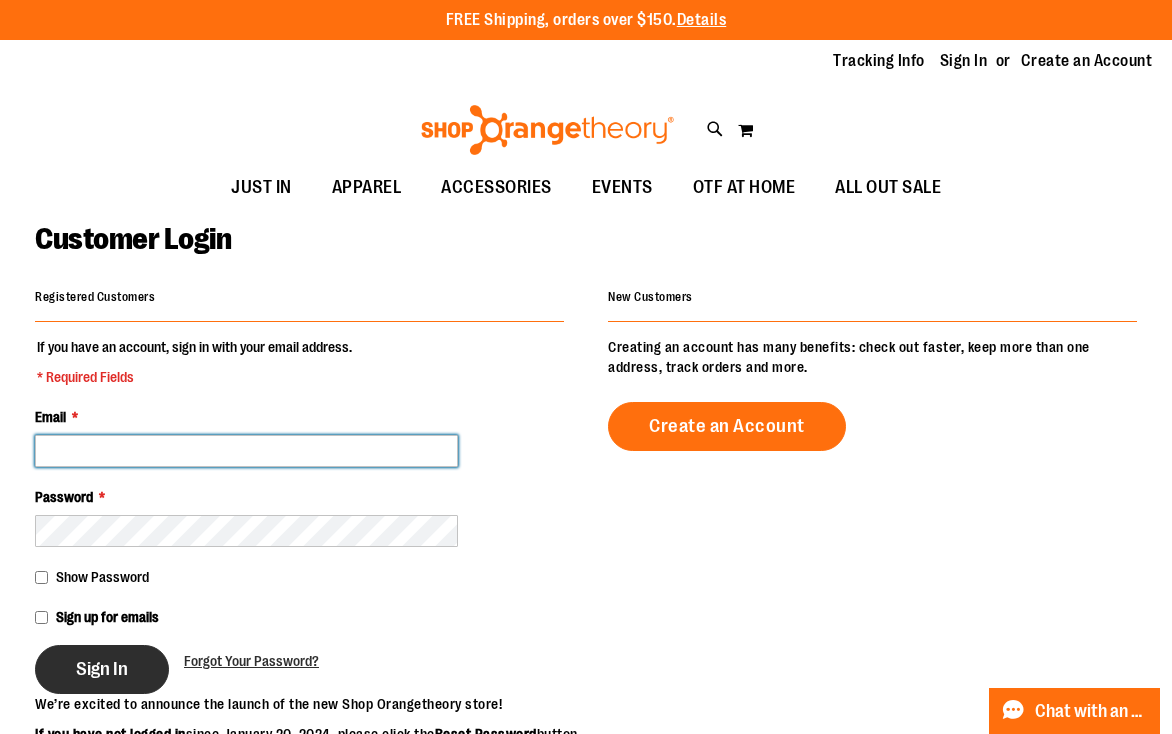 type on "**********" 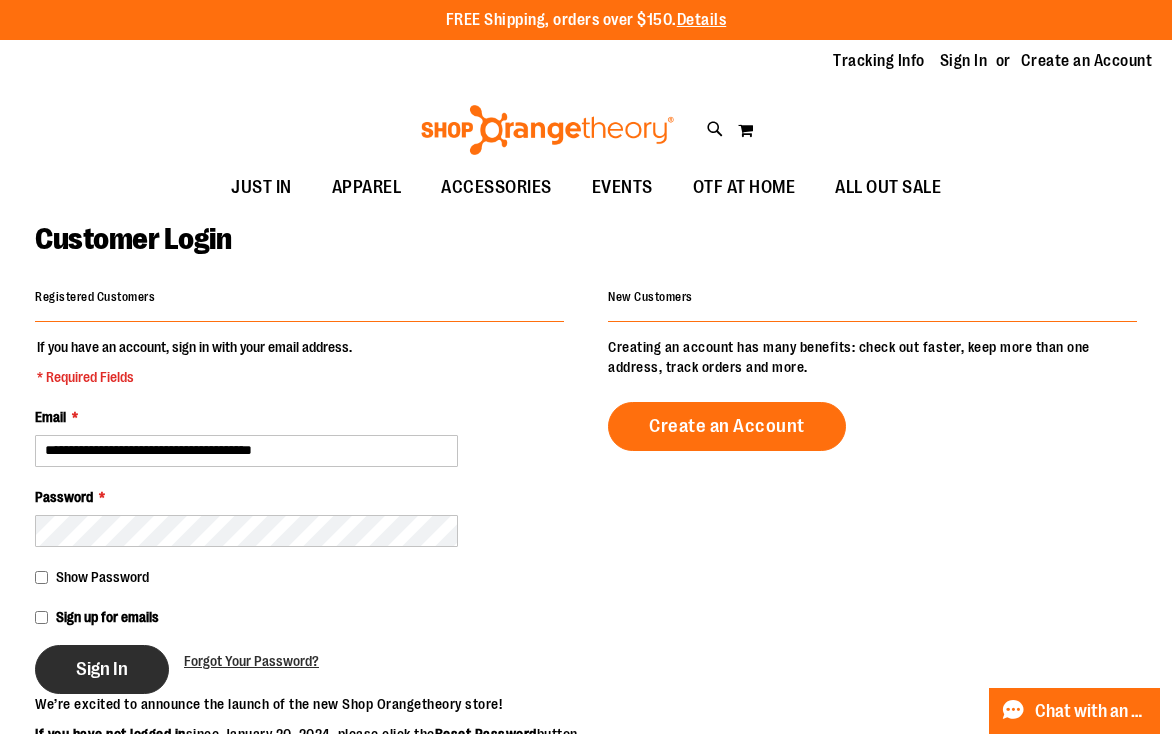 type on "**********" 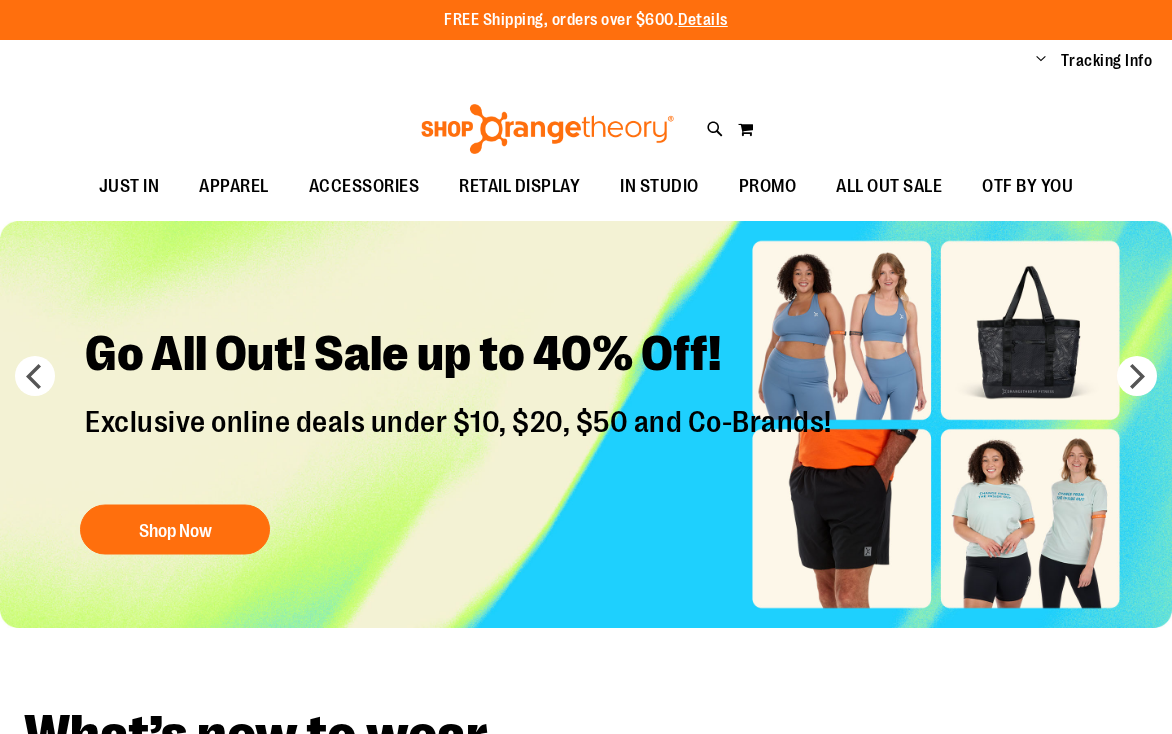 scroll, scrollTop: 0, scrollLeft: 0, axis: both 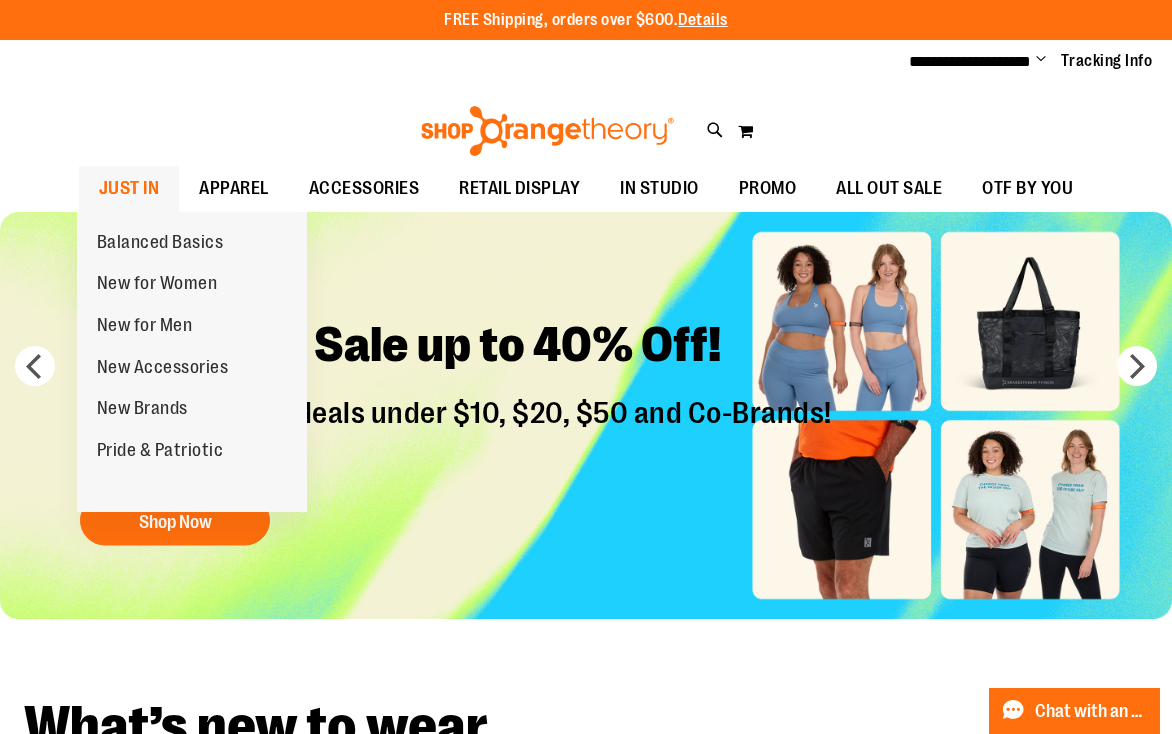 type on "**********" 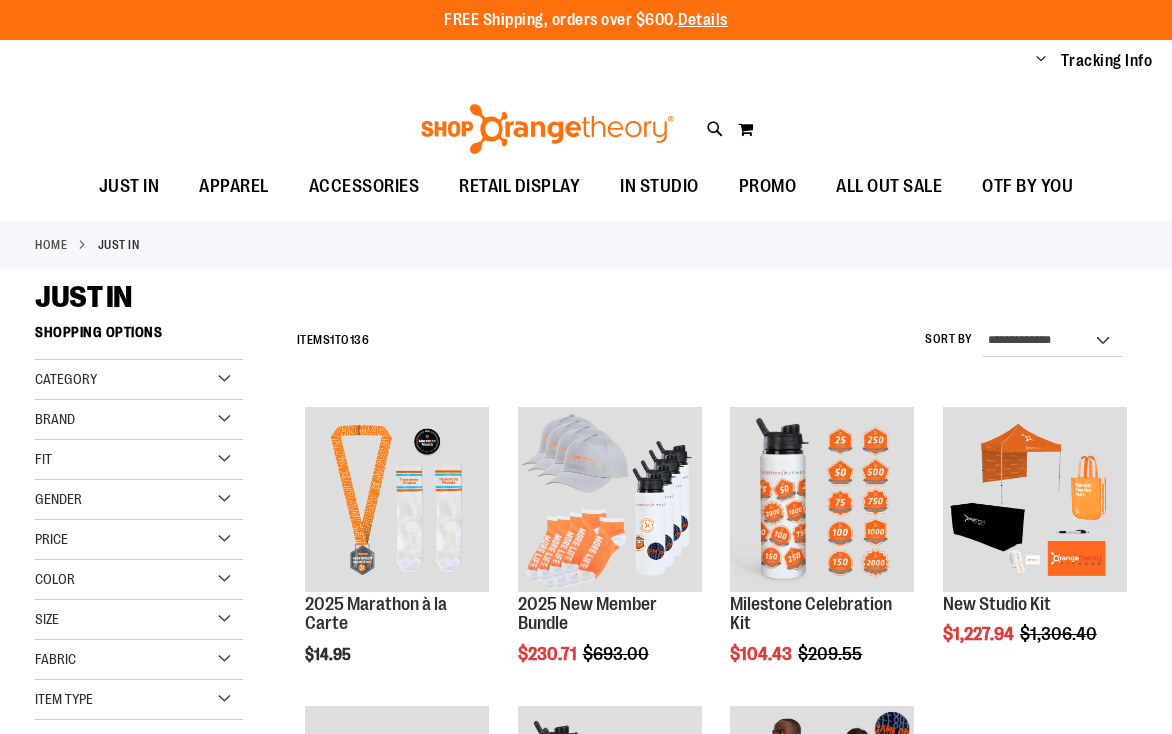 scroll, scrollTop: 0, scrollLeft: 0, axis: both 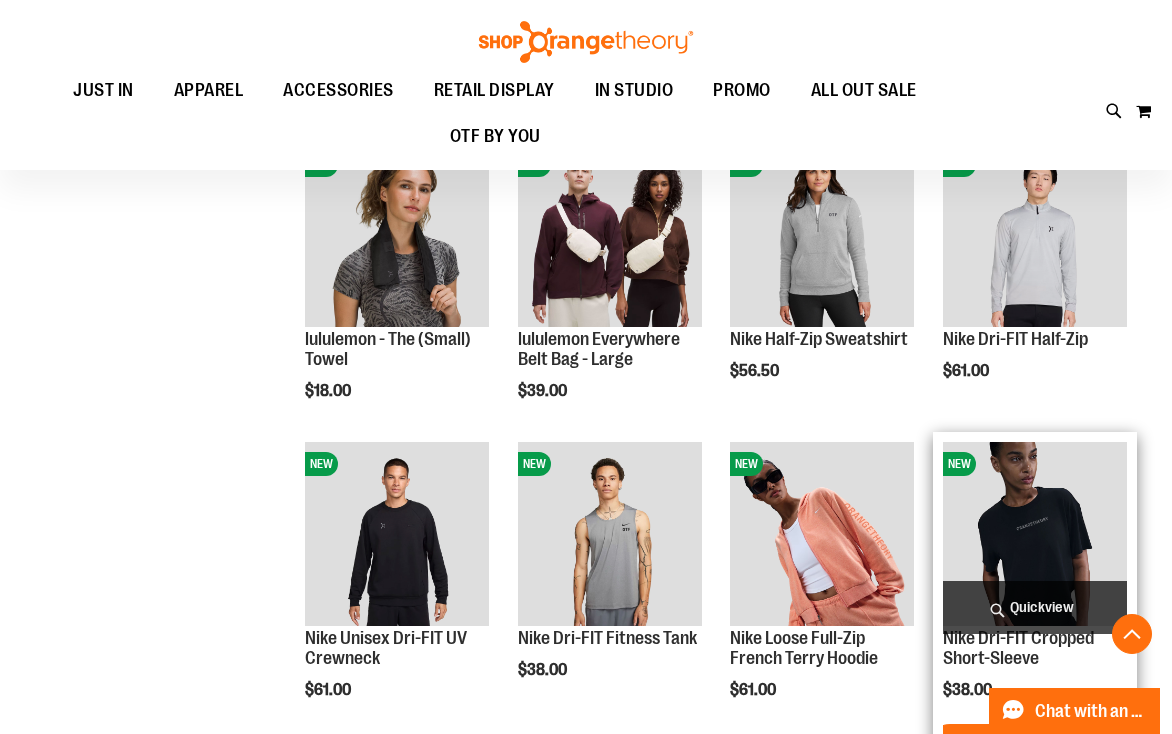 type on "**********" 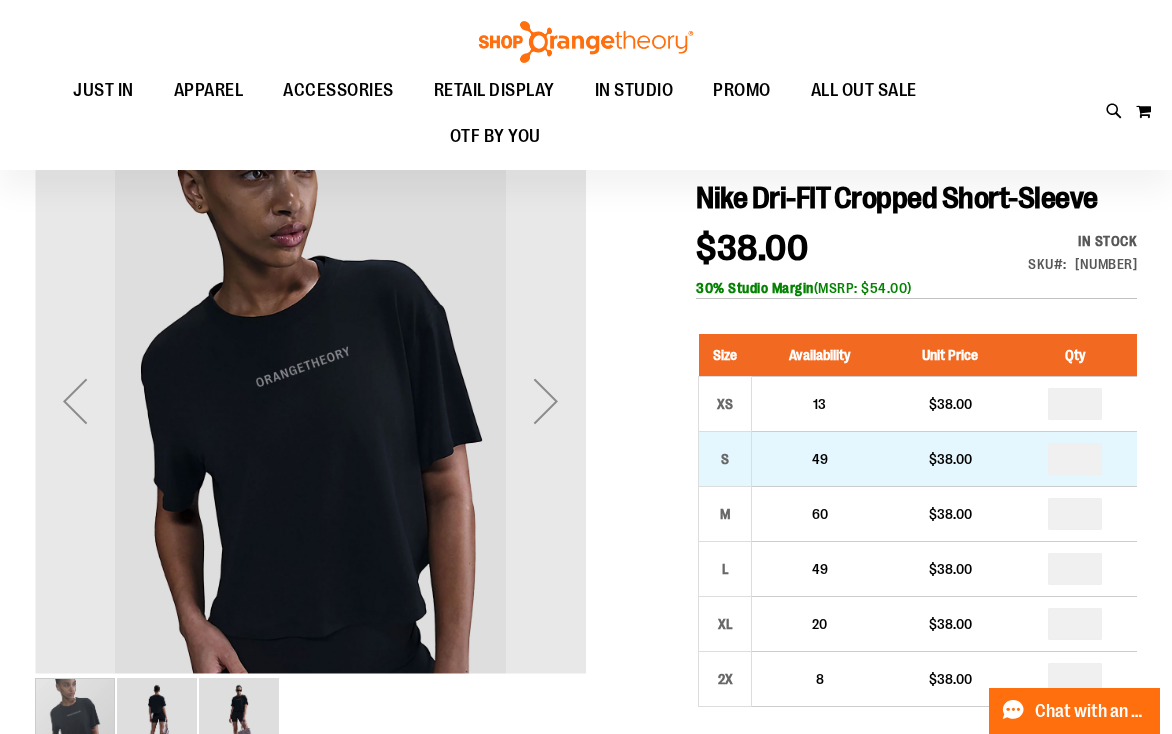 scroll, scrollTop: 160, scrollLeft: 0, axis: vertical 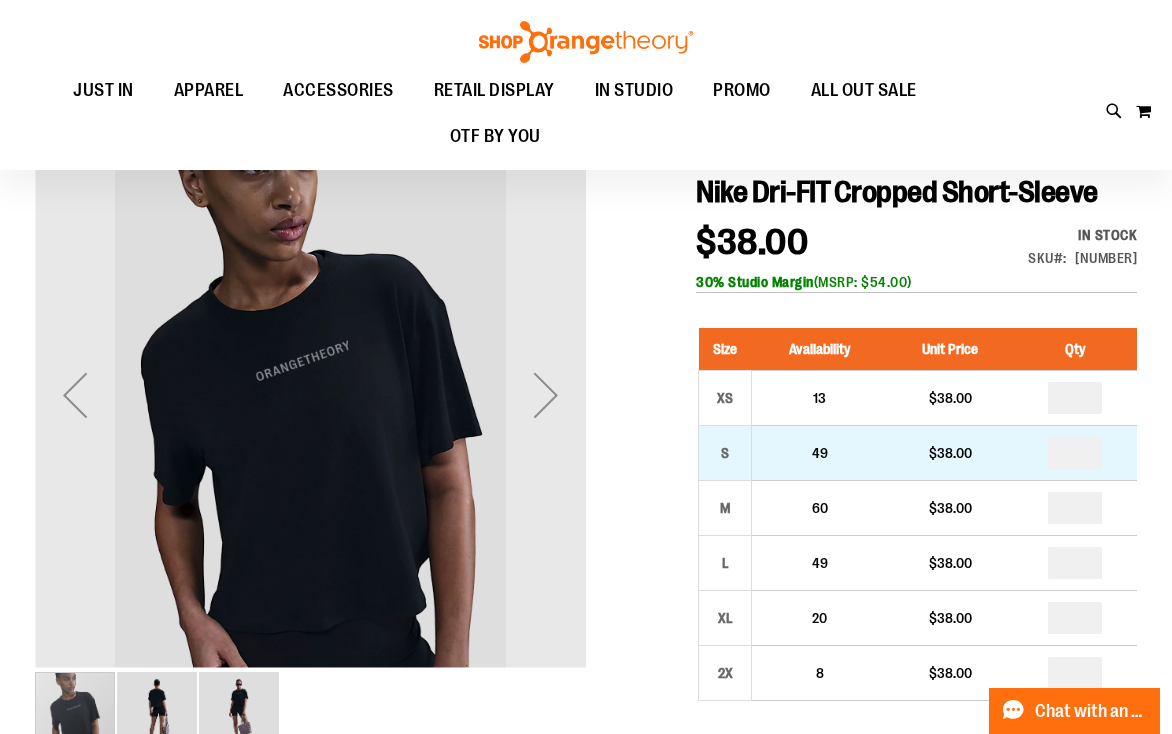 type on "**********" 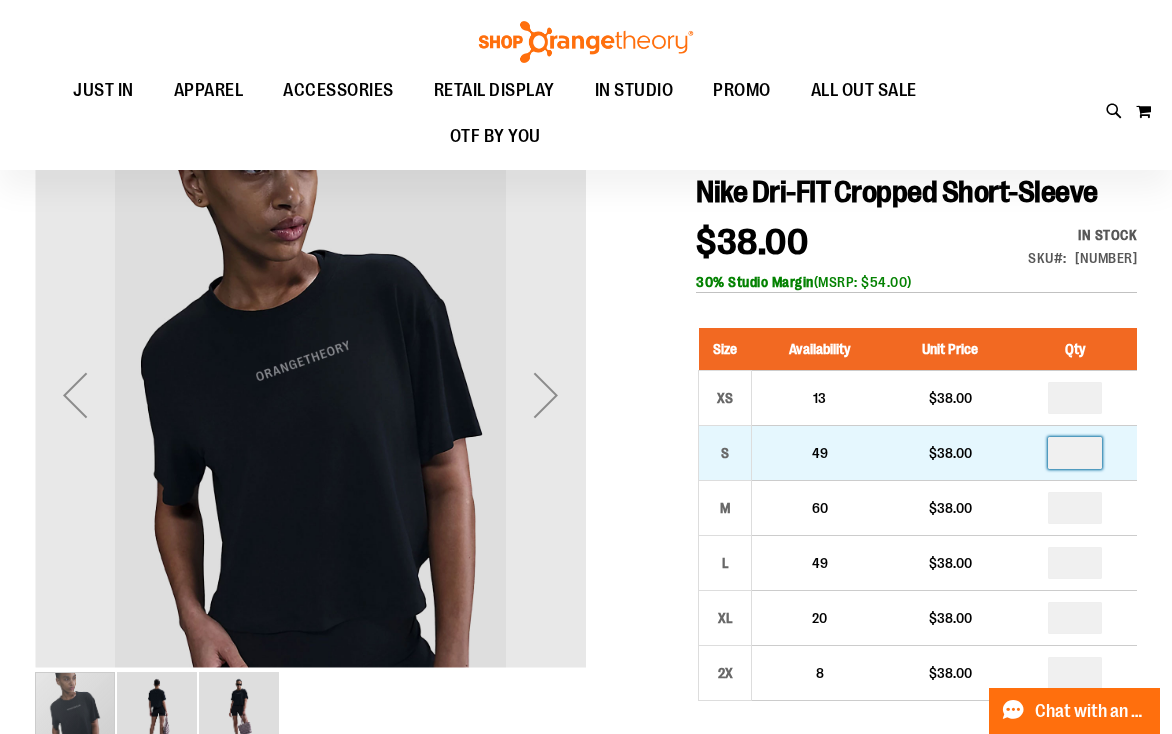click at bounding box center [1075, 453] 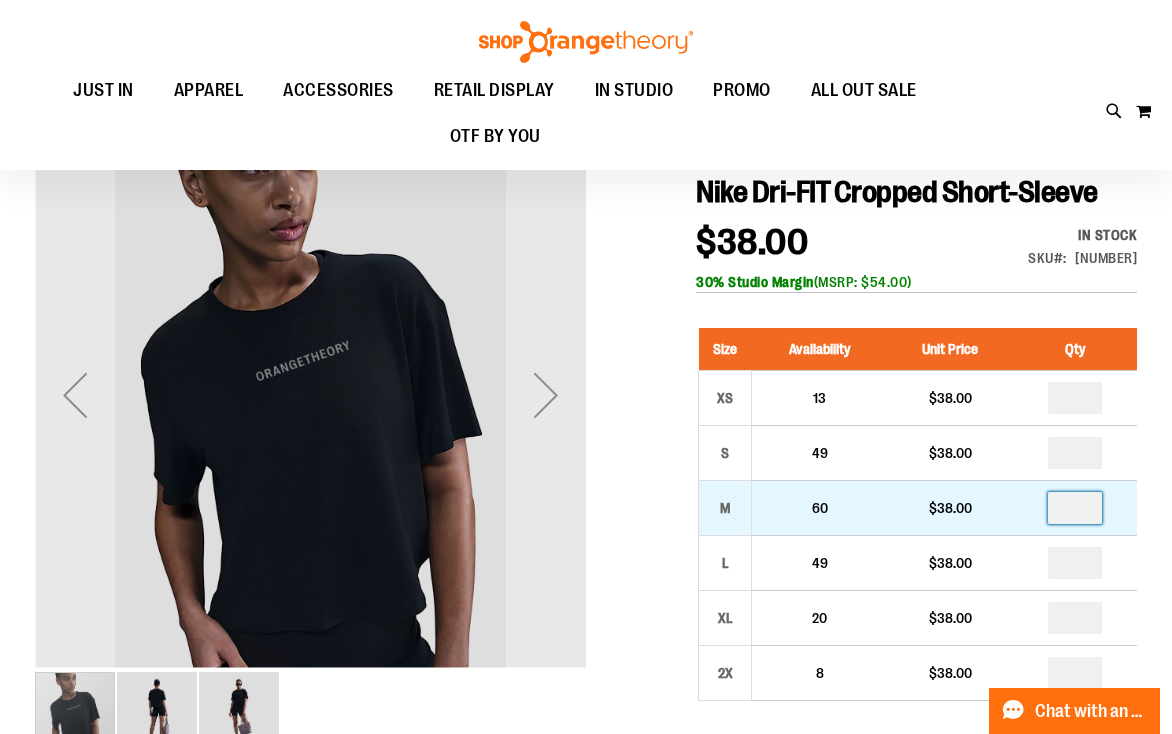 click at bounding box center [1075, 508] 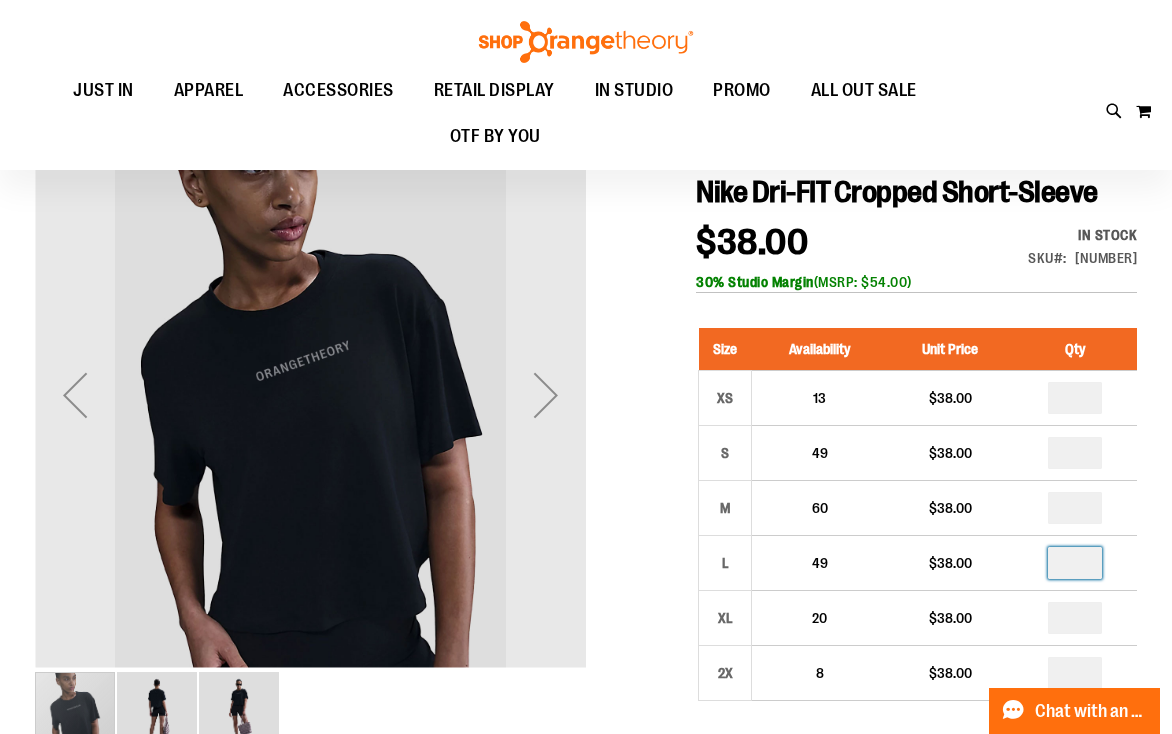 click at bounding box center [1075, 563] 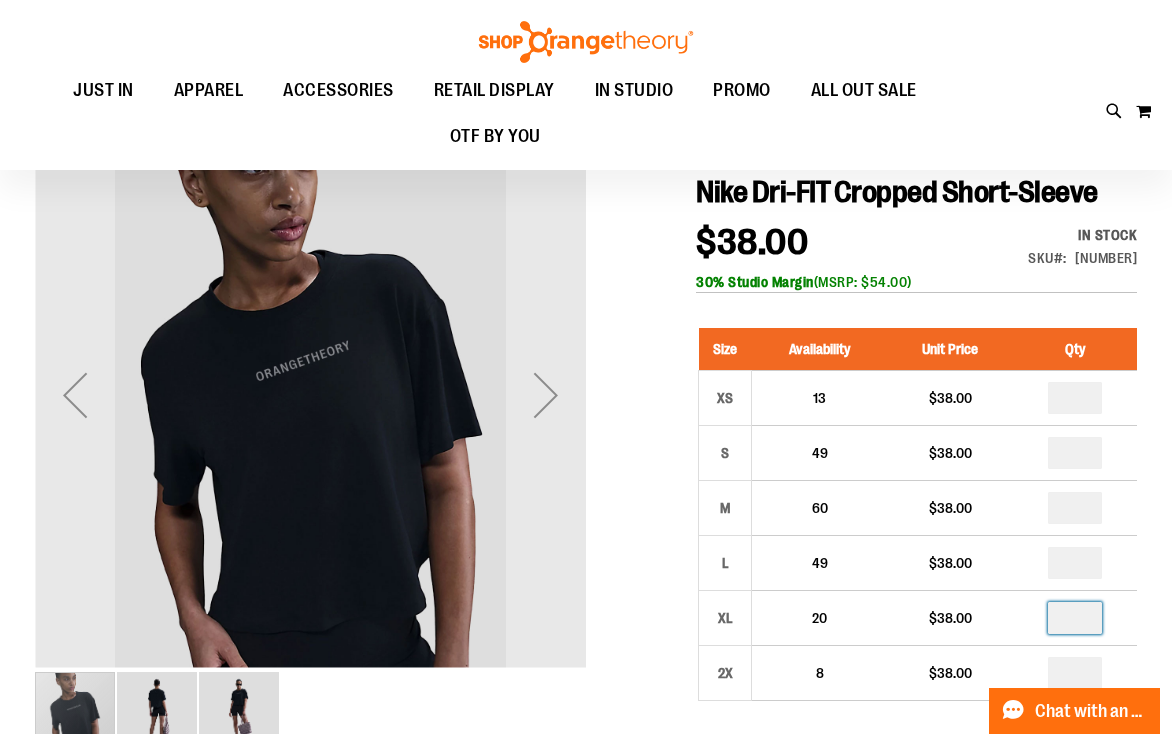 click at bounding box center [1075, 618] 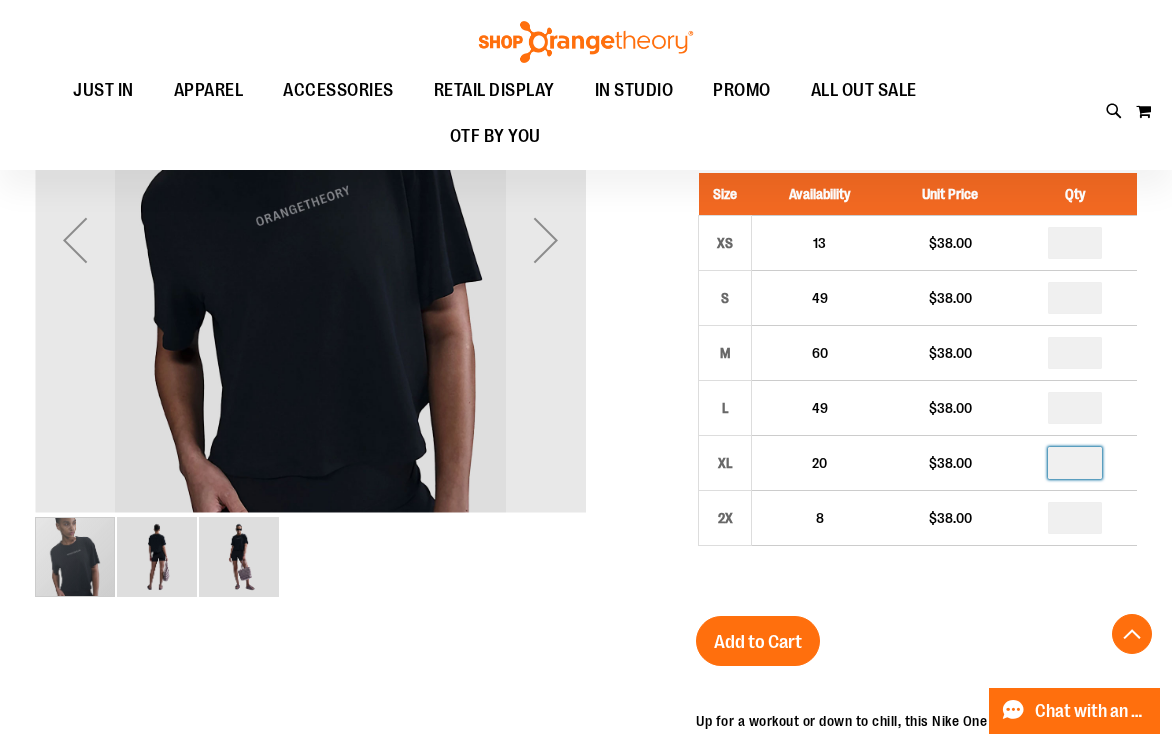 scroll, scrollTop: 320, scrollLeft: 0, axis: vertical 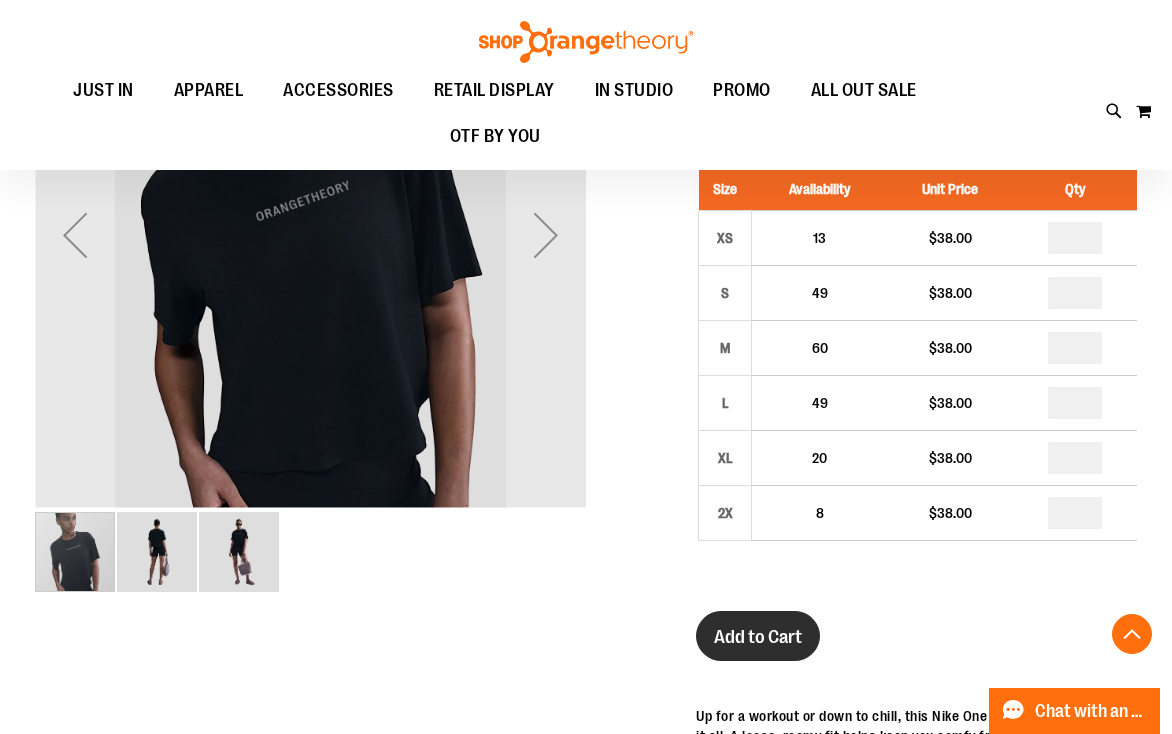 click on "Add to Cart" at bounding box center [758, 637] 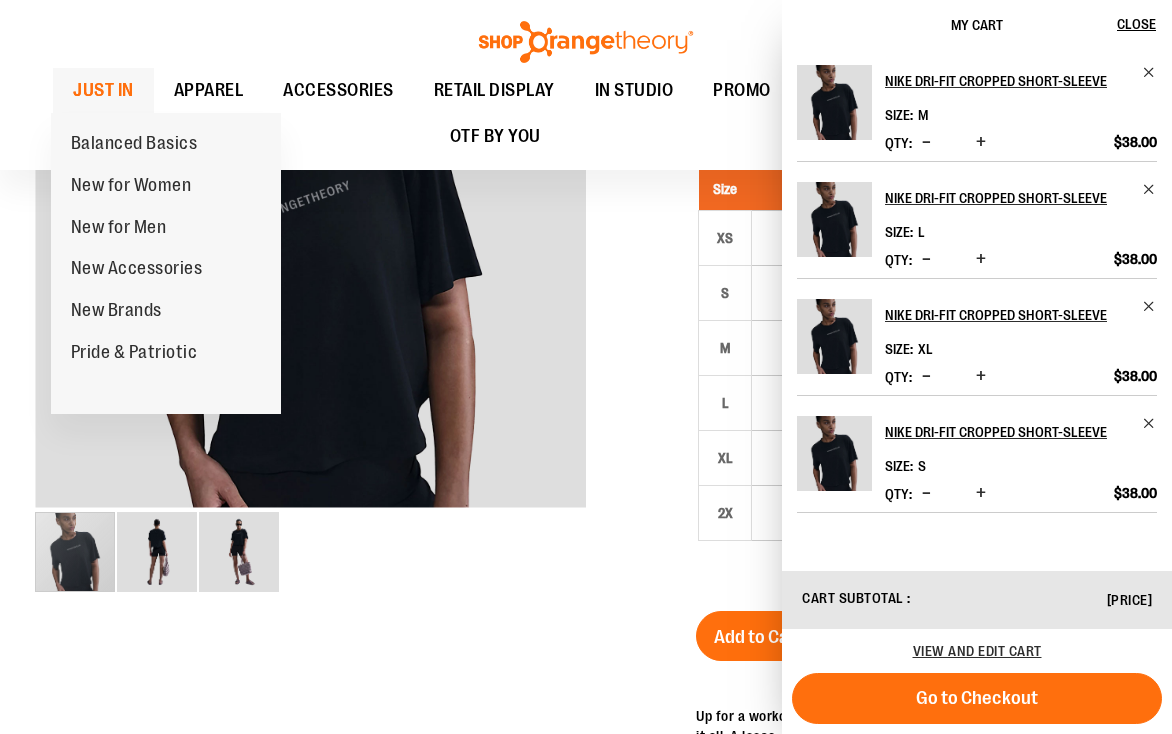 click on "JUST IN" at bounding box center [103, 90] 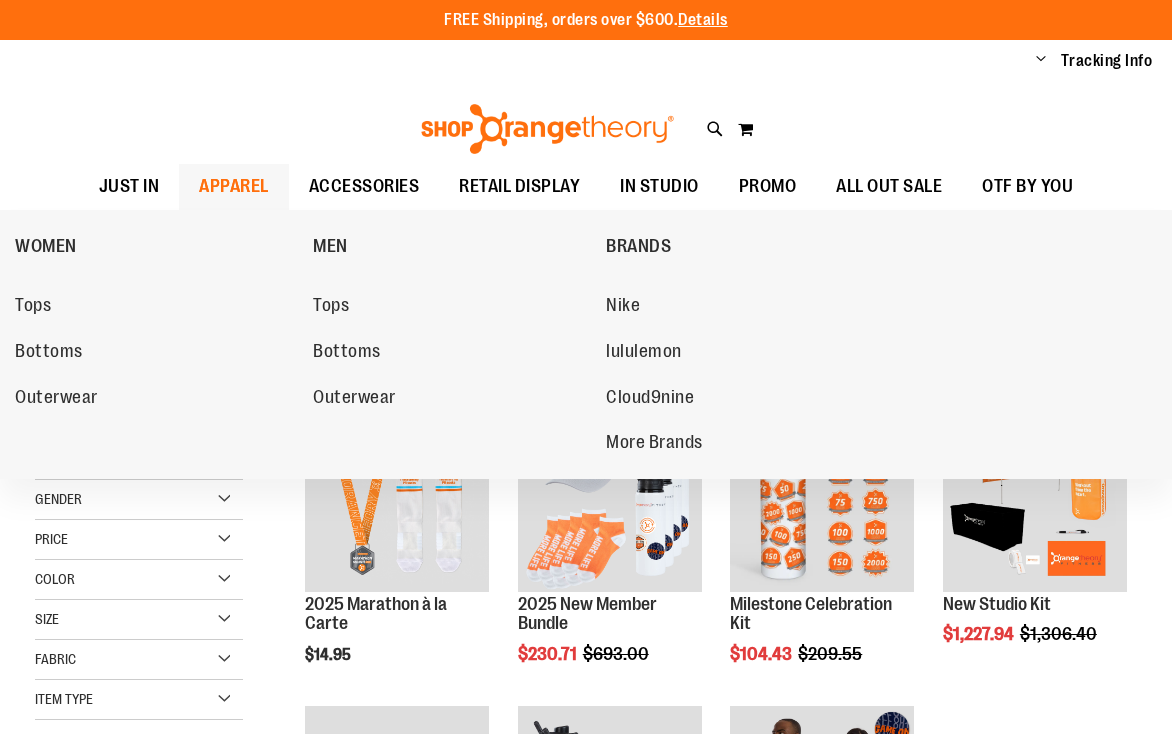 scroll, scrollTop: 0, scrollLeft: 0, axis: both 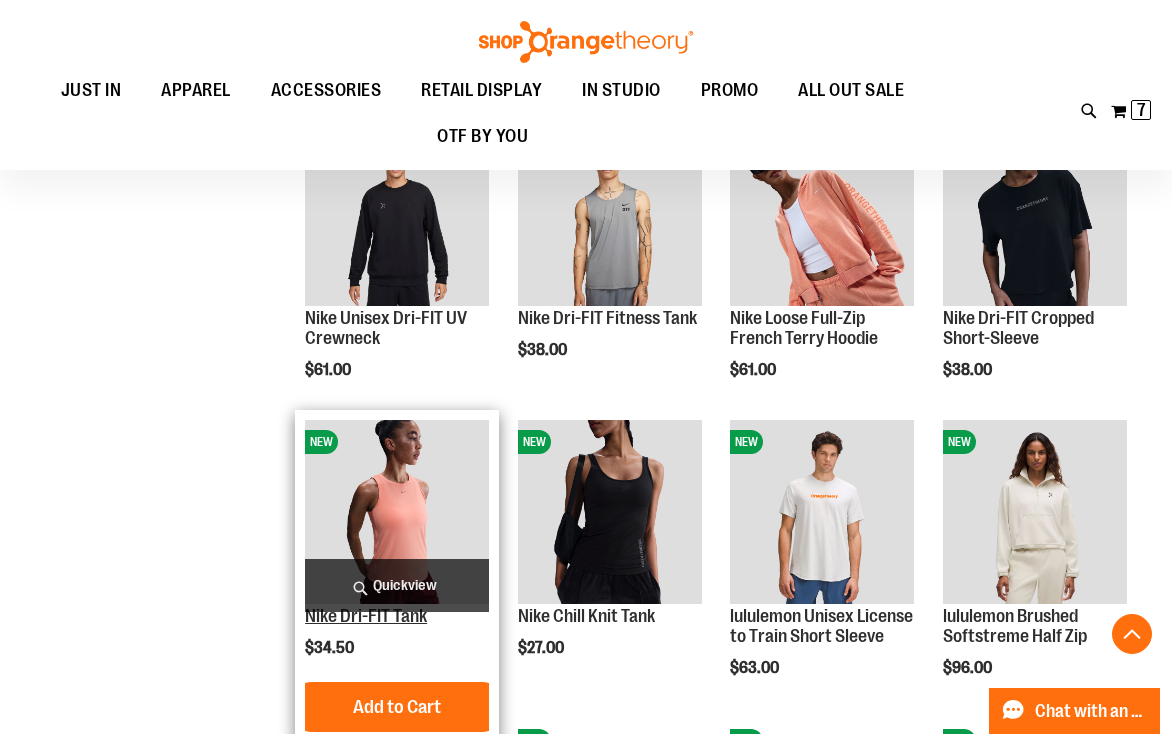 type on "**********" 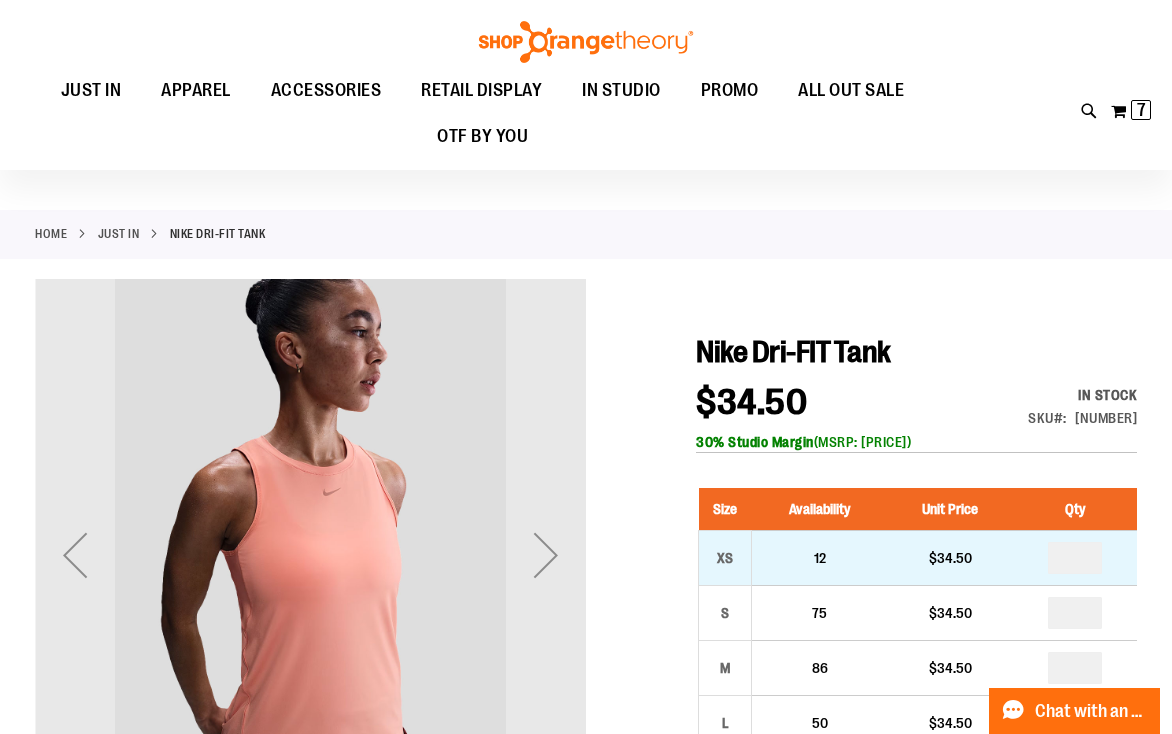scroll, scrollTop: 80, scrollLeft: 0, axis: vertical 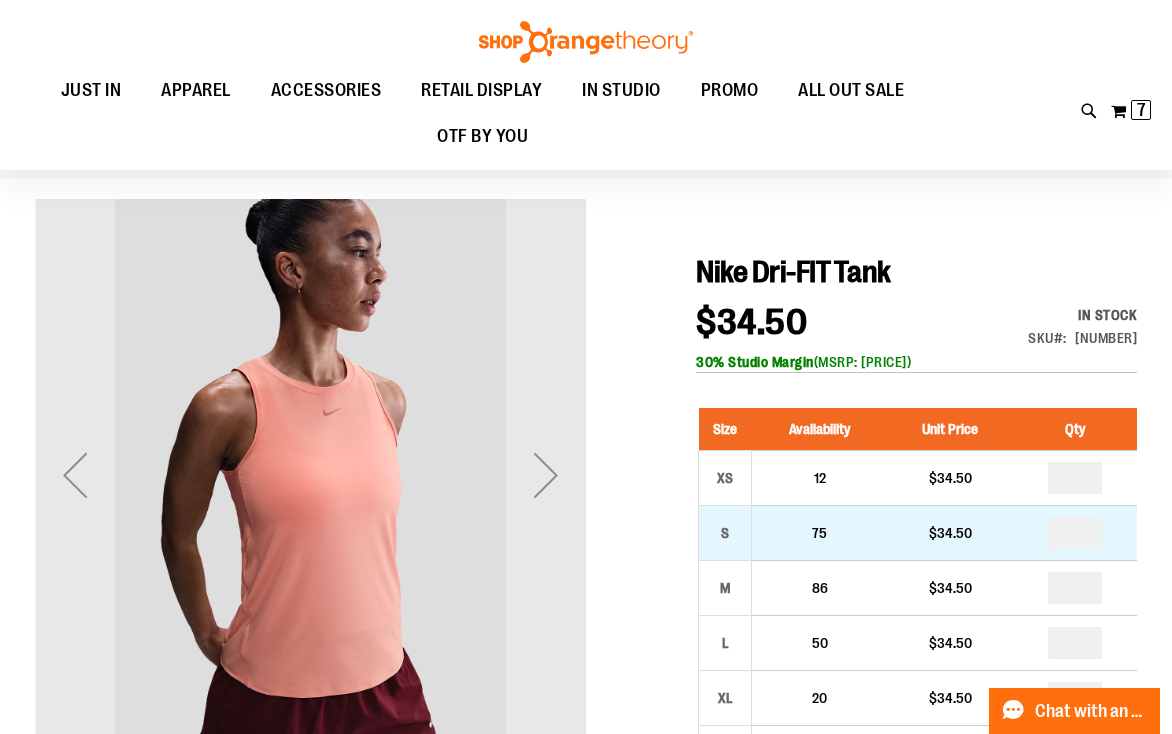 type on "**********" 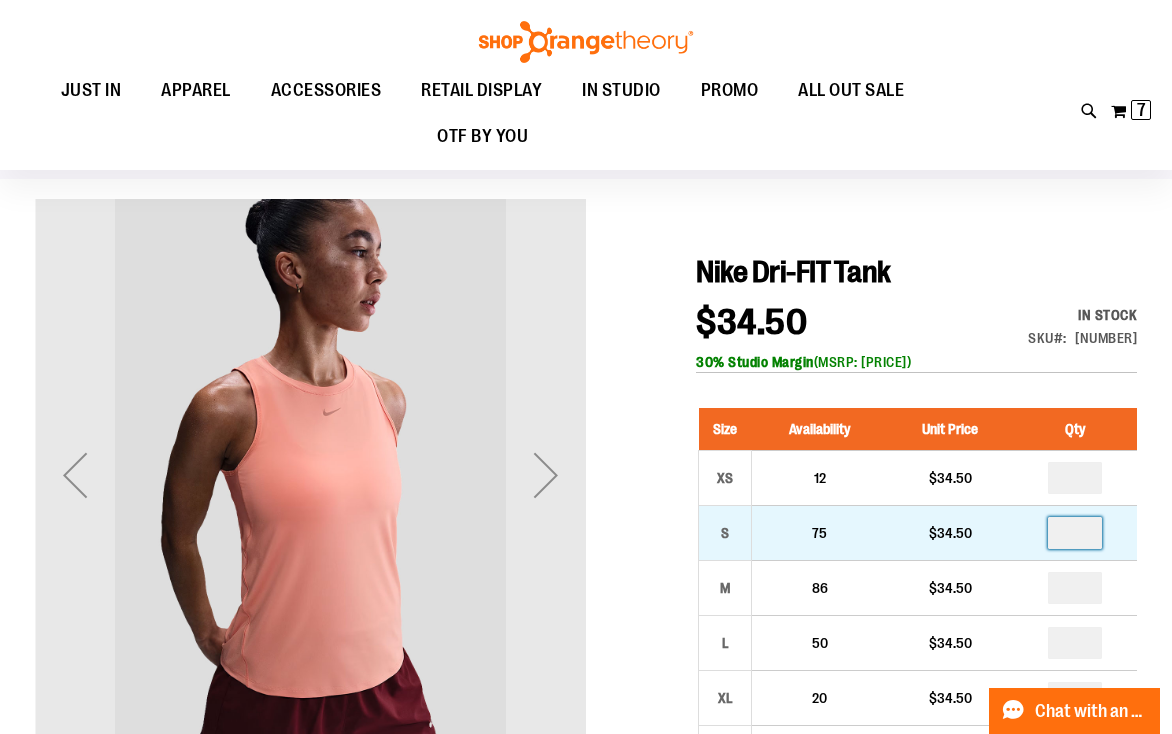 click at bounding box center [1075, 533] 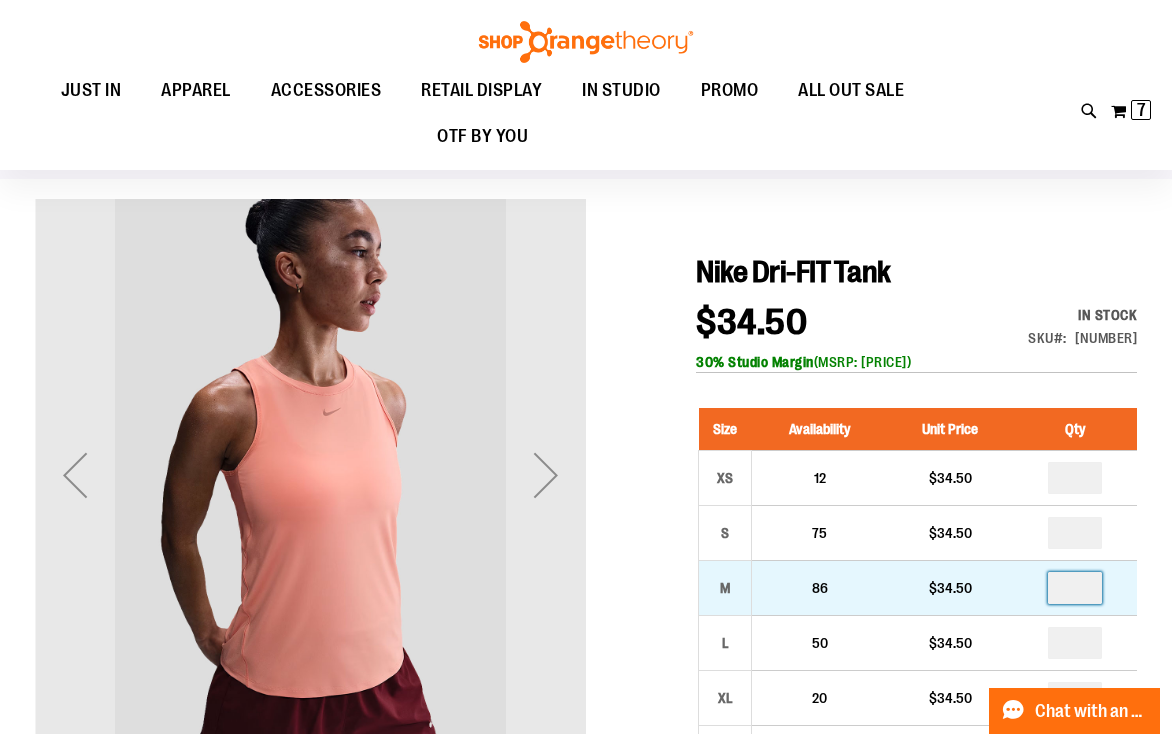click at bounding box center [1075, 588] 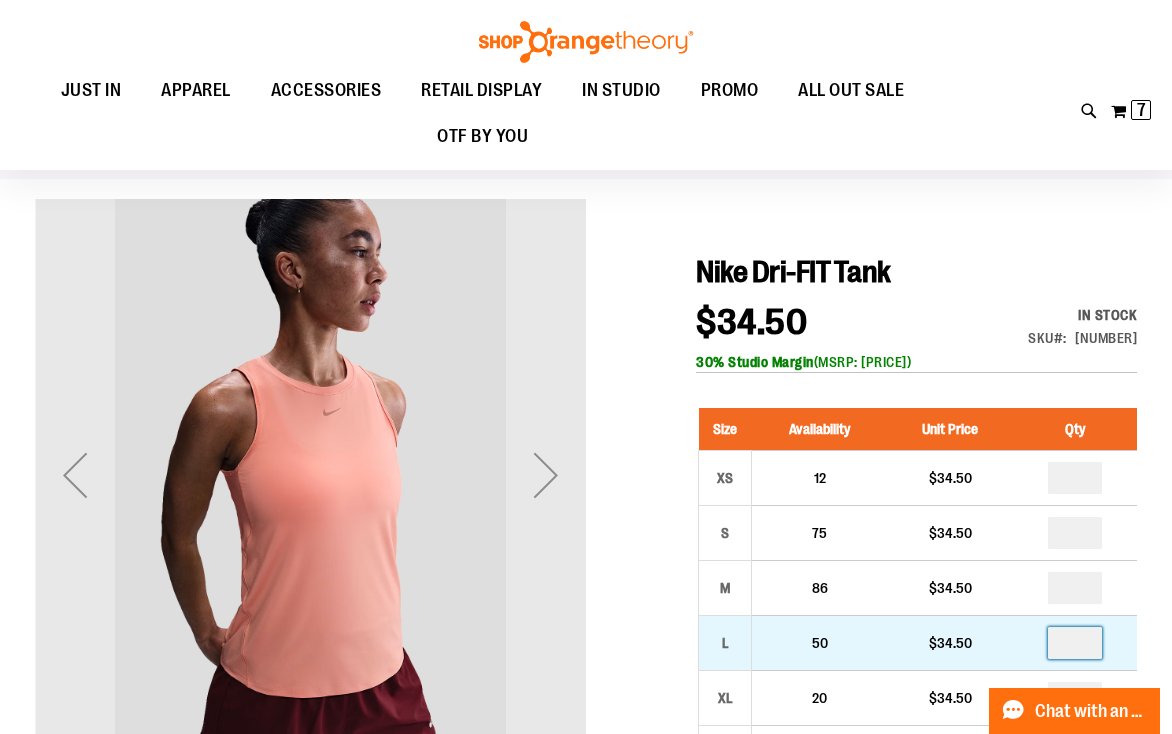 click at bounding box center [1075, 643] 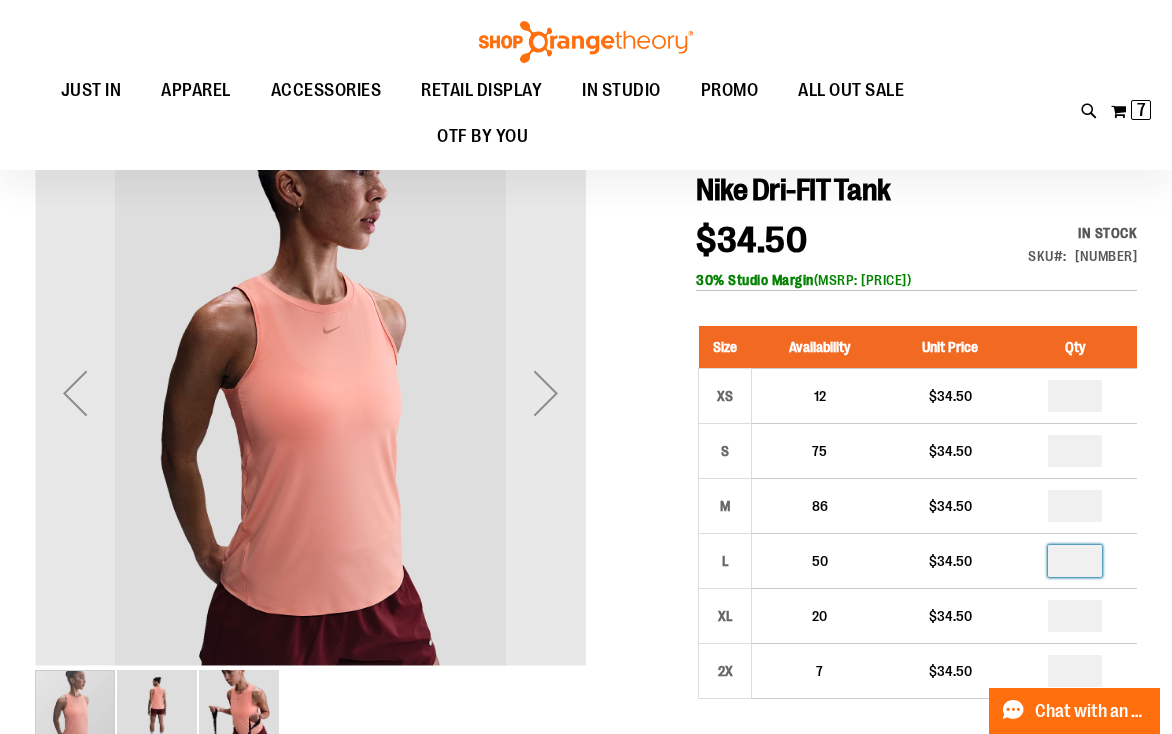 scroll, scrollTop: 240, scrollLeft: 0, axis: vertical 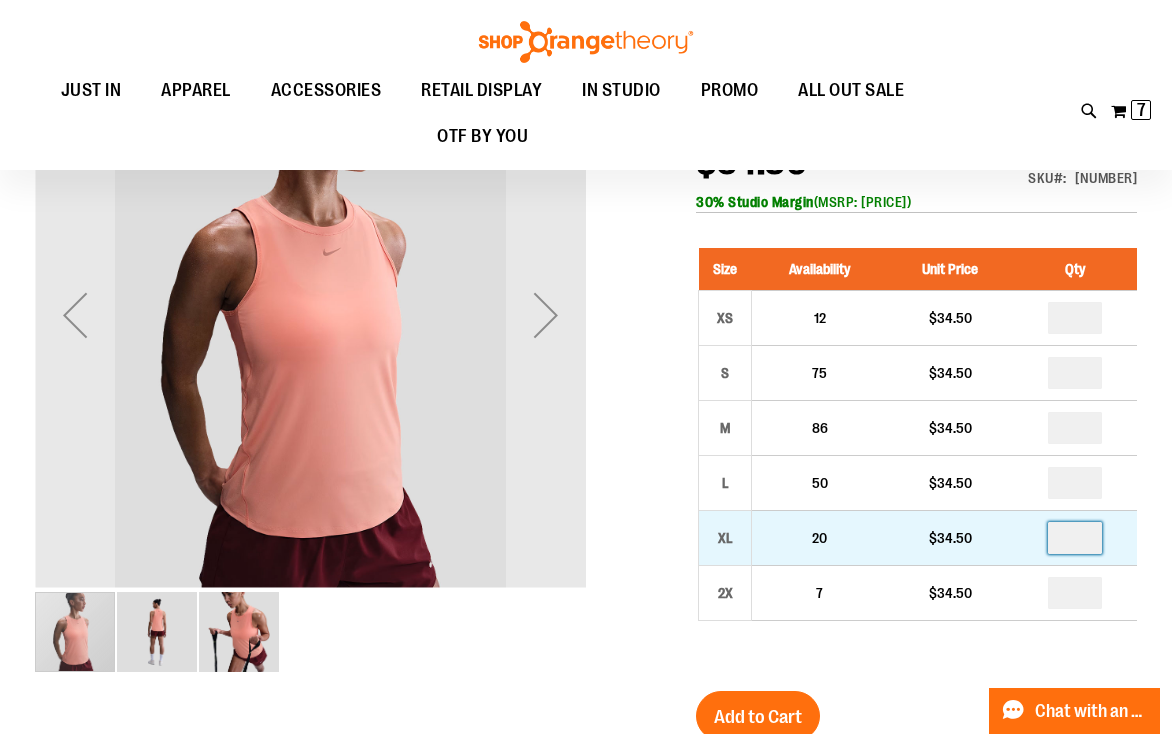 click at bounding box center (1075, 538) 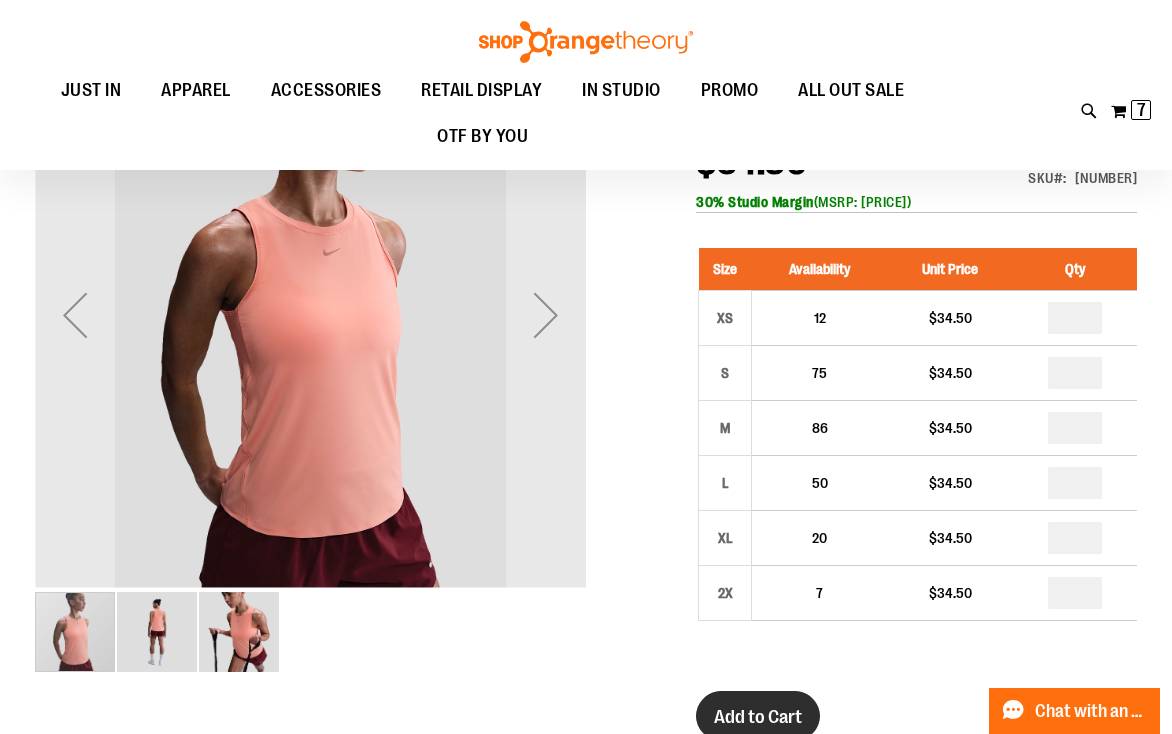 click on "Add to Cart" at bounding box center (758, 716) 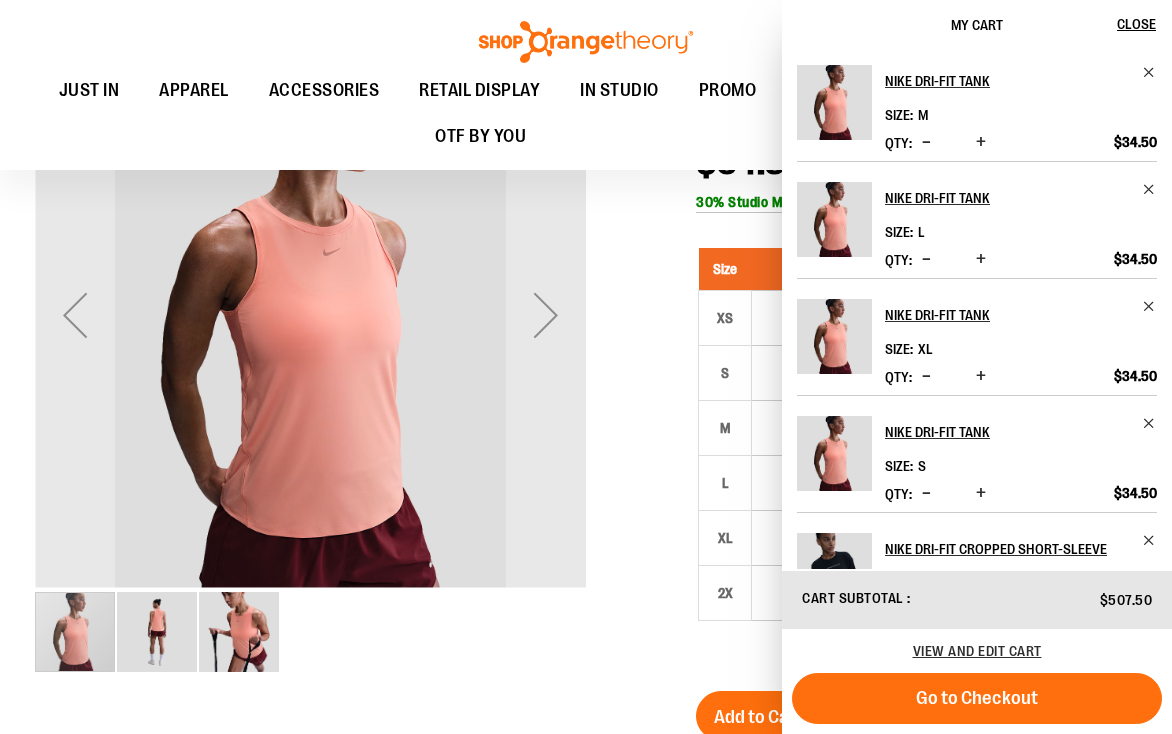 scroll, scrollTop: 247, scrollLeft: 0, axis: vertical 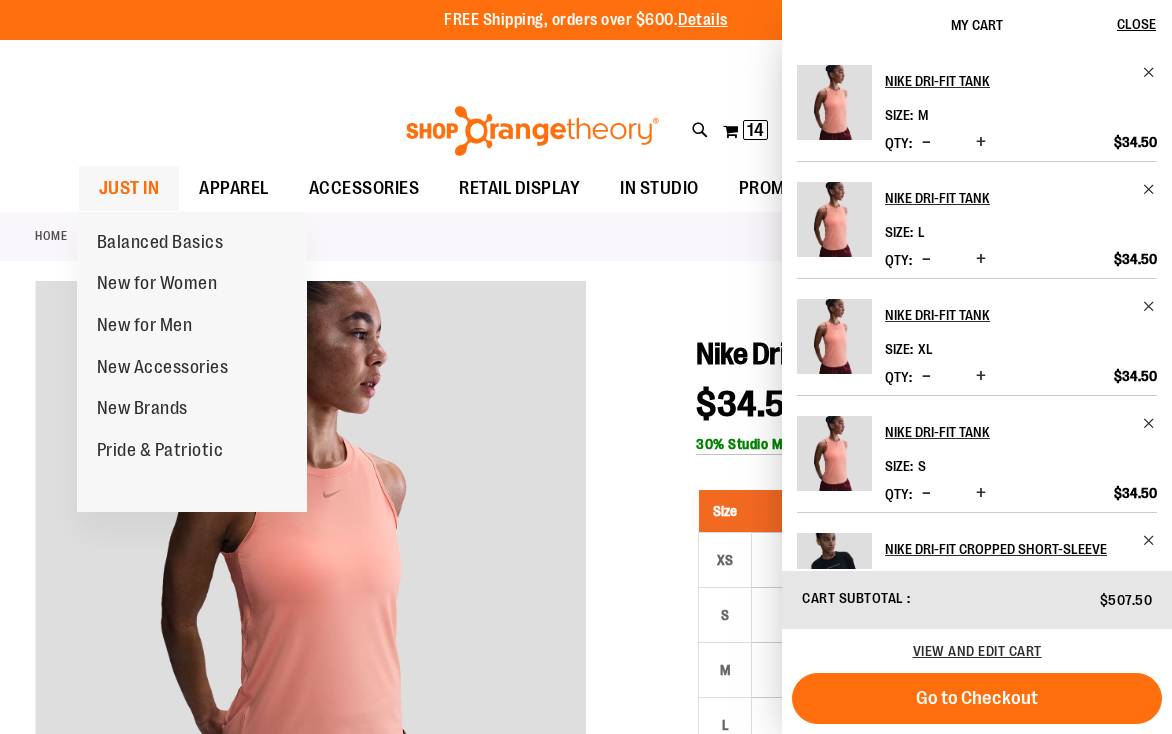 click on "JUST IN" at bounding box center [129, 188] 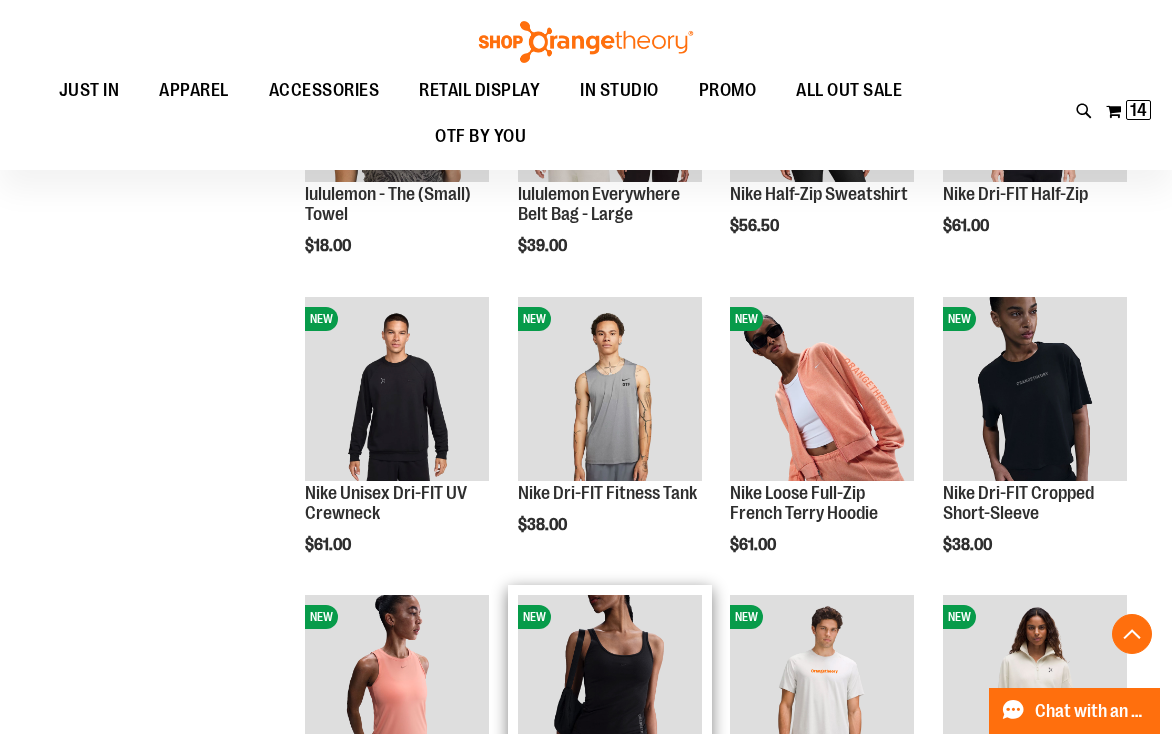 scroll, scrollTop: 819, scrollLeft: 0, axis: vertical 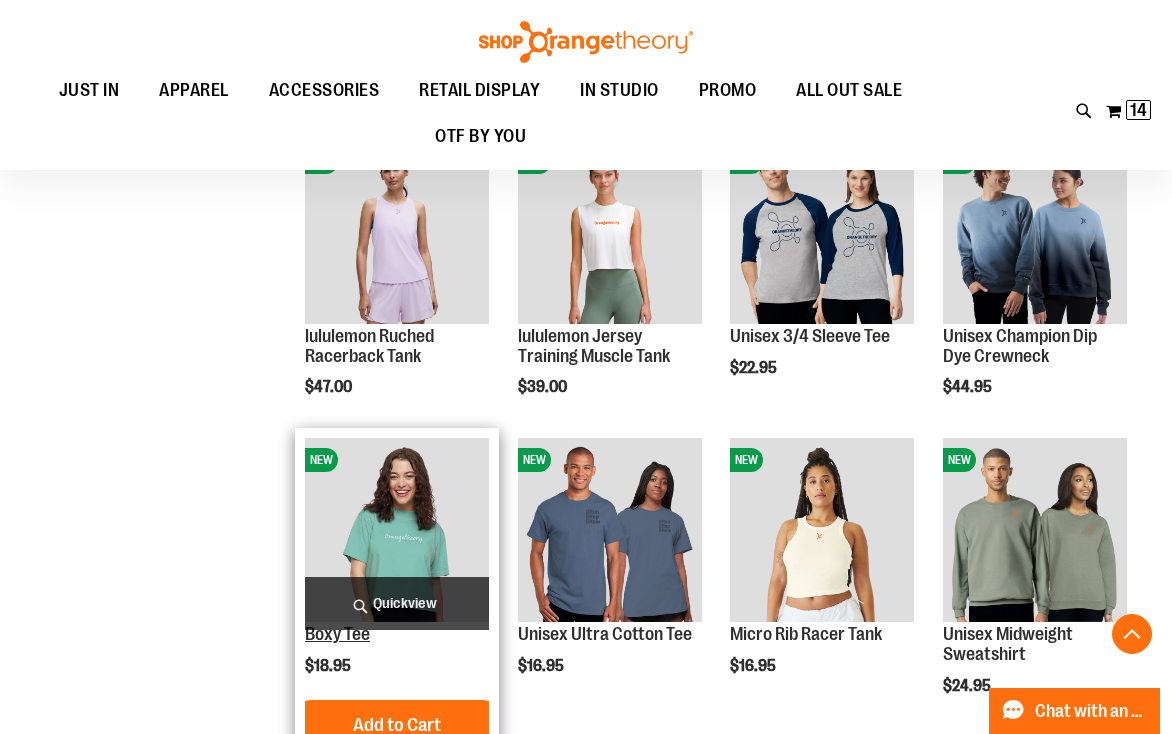type on "**********" 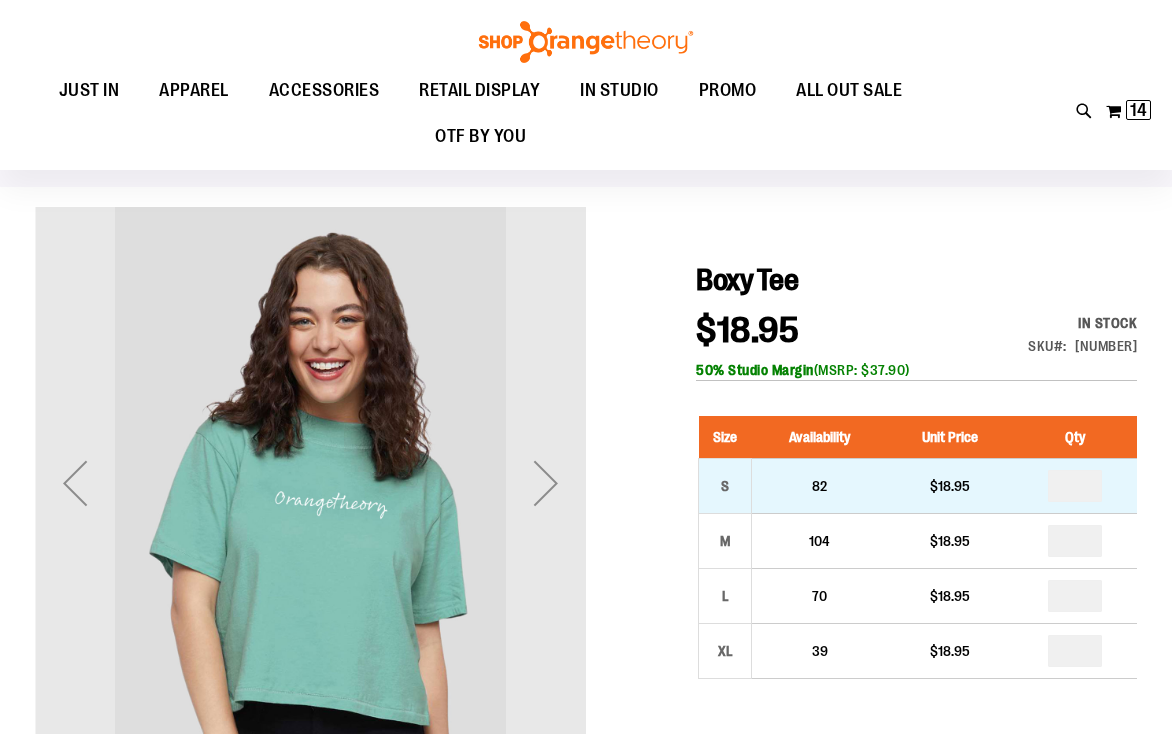 scroll, scrollTop: 160, scrollLeft: 0, axis: vertical 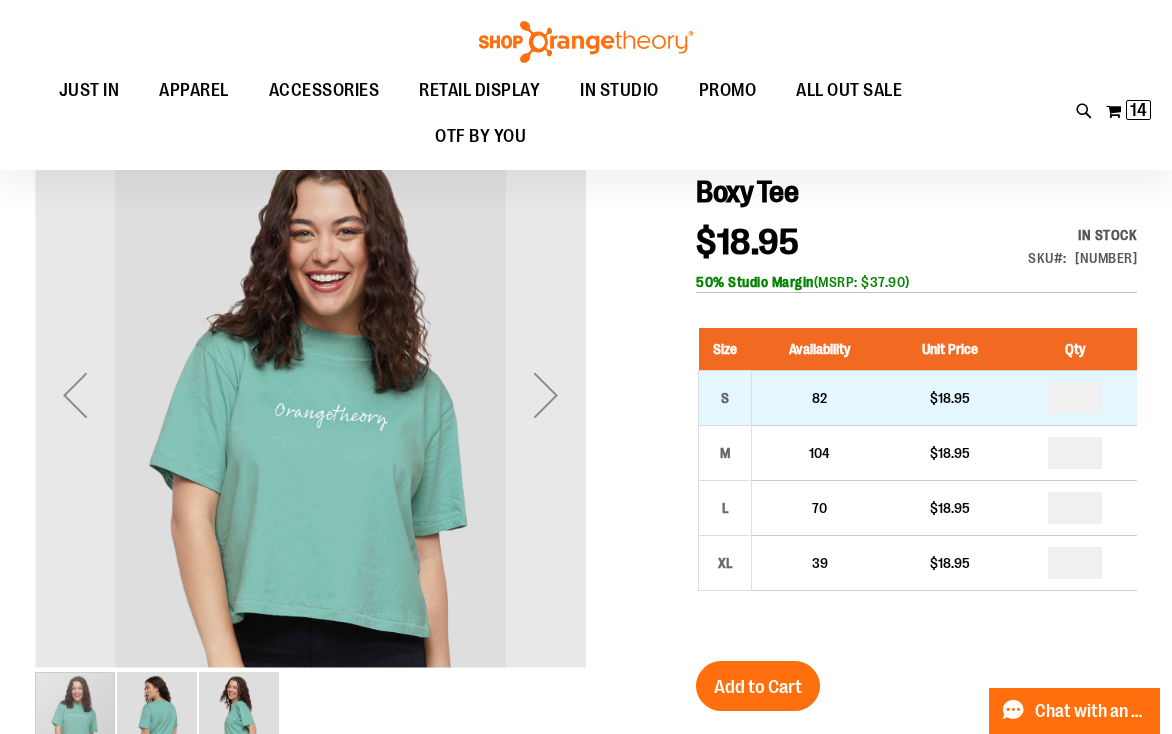 type on "**********" 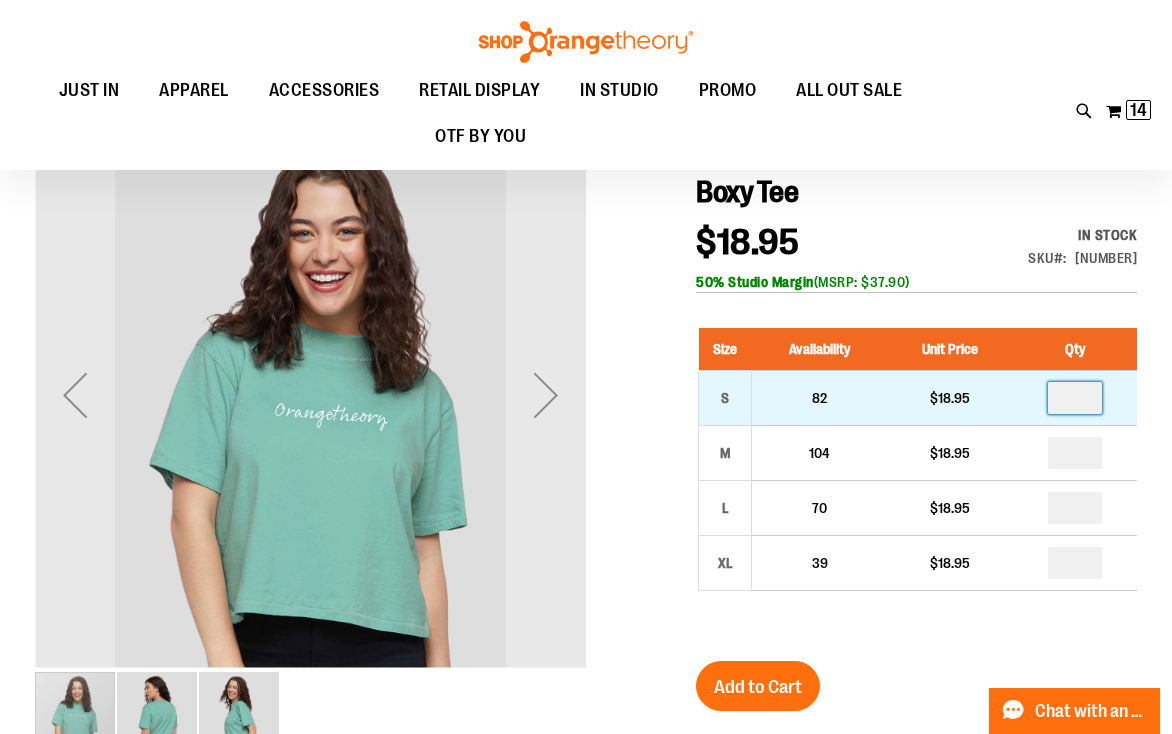 click at bounding box center (1075, 398) 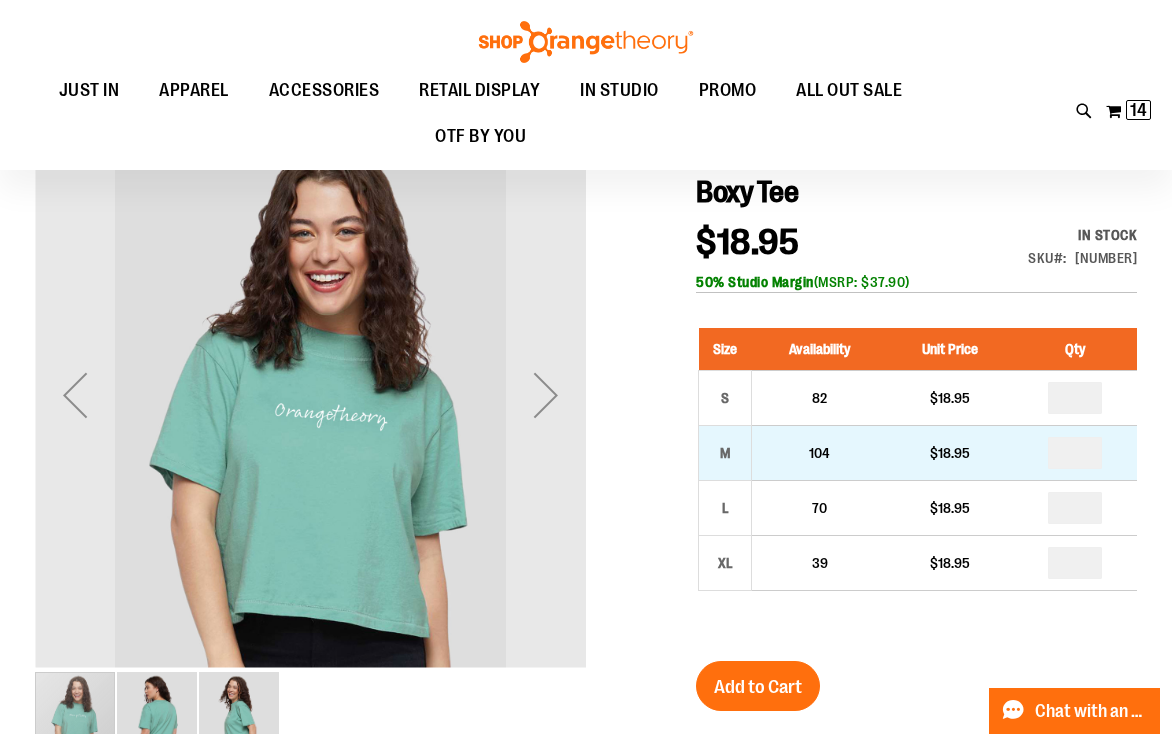 type on "*" 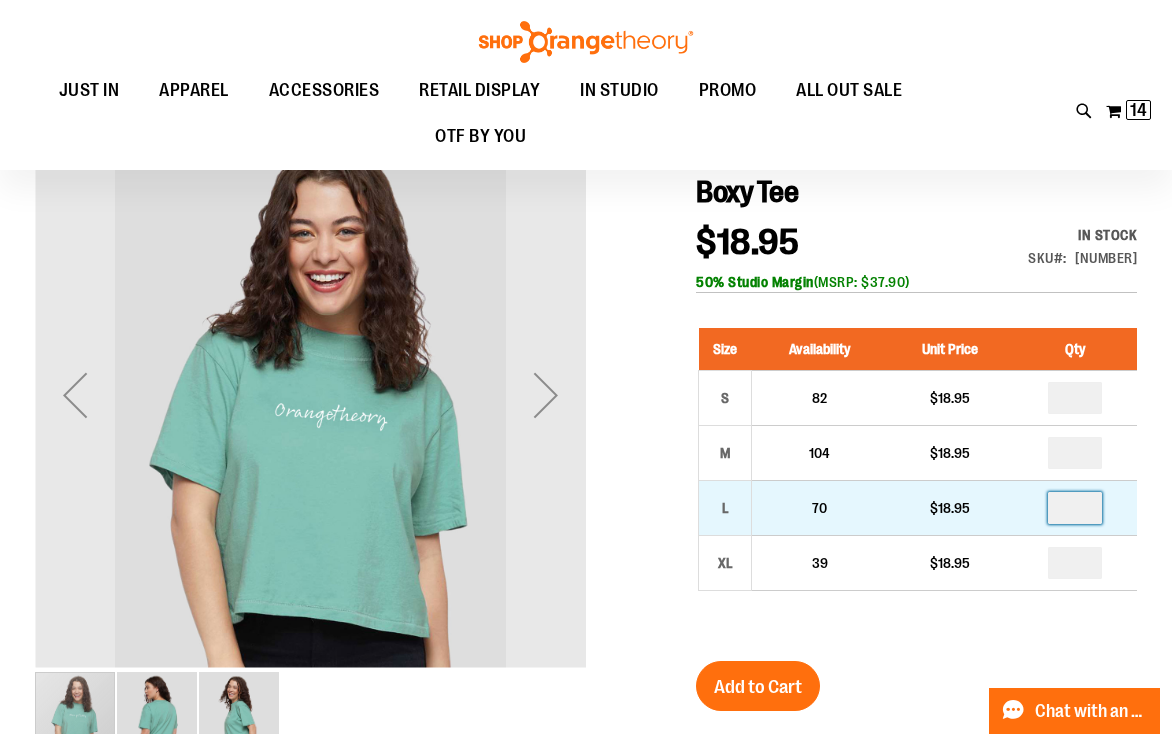 click at bounding box center (1075, 508) 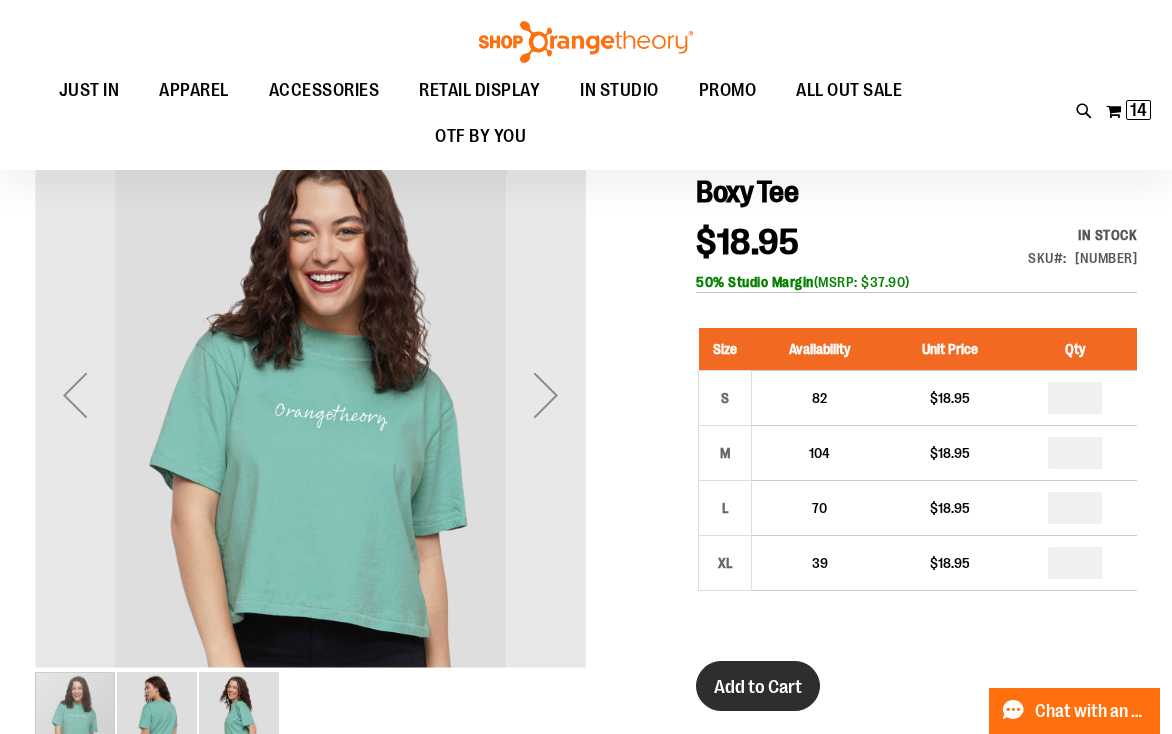 click on "Add to Cart" at bounding box center [758, 687] 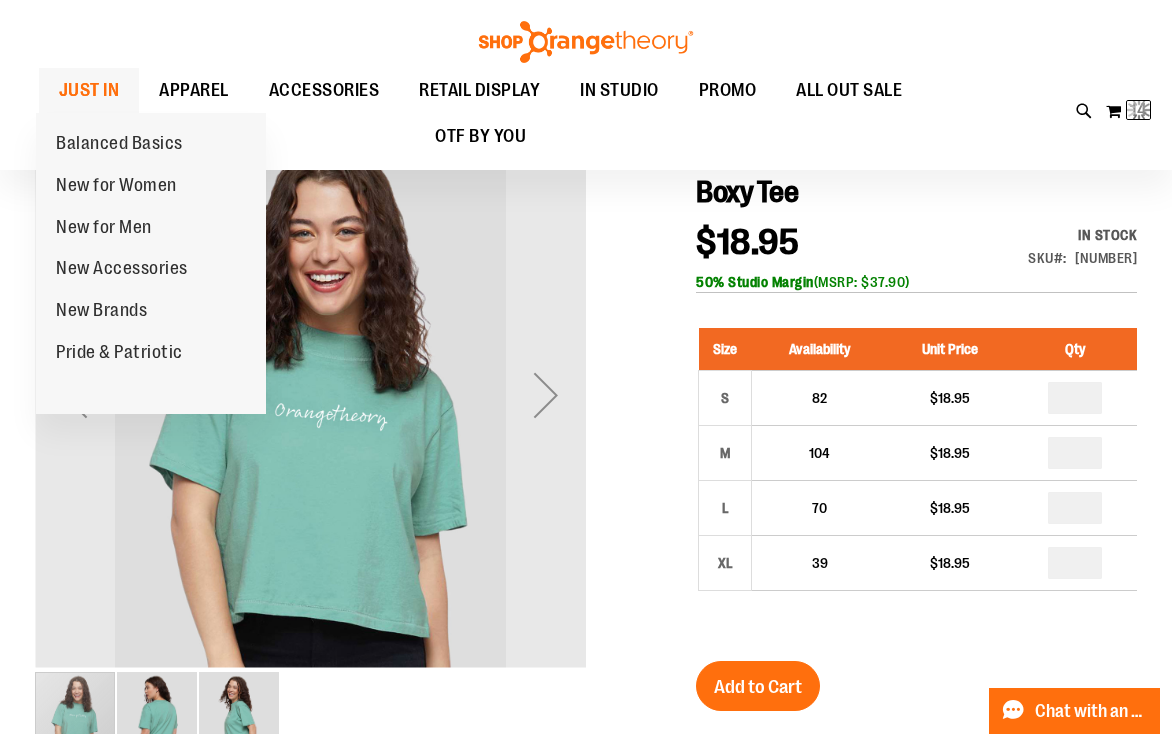 click on "JUST IN" at bounding box center (89, 90) 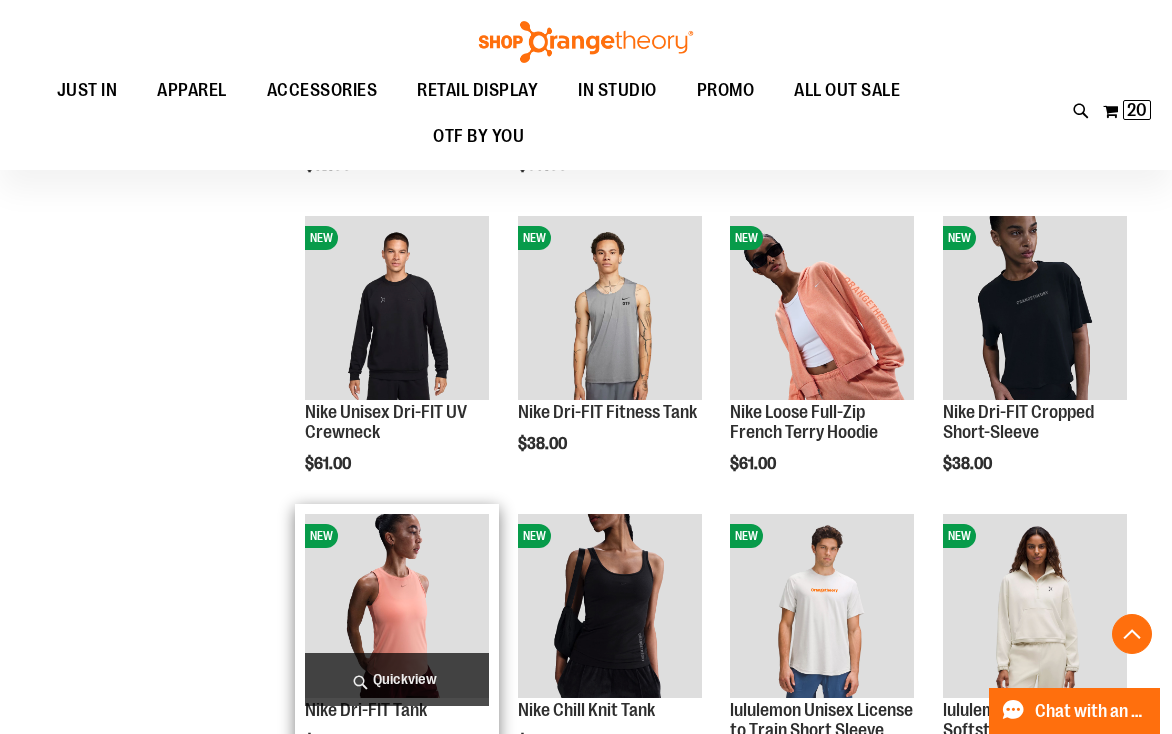scroll, scrollTop: 1120, scrollLeft: 0, axis: vertical 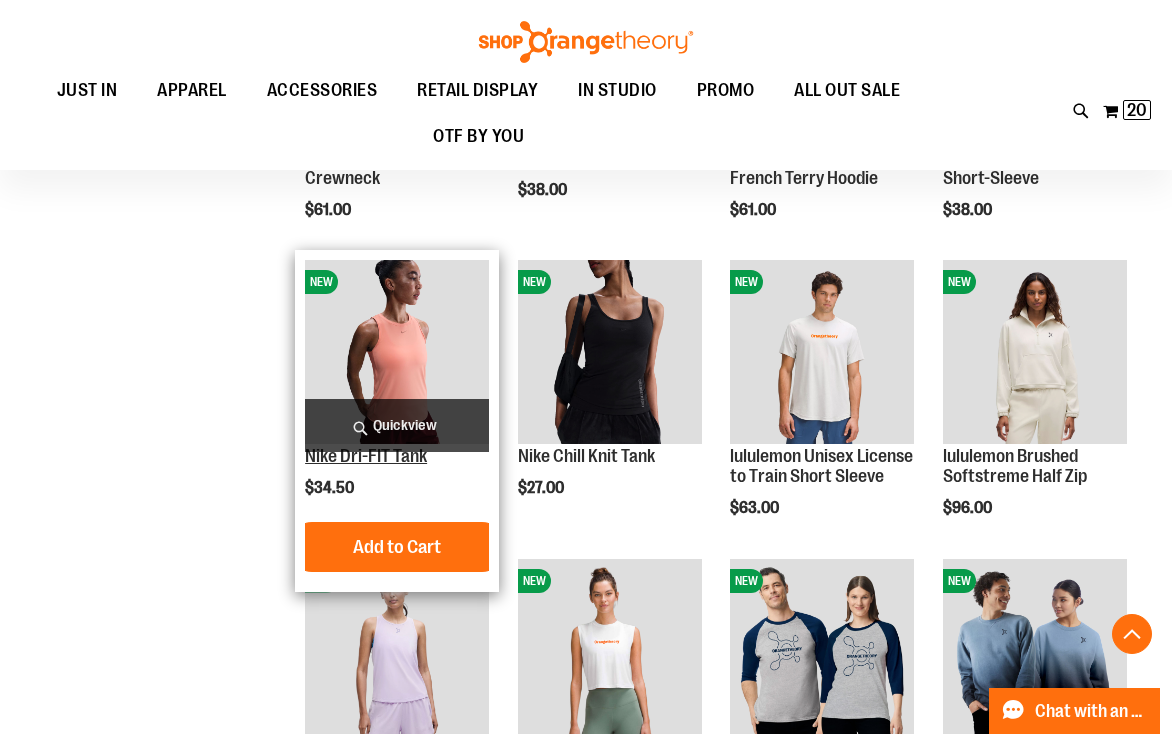 type on "**********" 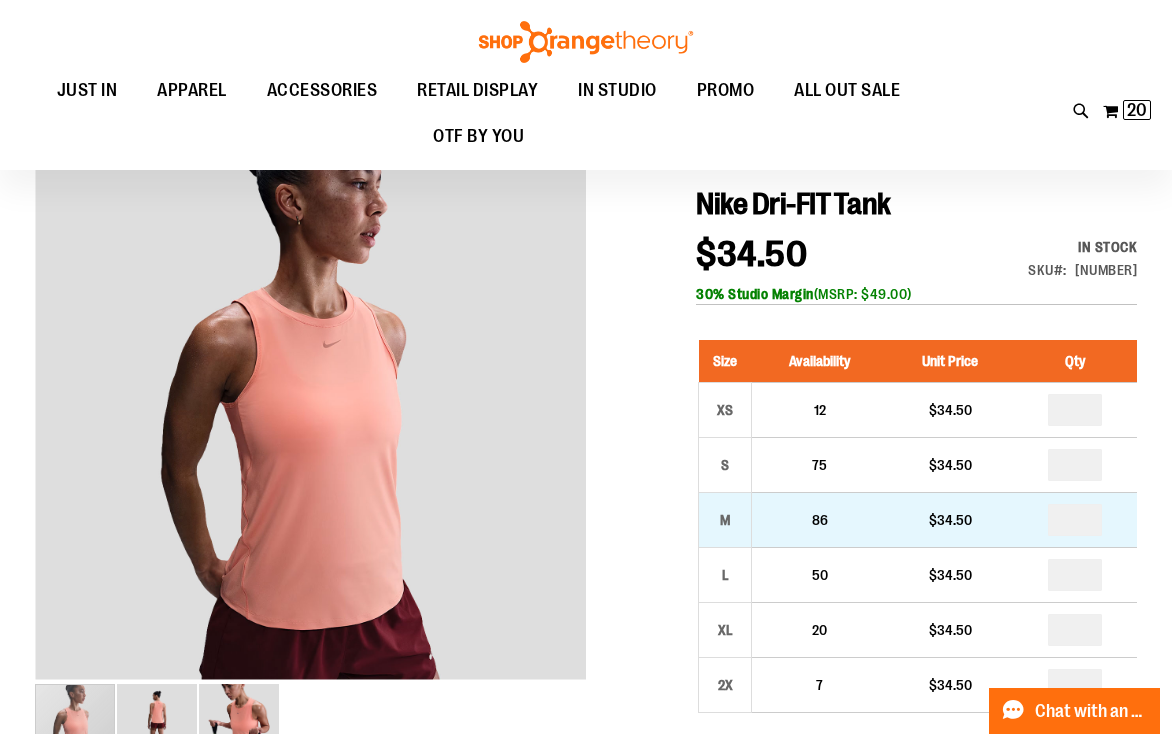scroll, scrollTop: 160, scrollLeft: 0, axis: vertical 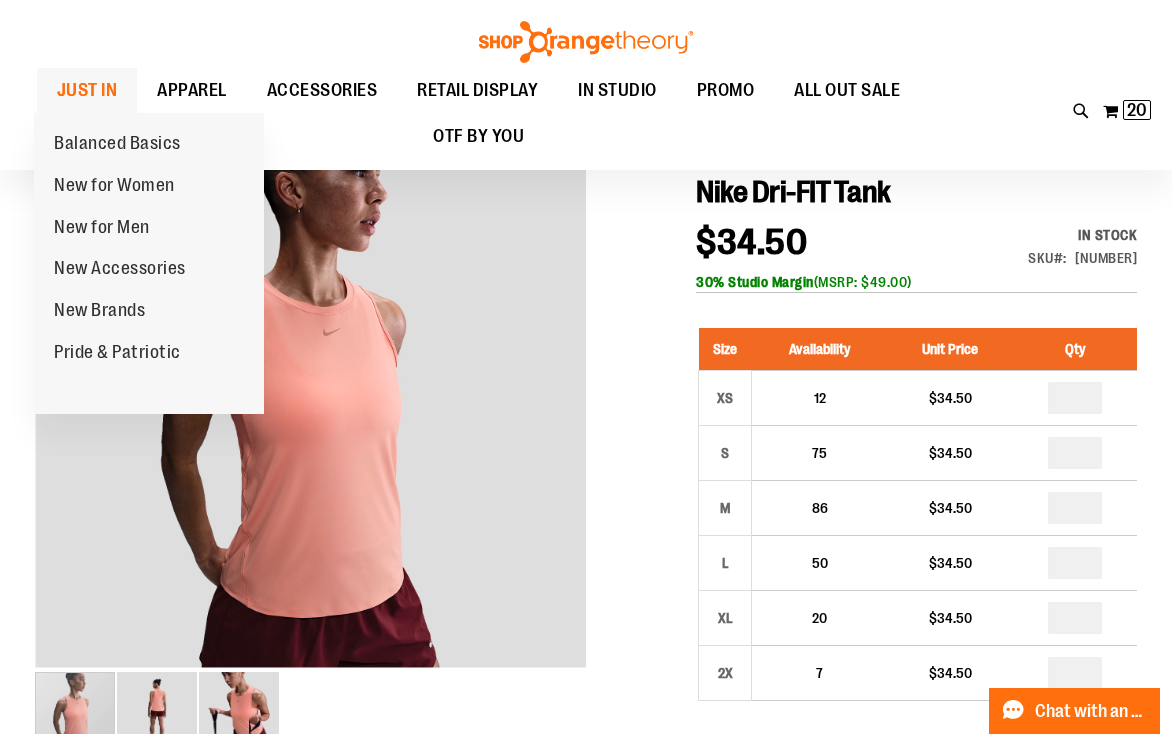 type on "**********" 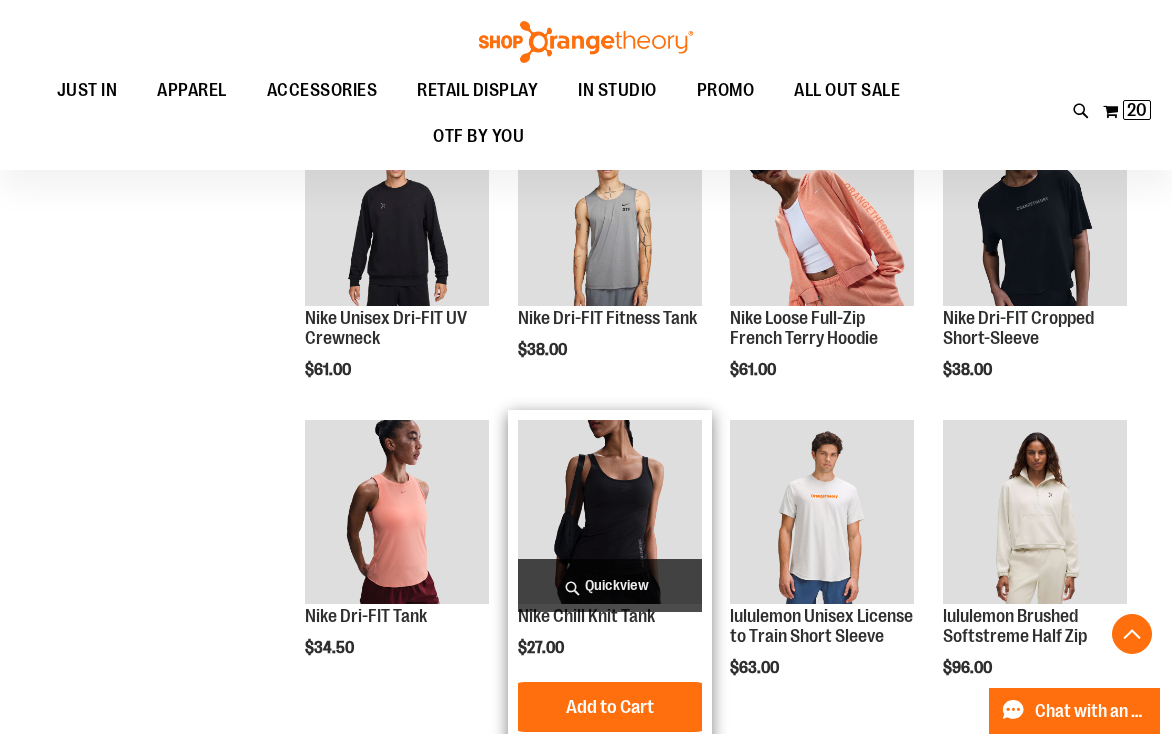 scroll, scrollTop: 979, scrollLeft: 0, axis: vertical 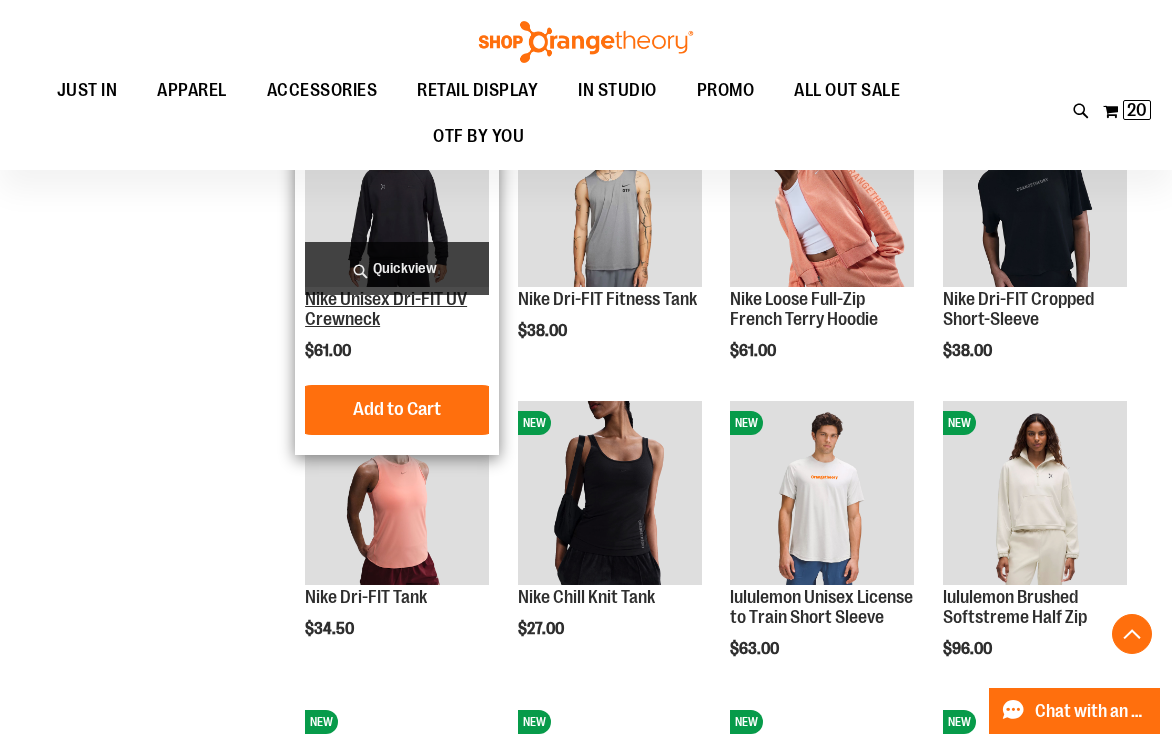 type on "**********" 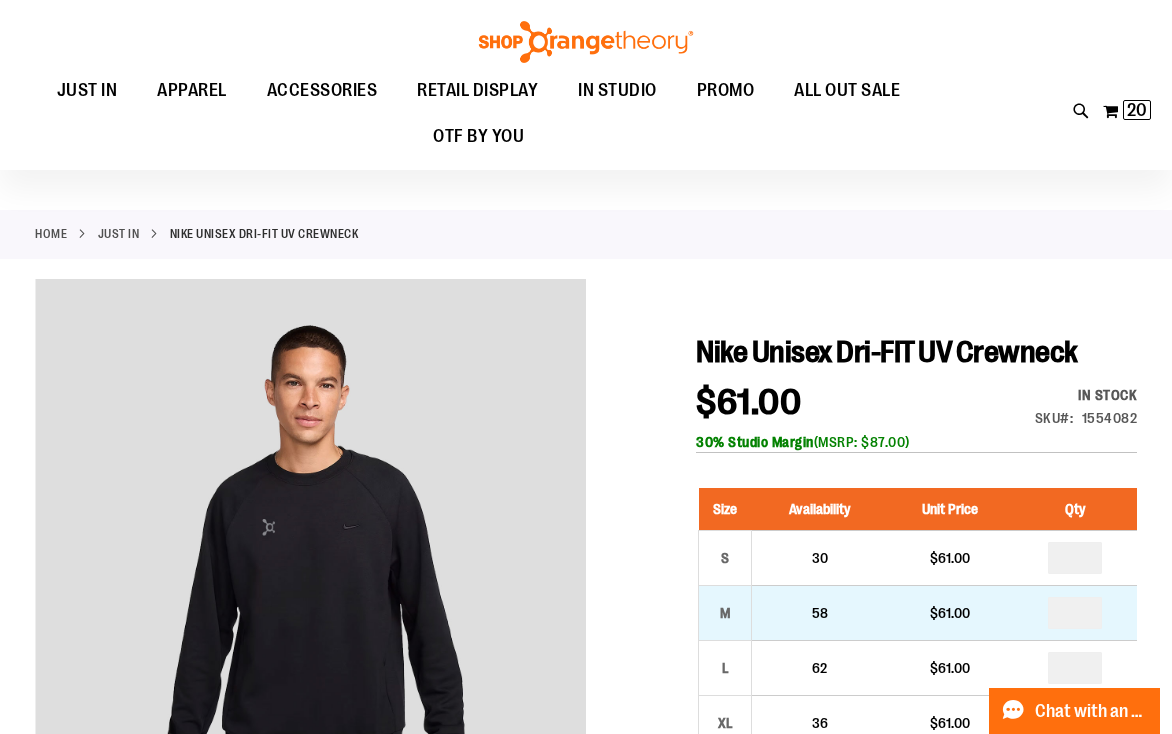 scroll, scrollTop: 240, scrollLeft: 0, axis: vertical 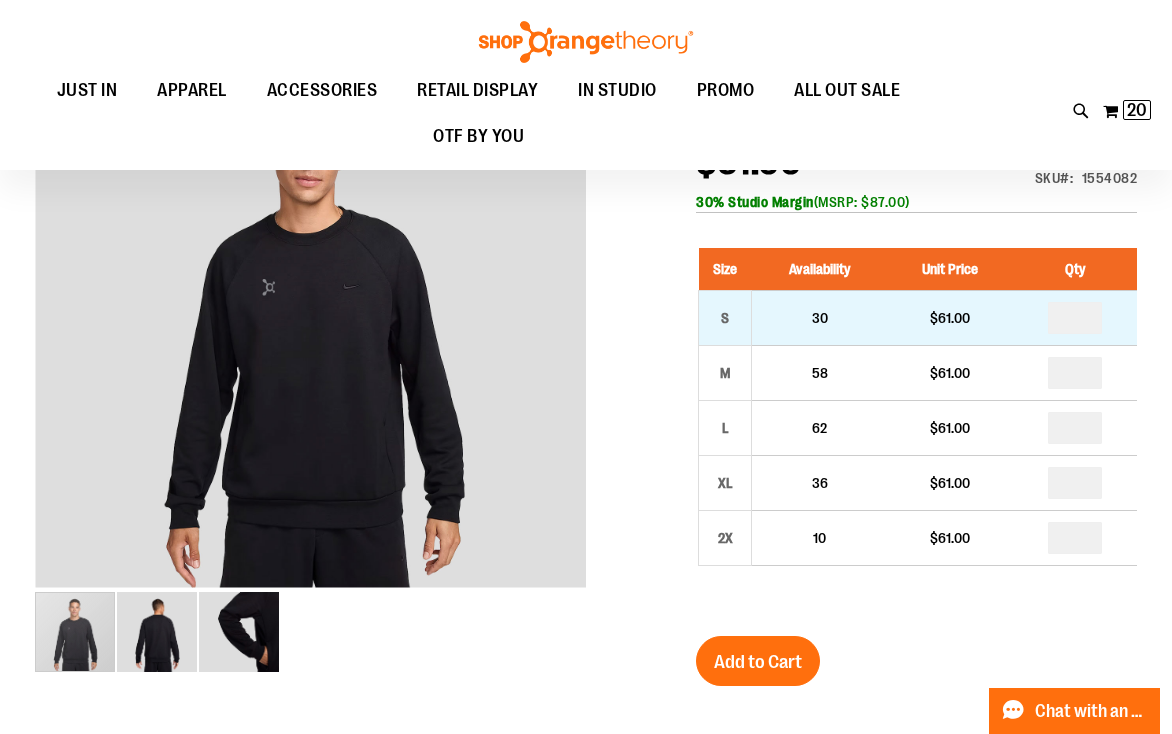 type on "**********" 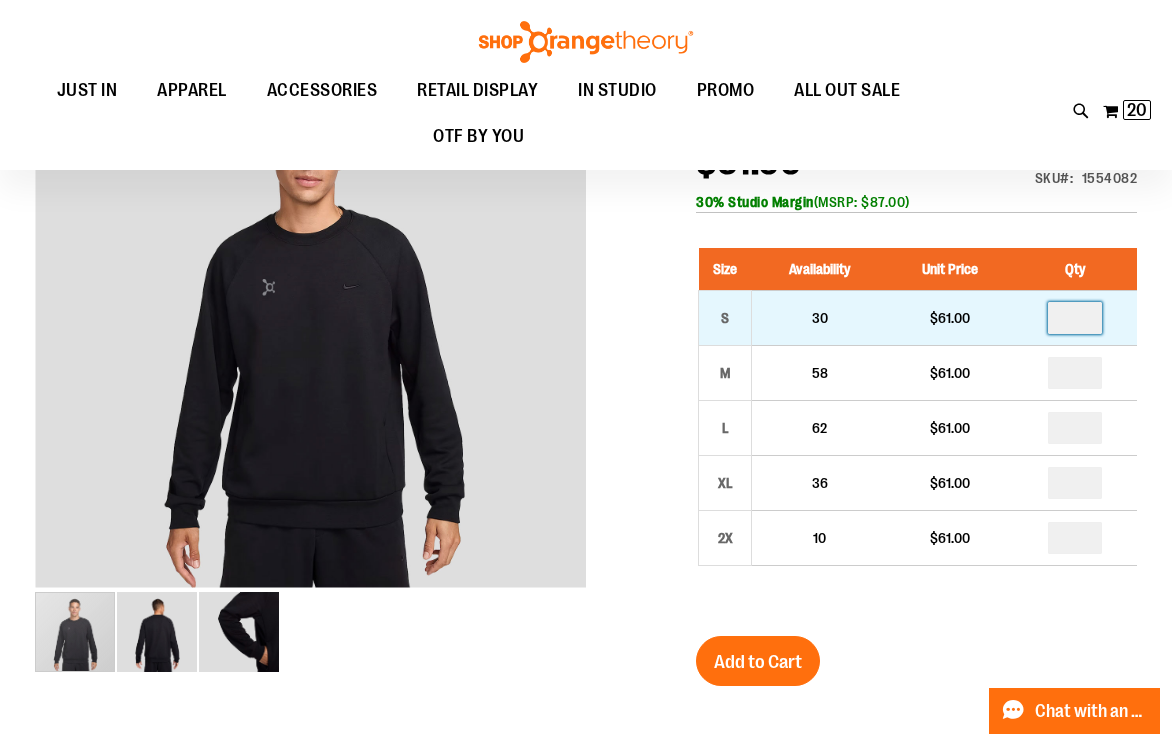 click at bounding box center [1075, 318] 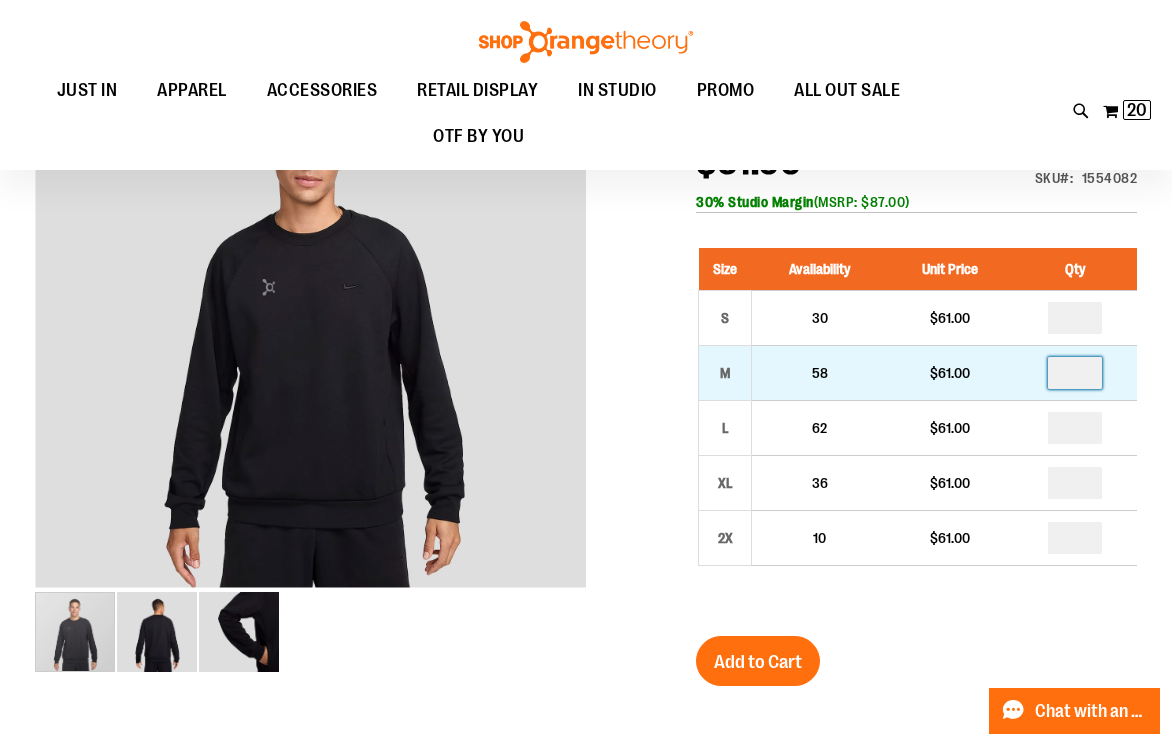 click at bounding box center (1075, 373) 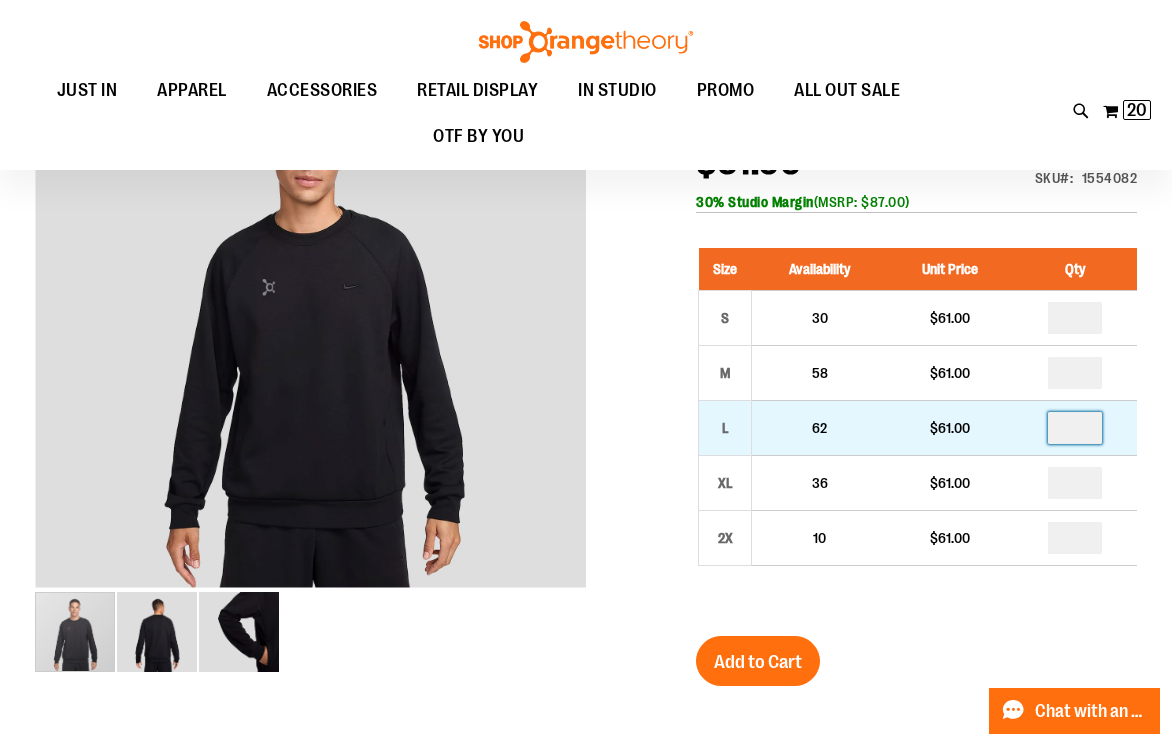click at bounding box center (1075, 428) 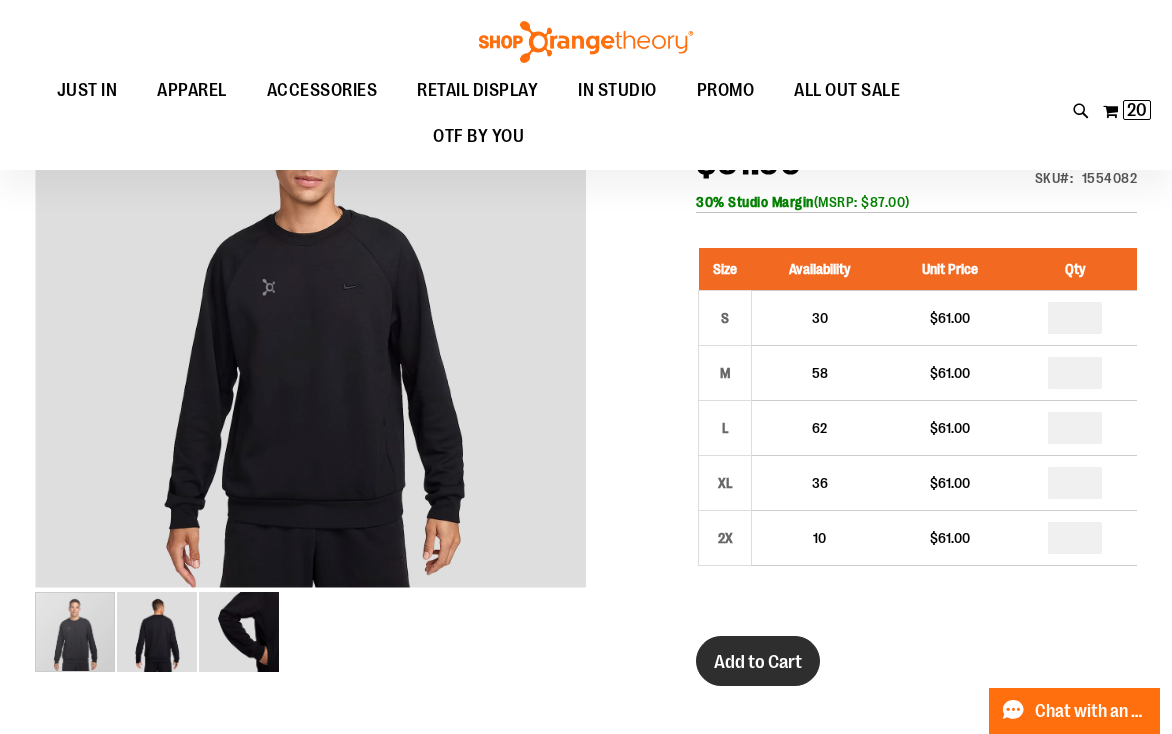 click on "Add to Cart" at bounding box center [758, 662] 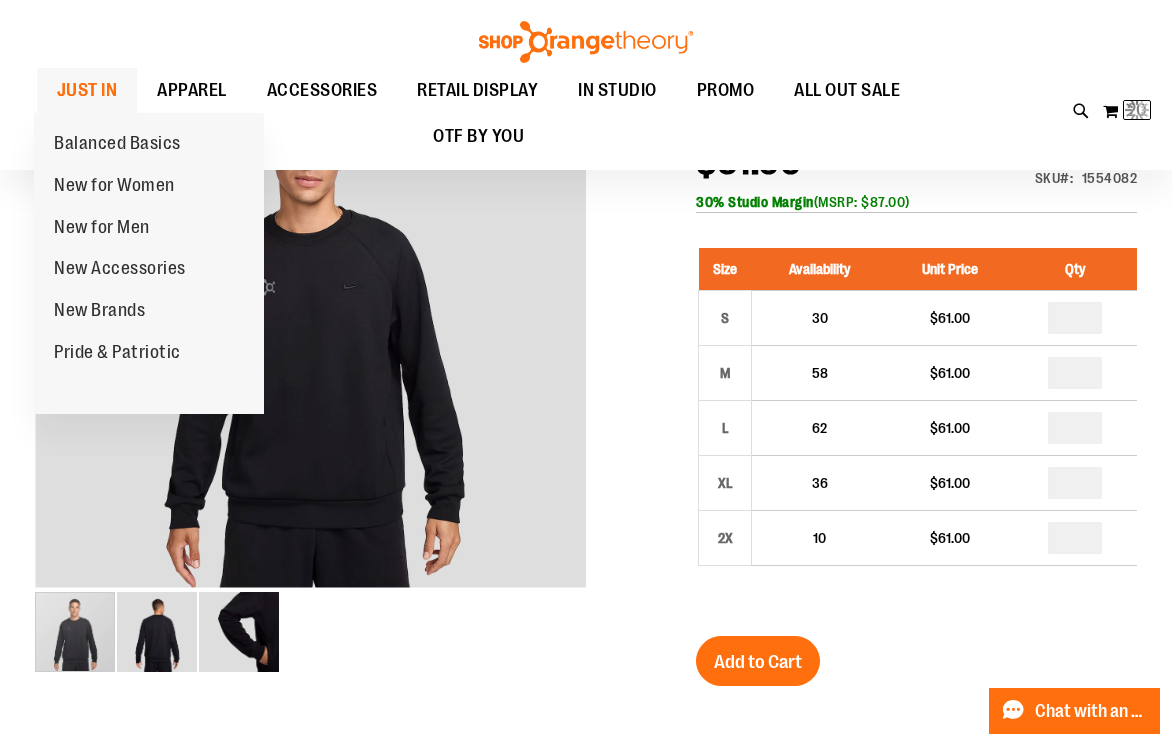 click on "JUST IN" at bounding box center [87, 90] 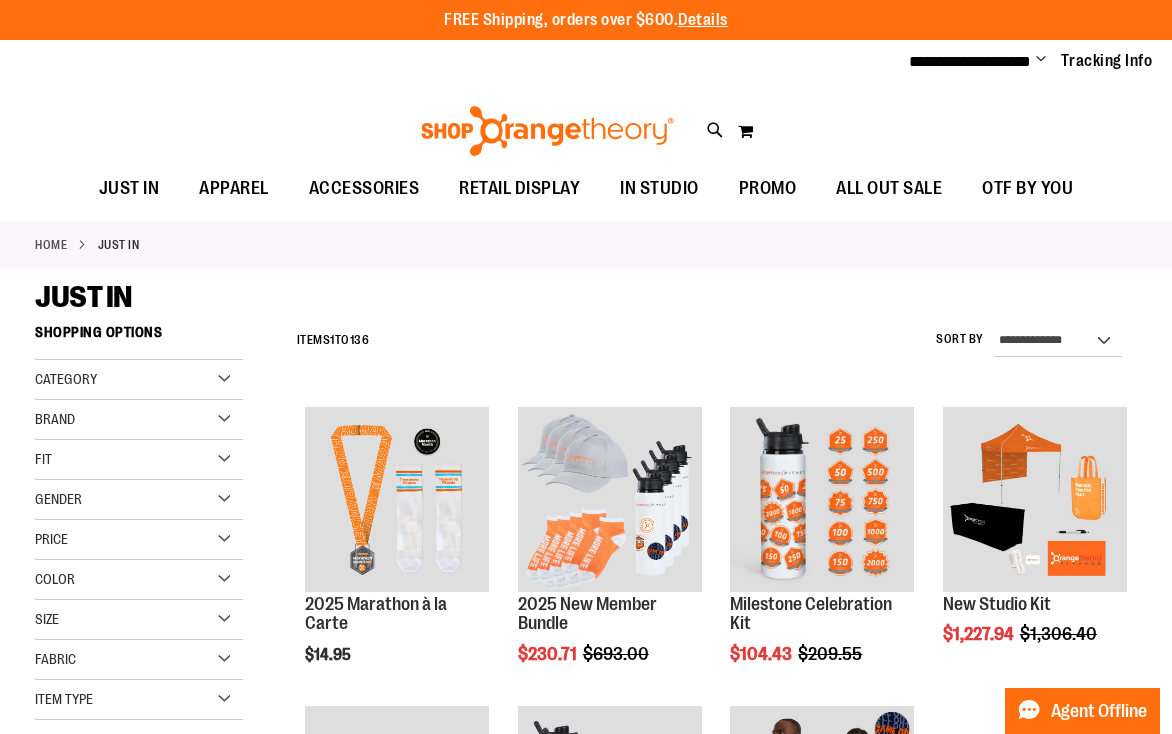 scroll, scrollTop: 0, scrollLeft: 0, axis: both 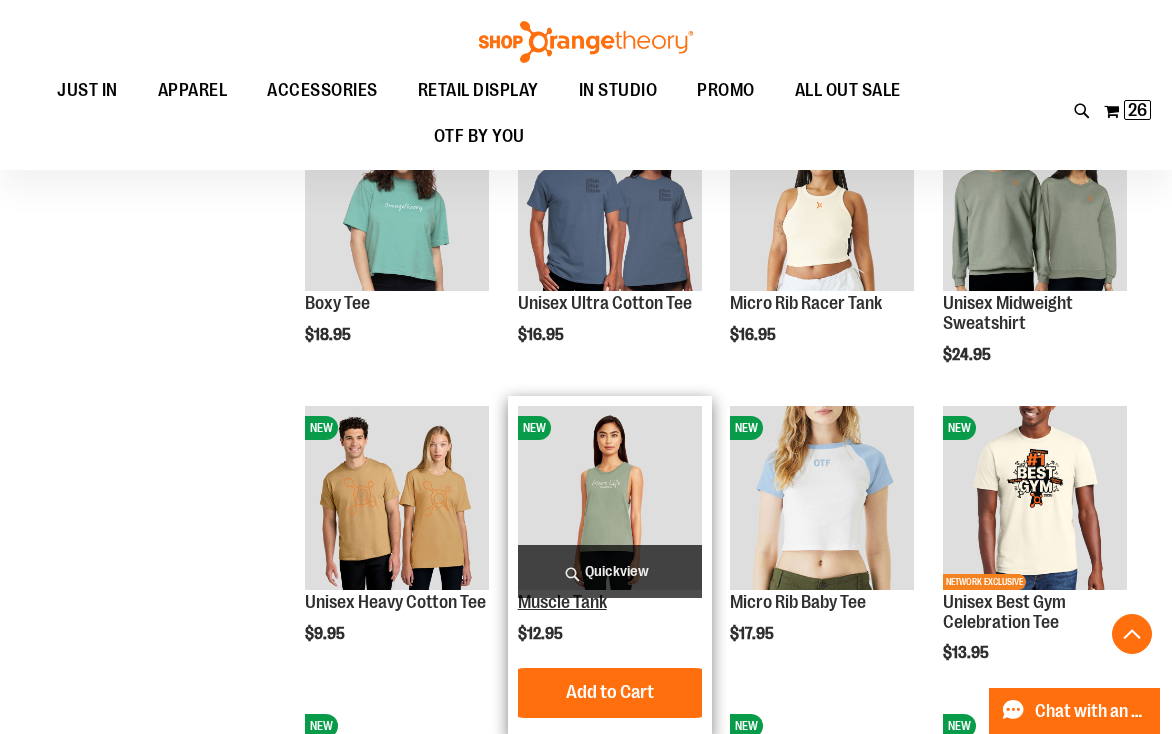 type on "**********" 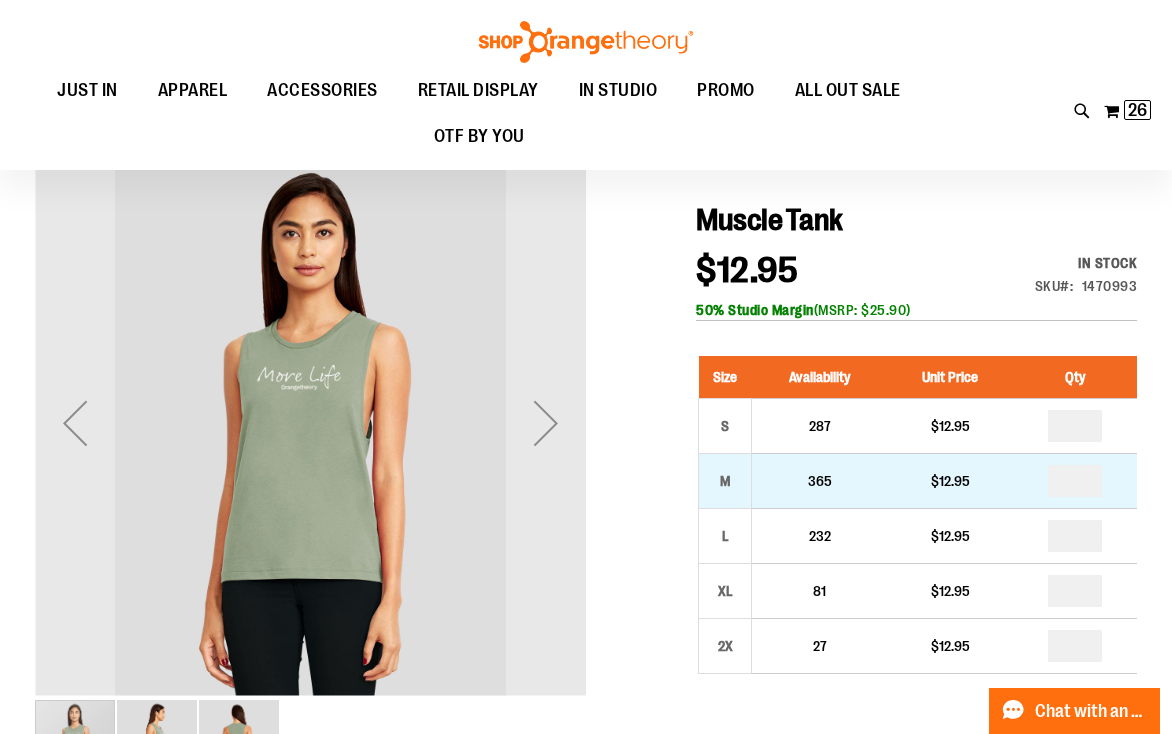 scroll, scrollTop: 160, scrollLeft: 0, axis: vertical 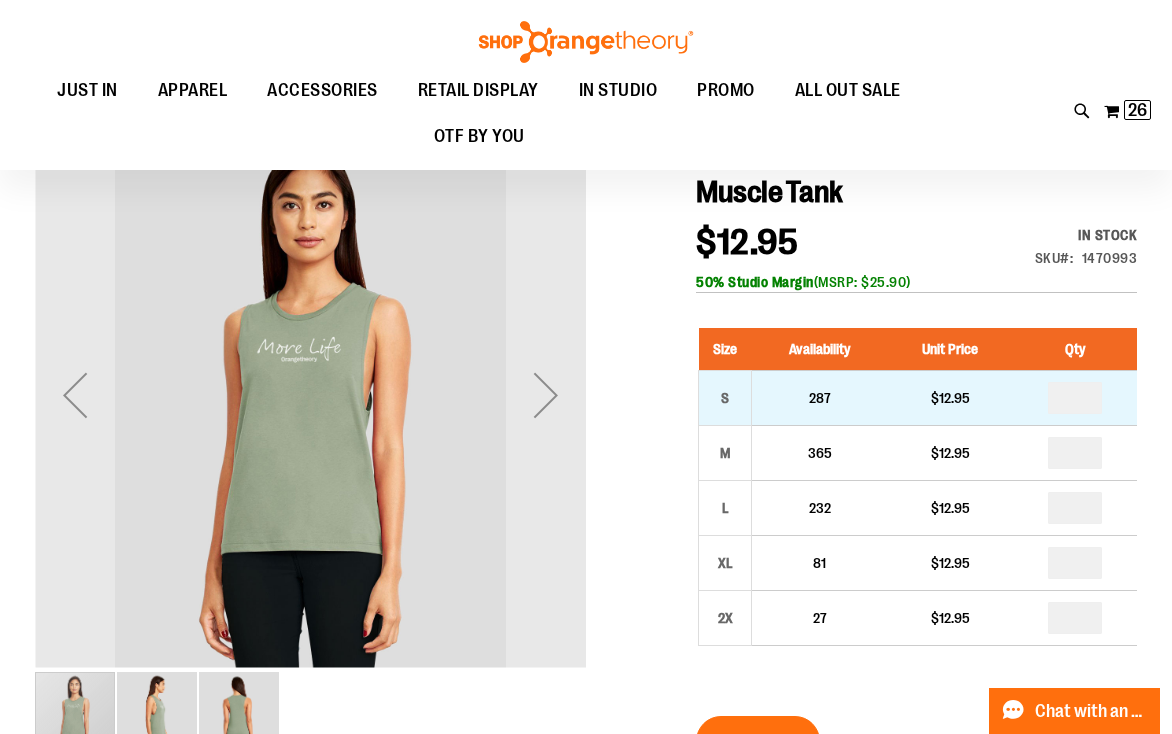 type on "**********" 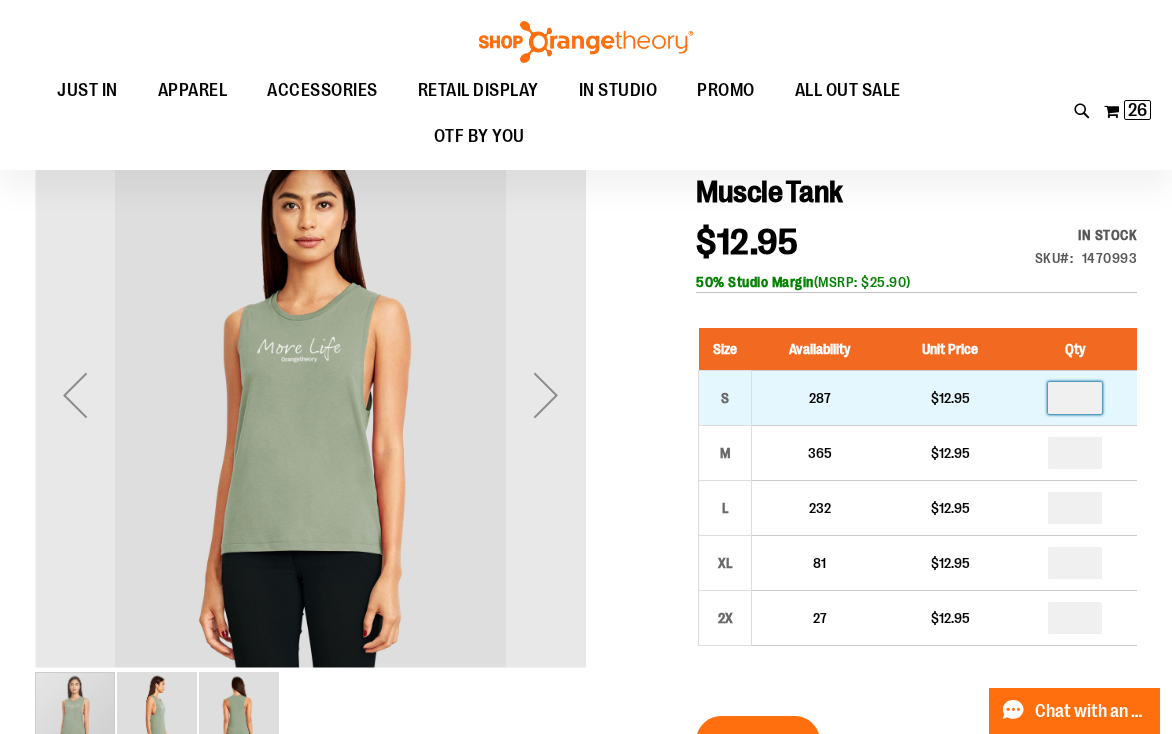 click at bounding box center (1075, 398) 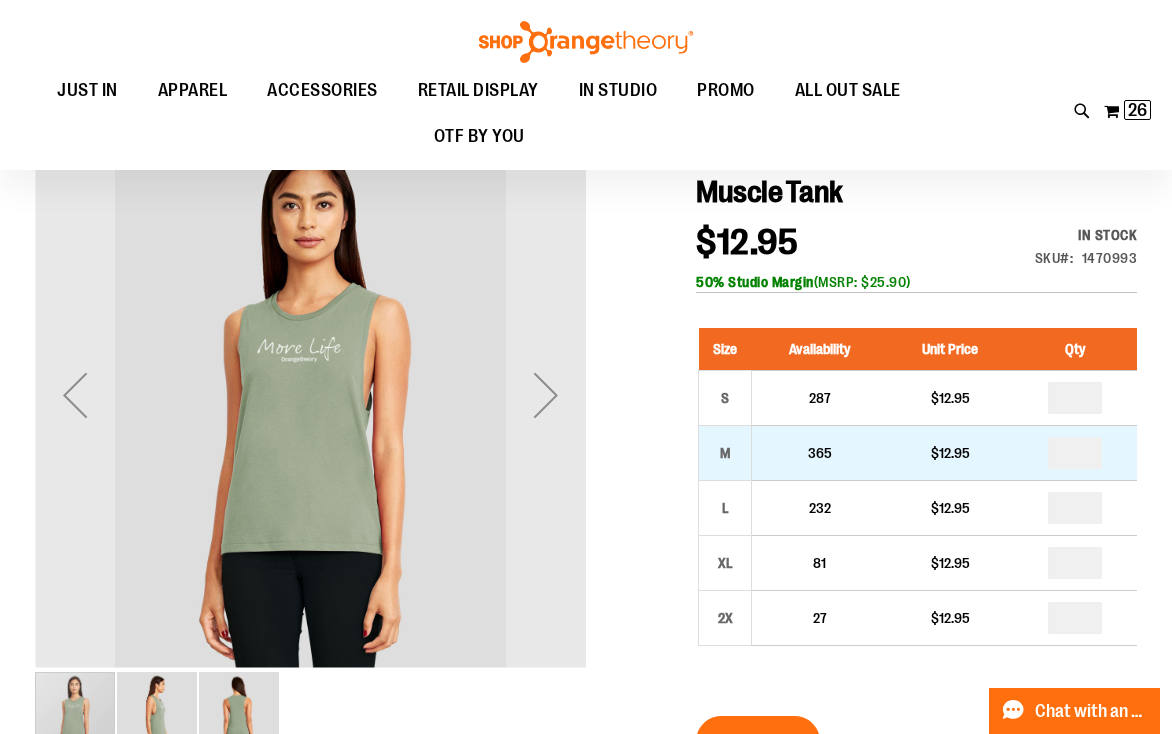 type on "*" 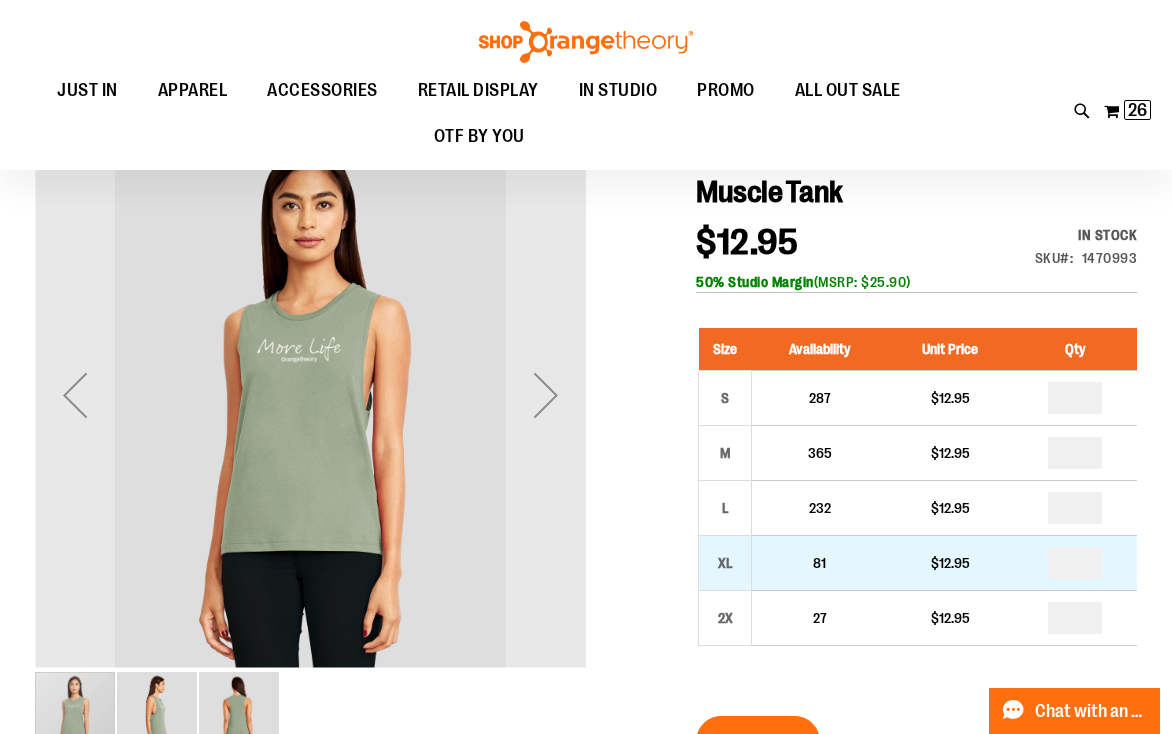 type on "*" 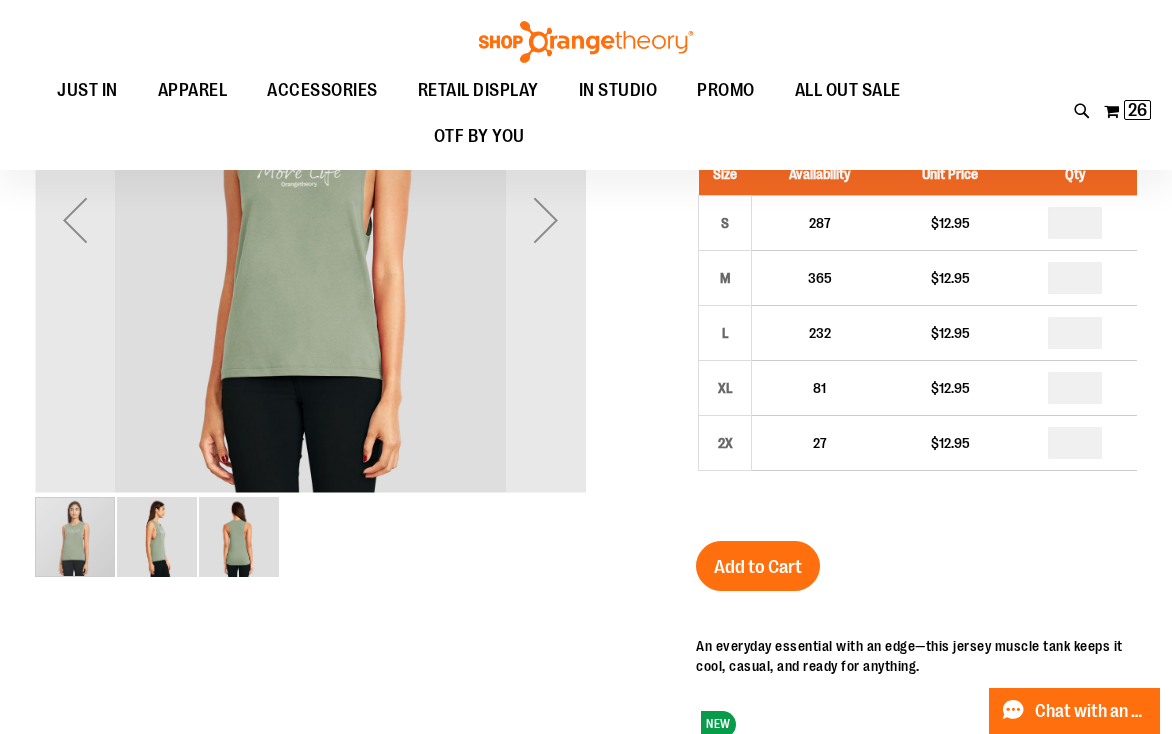 scroll, scrollTop: 480, scrollLeft: 0, axis: vertical 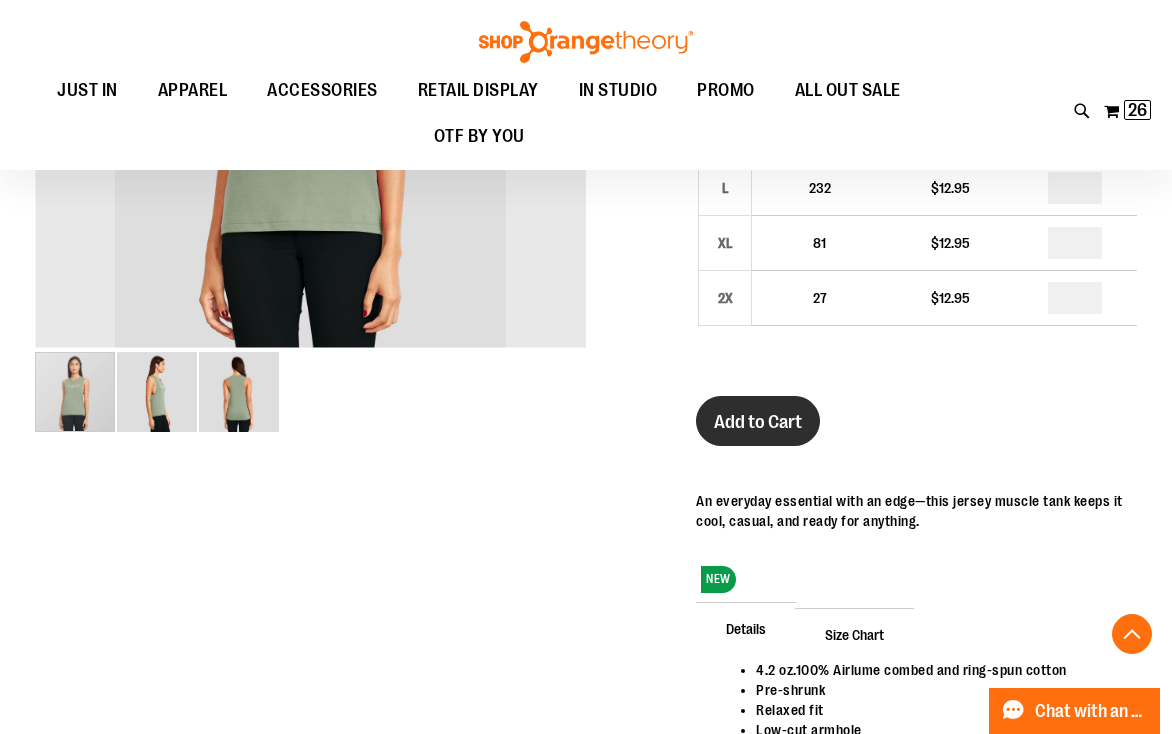 click on "Add to Cart" at bounding box center (758, 422) 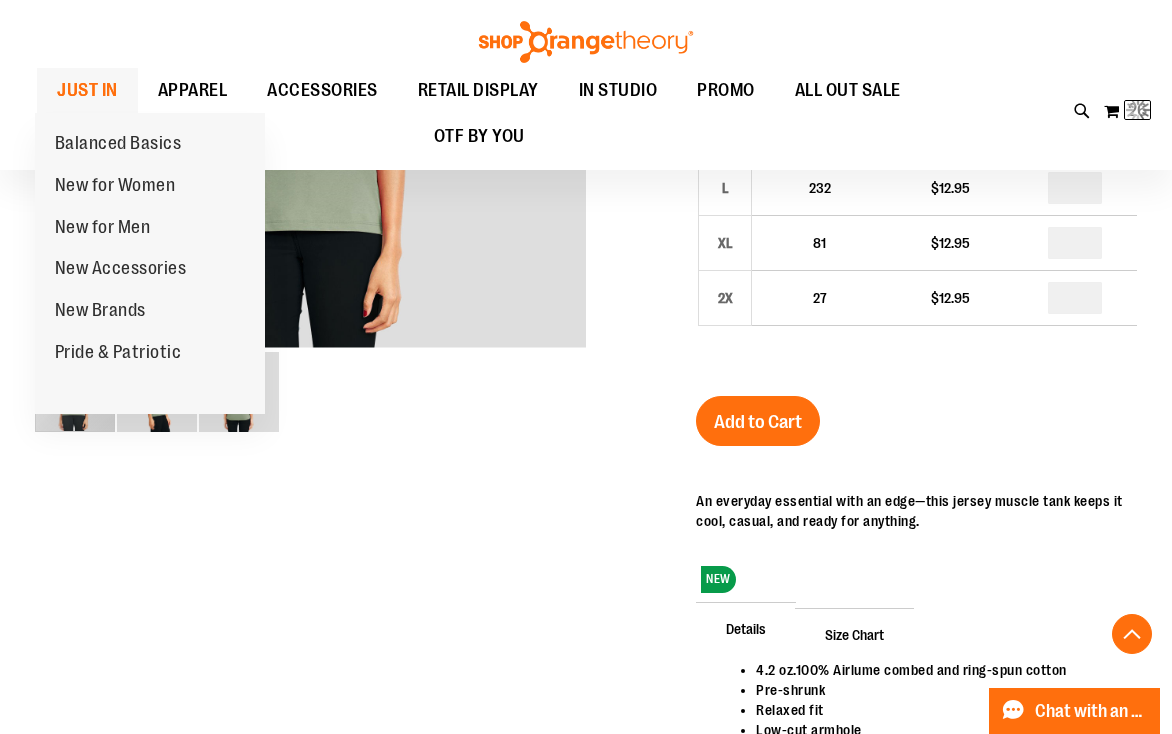 click on "JUST IN" at bounding box center [87, 90] 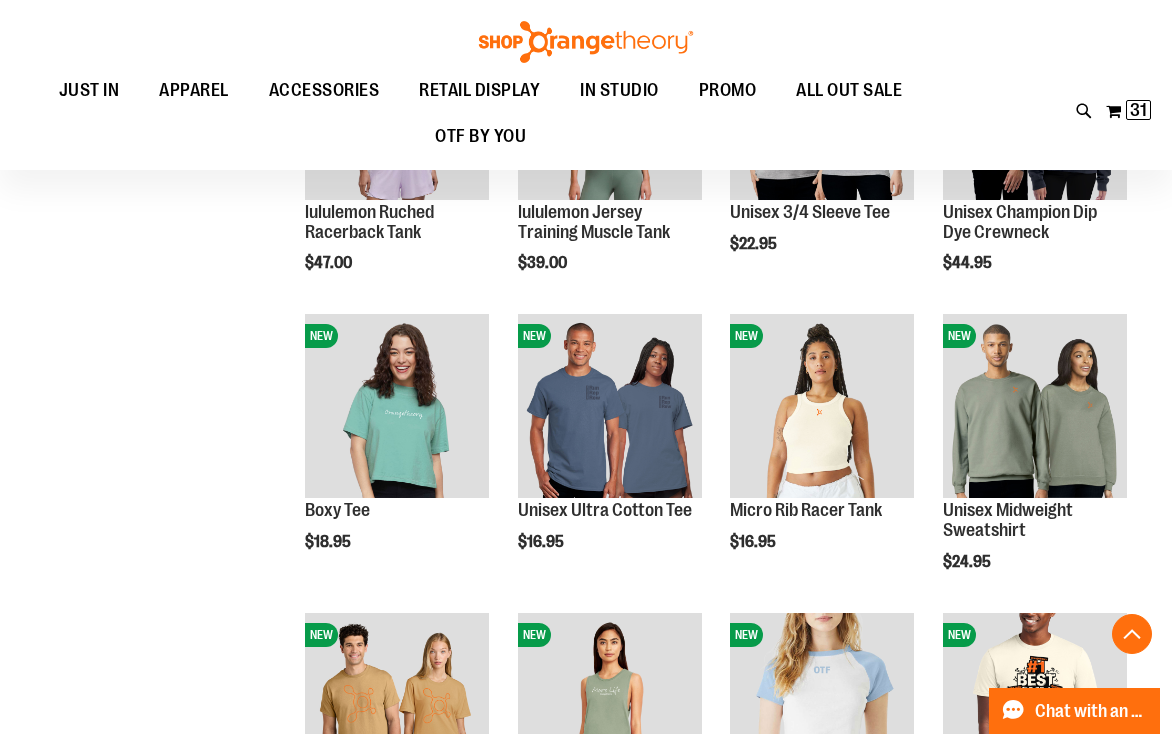 scroll, scrollTop: 1660, scrollLeft: 0, axis: vertical 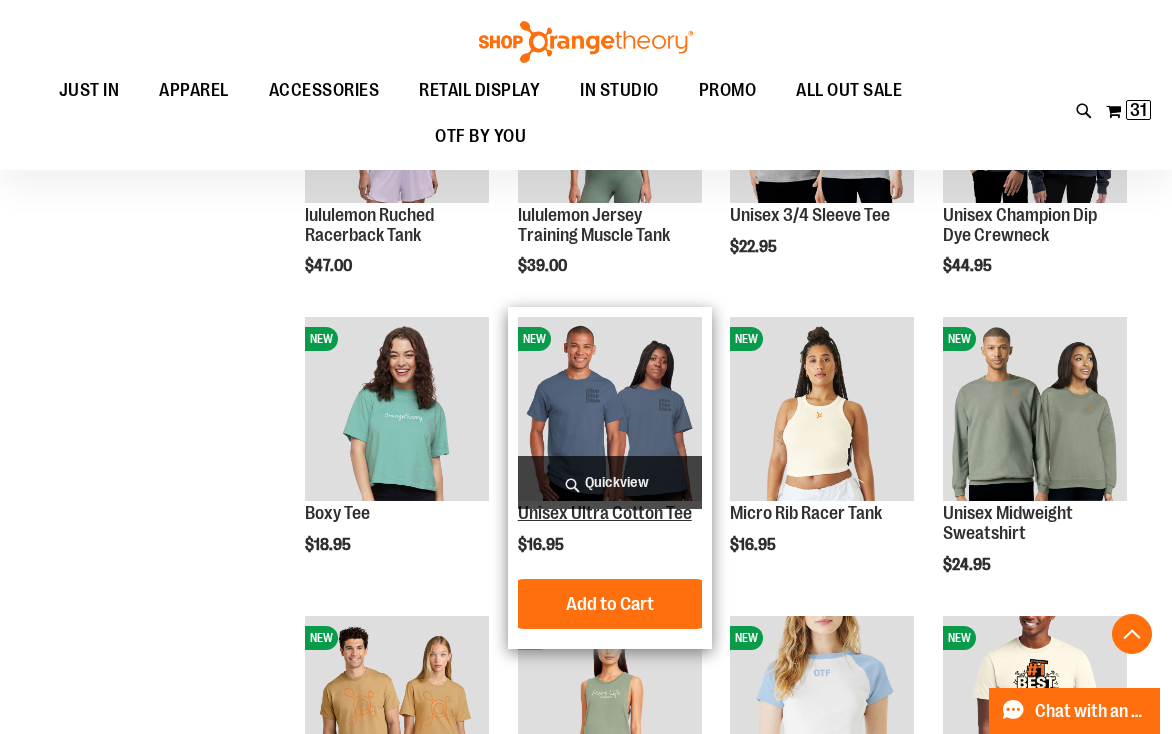 type on "**********" 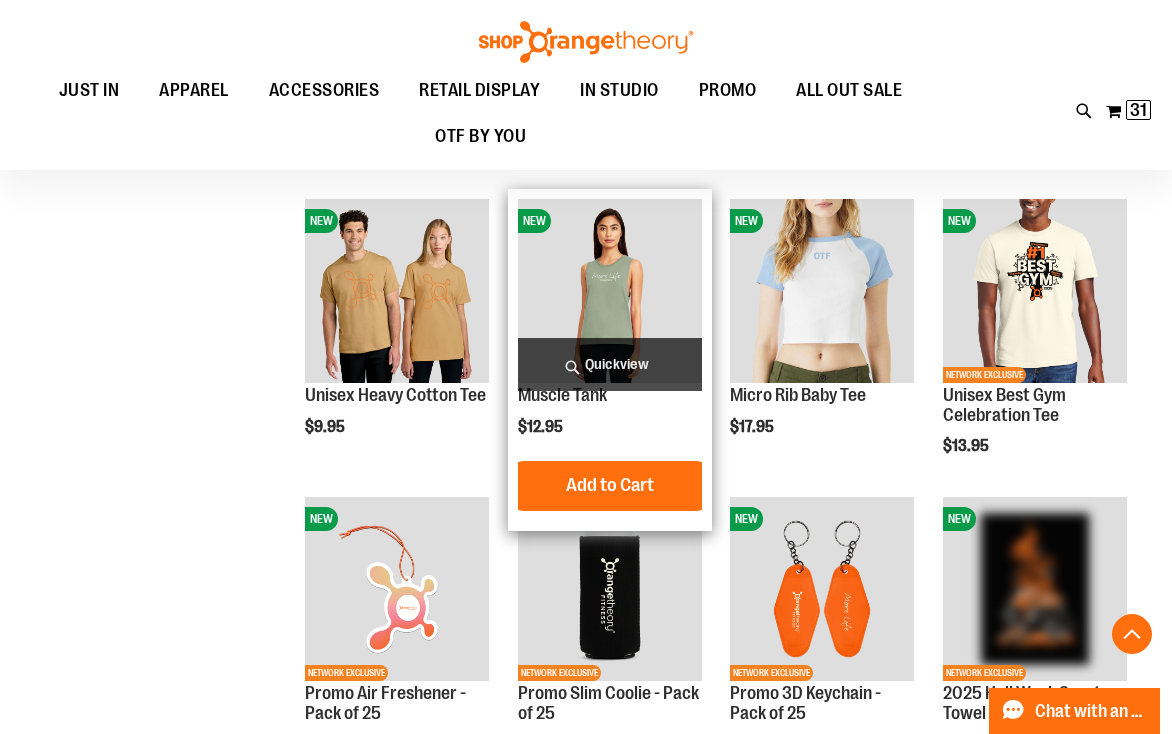 scroll, scrollTop: 2060, scrollLeft: 0, axis: vertical 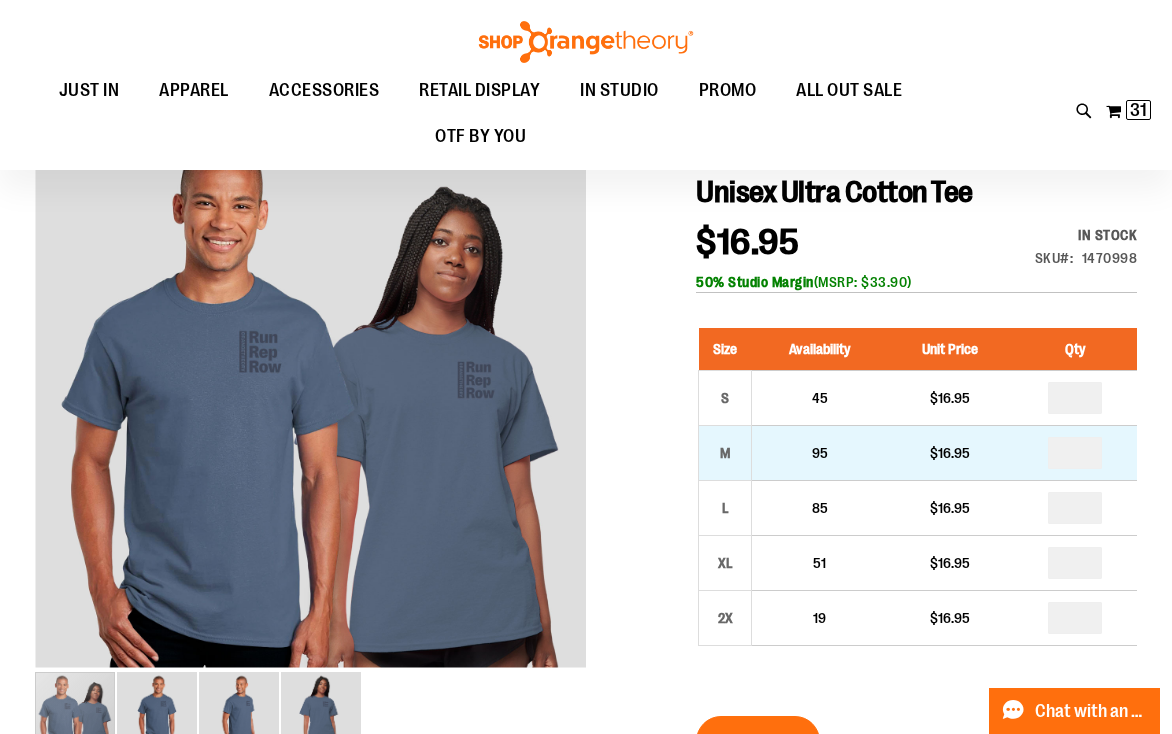 type on "**********" 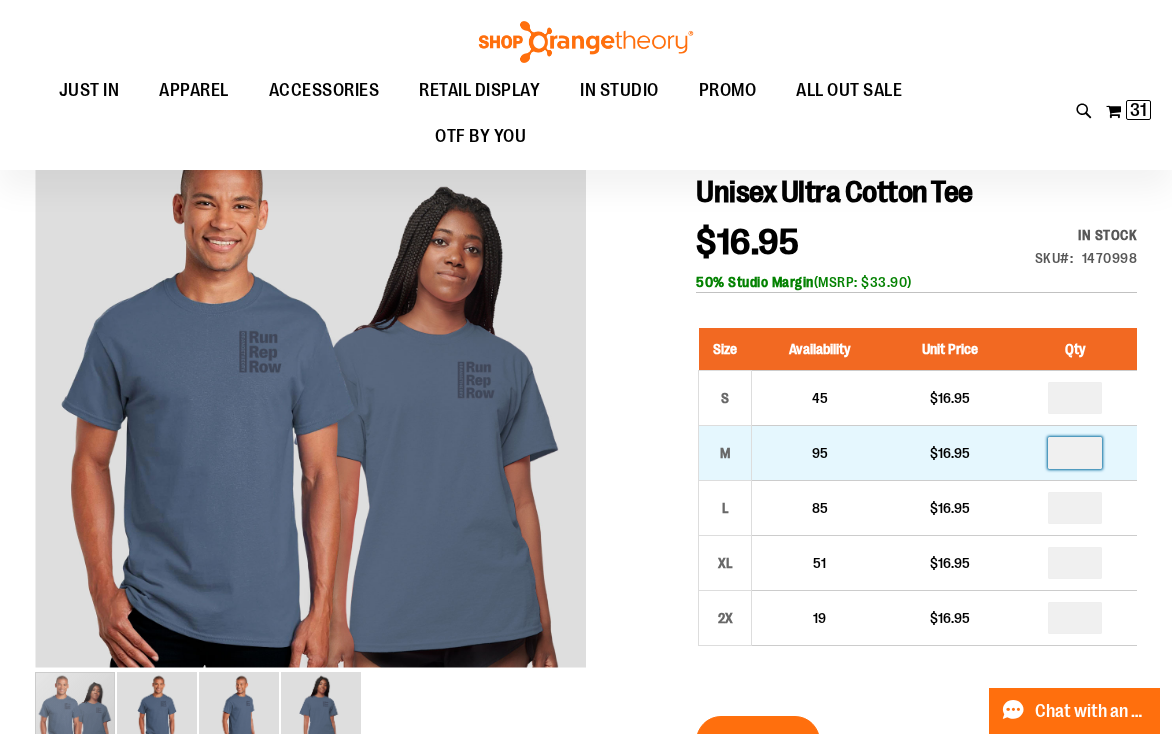 click at bounding box center [1075, 453] 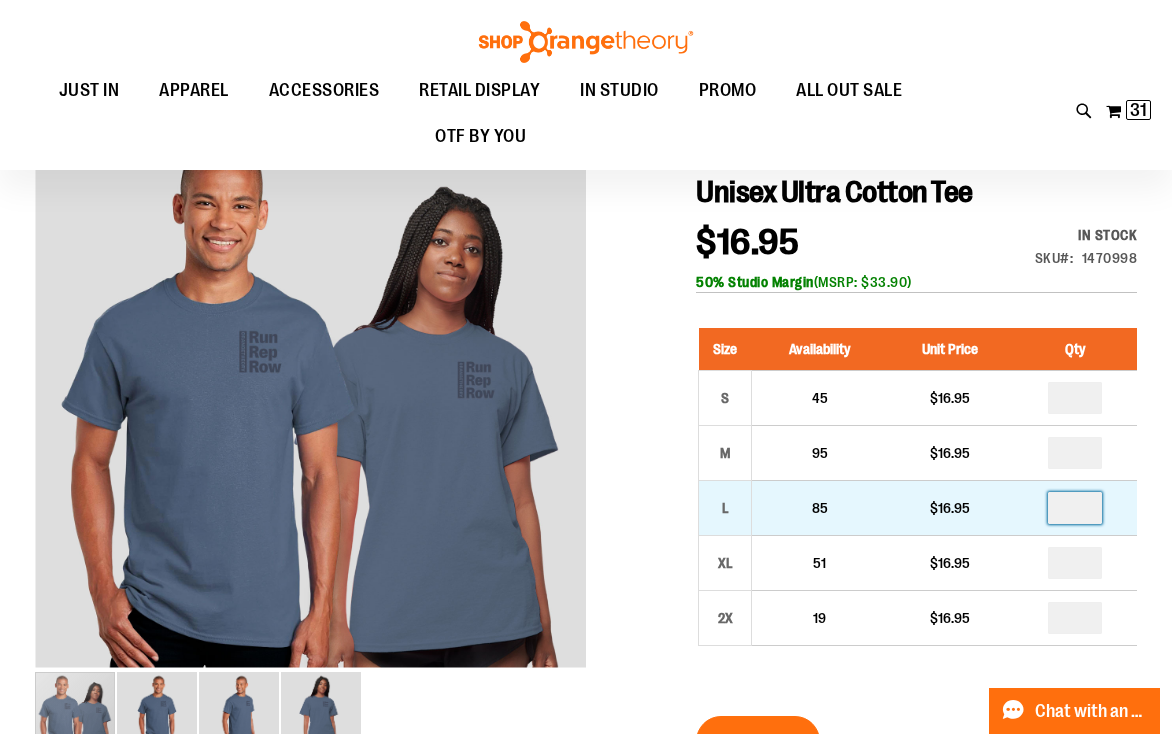 click at bounding box center [1075, 508] 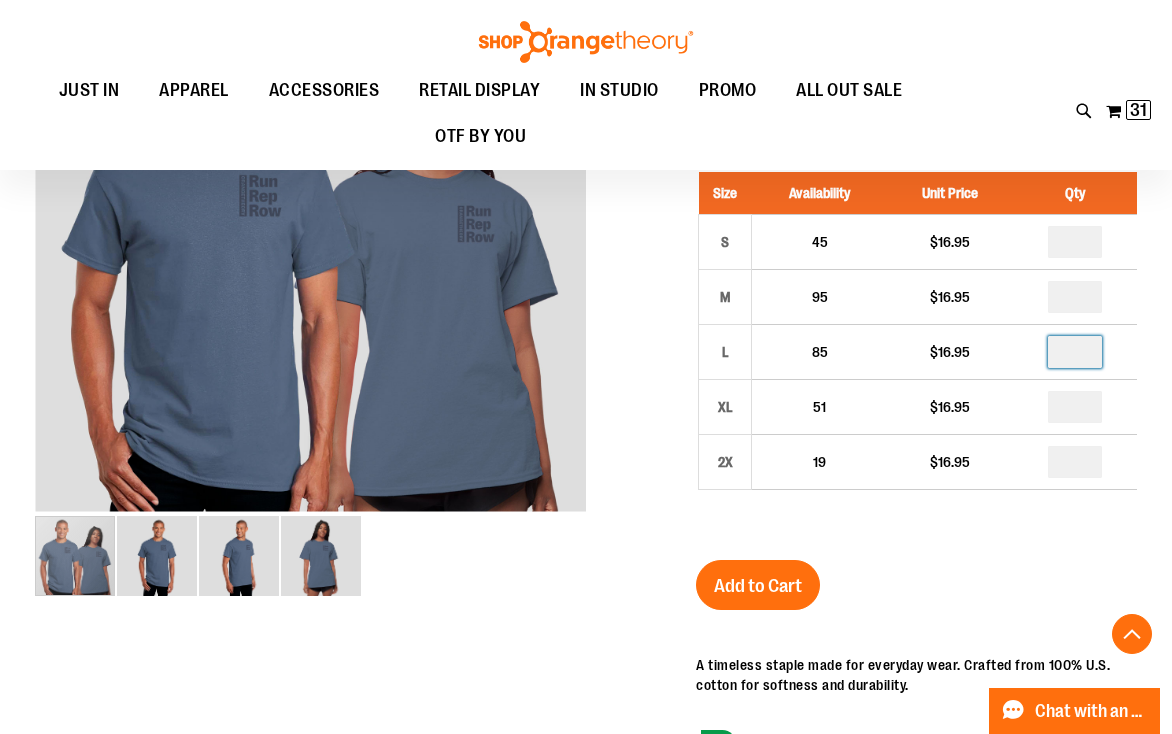 scroll, scrollTop: 320, scrollLeft: 0, axis: vertical 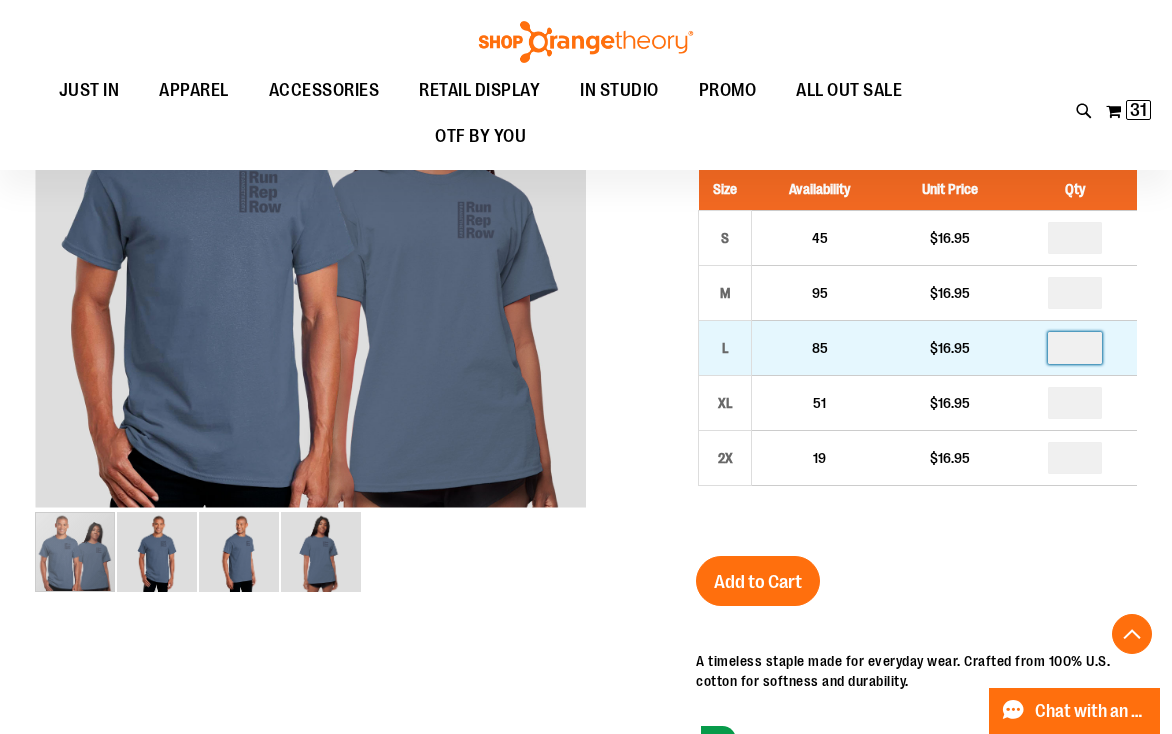type on "*" 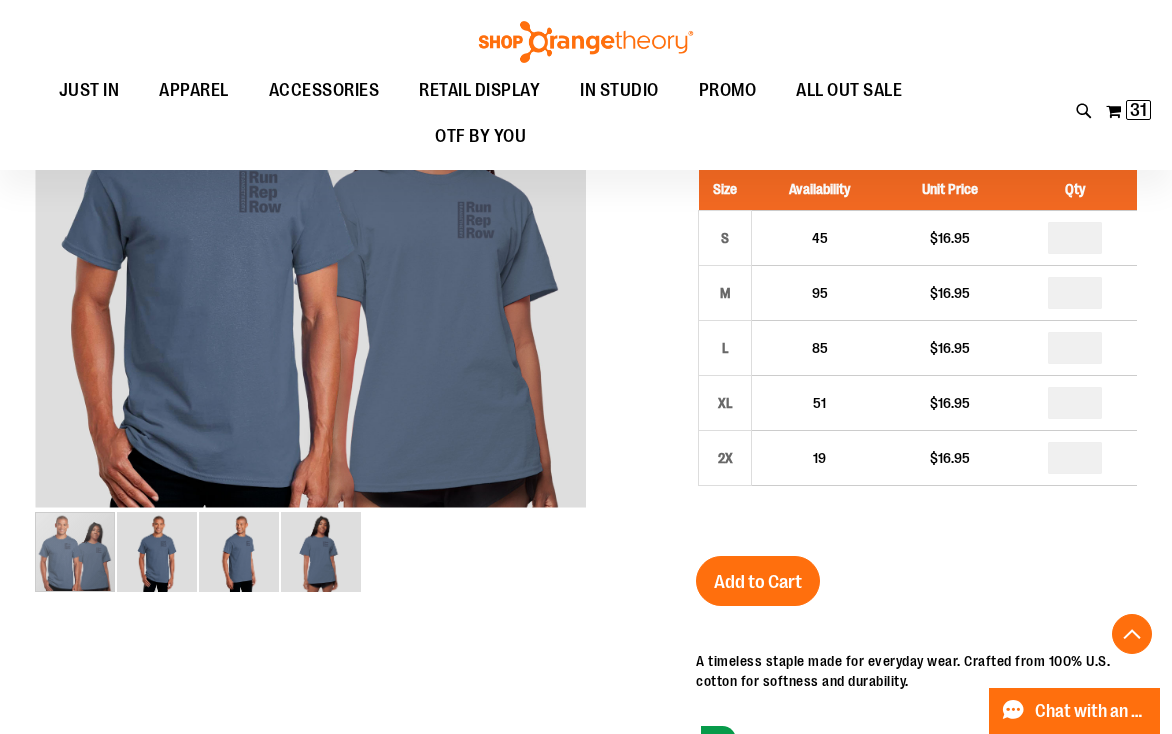 click on "Unisex Ultra Cotton Tee
$16.95
In stock
Only  %1  left
SKU
1470998
50% Studio Margin  (MSRP: $33.90)
Size
Availability
Unit Price
Qty
S
45
$16.95" at bounding box center [916, 517] 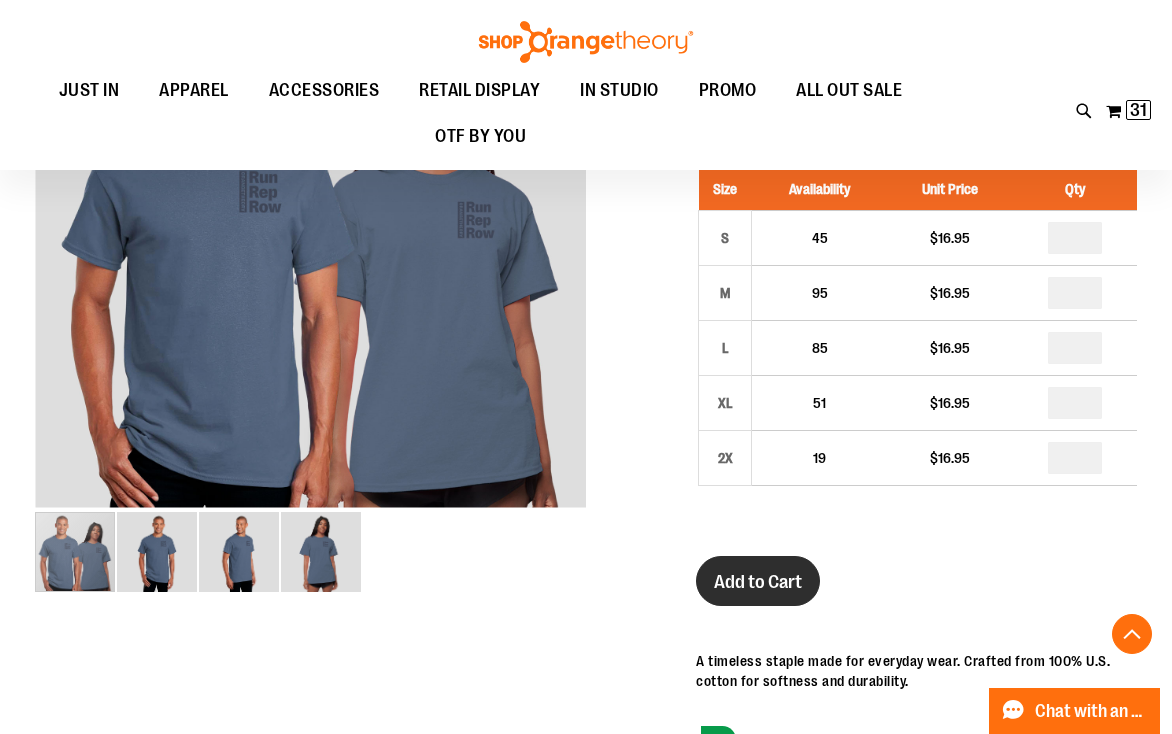click on "Add to Cart" at bounding box center [758, 582] 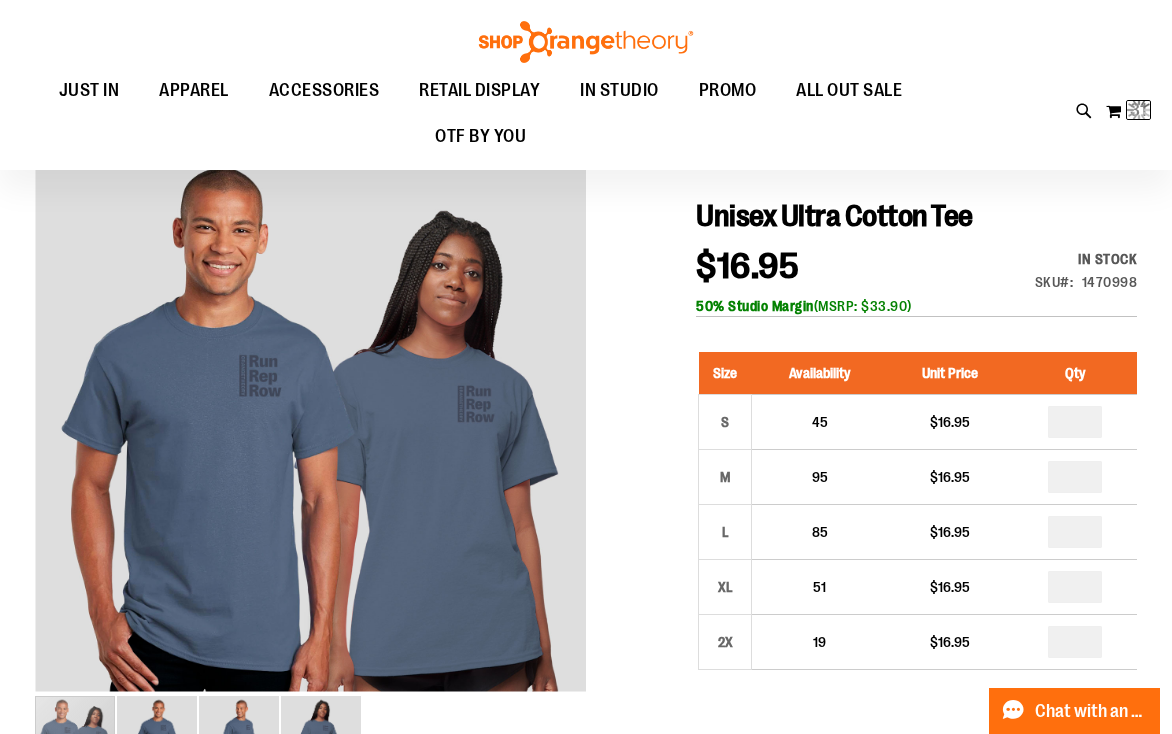 scroll, scrollTop: 0, scrollLeft: 0, axis: both 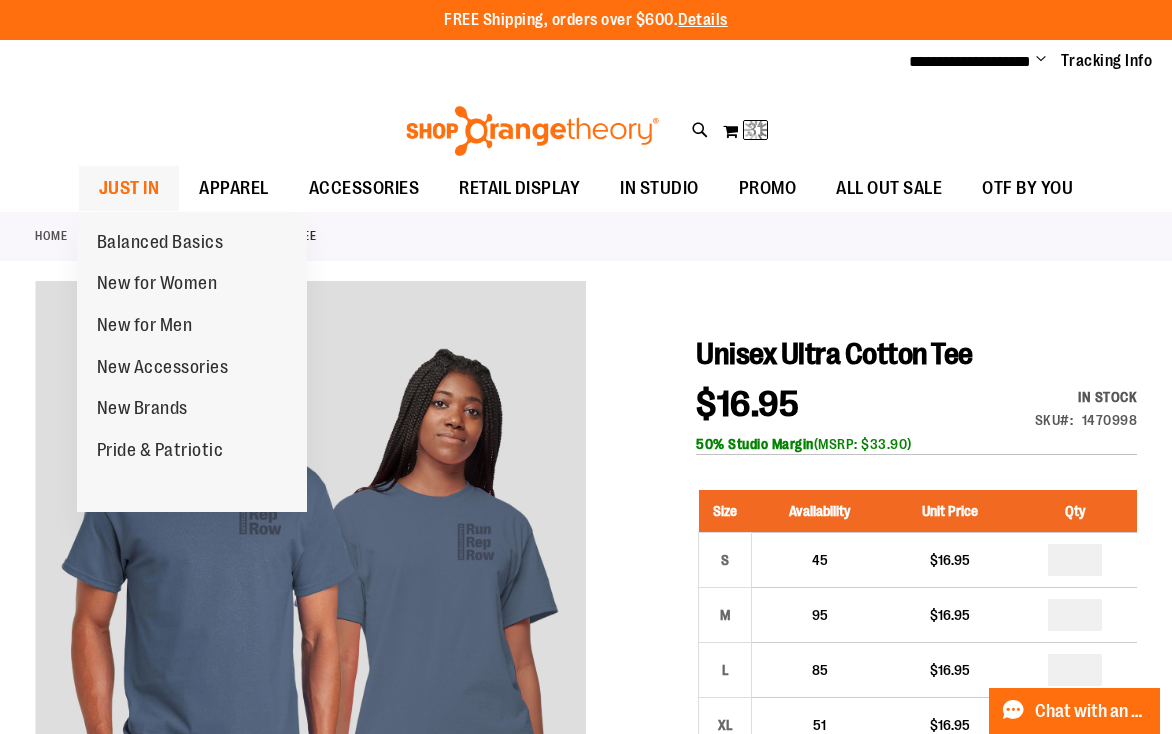 click on "JUST IN" at bounding box center (129, 188) 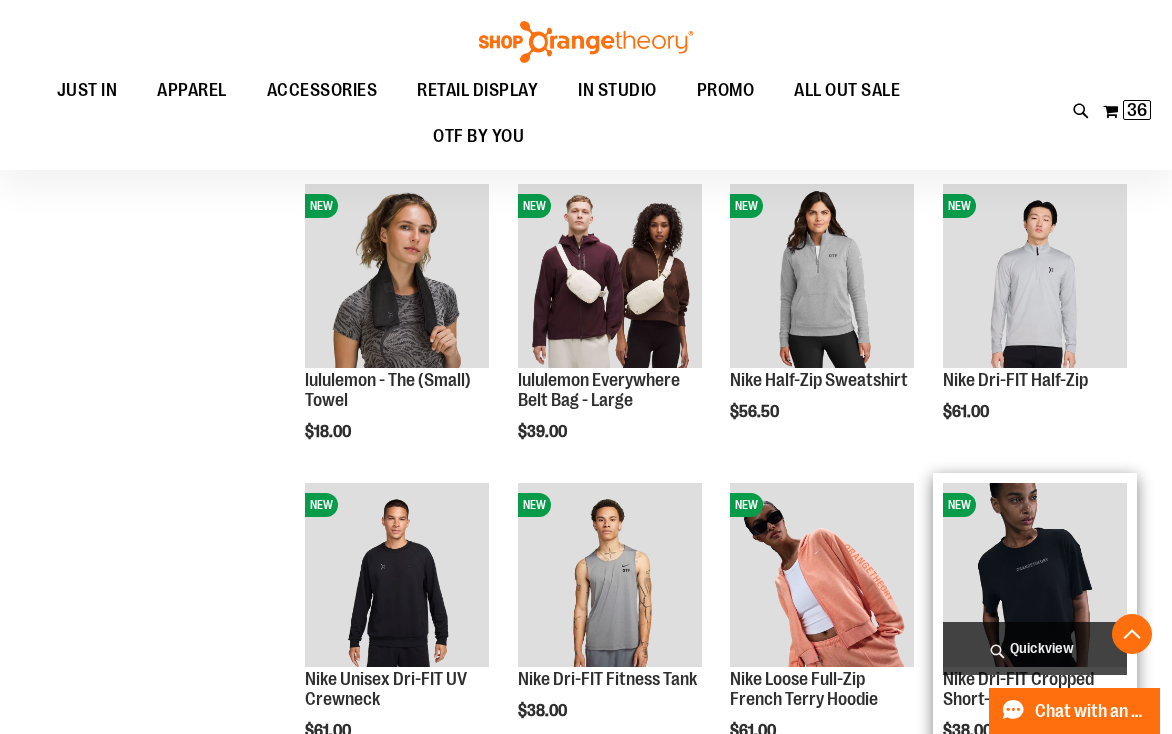scroll, scrollTop: 560, scrollLeft: 0, axis: vertical 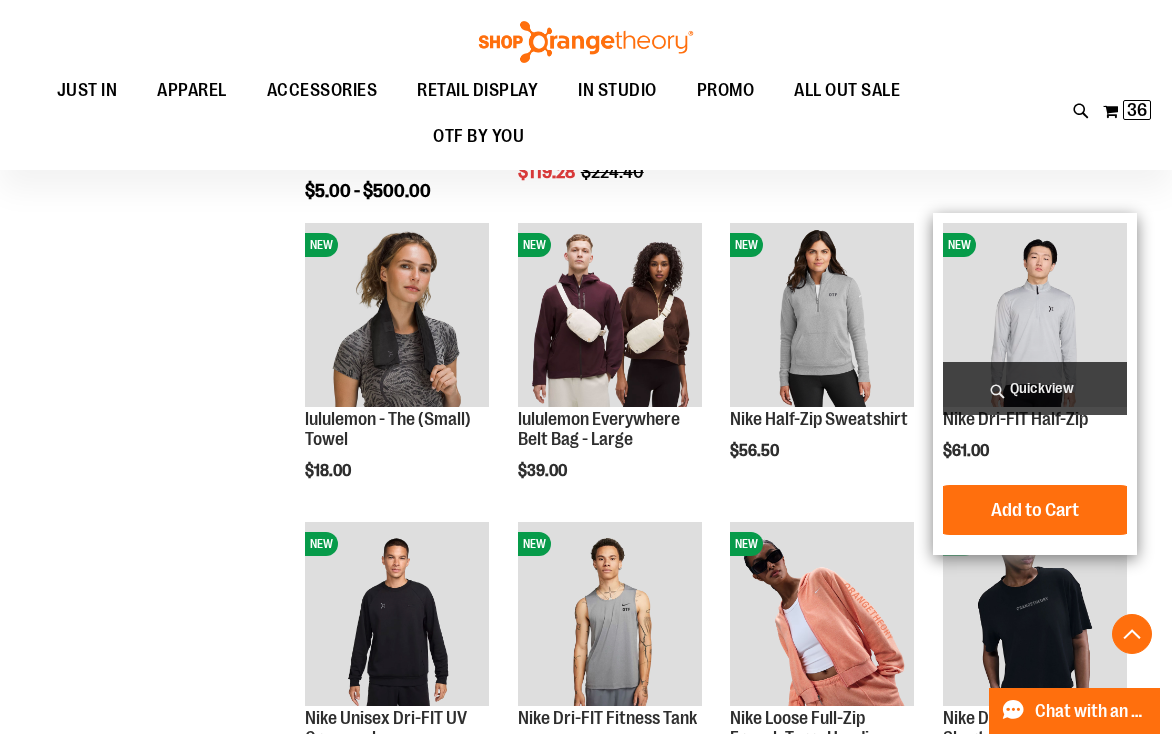 type on "**********" 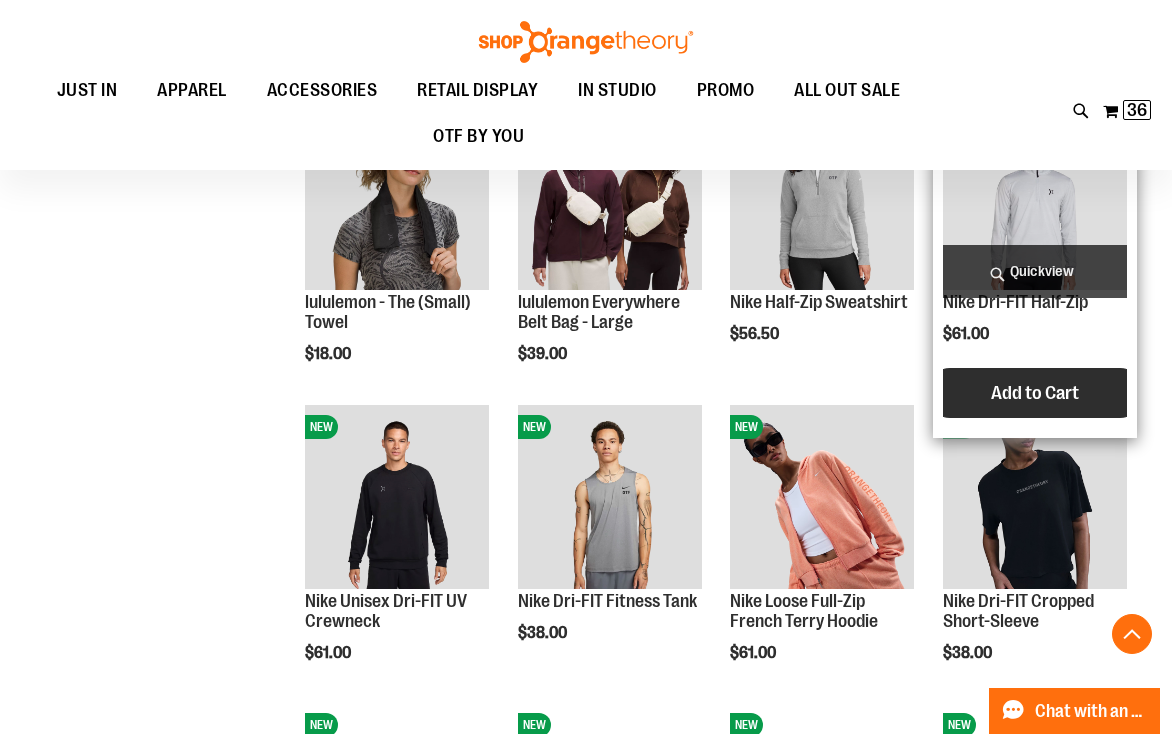 scroll, scrollTop: 880, scrollLeft: 0, axis: vertical 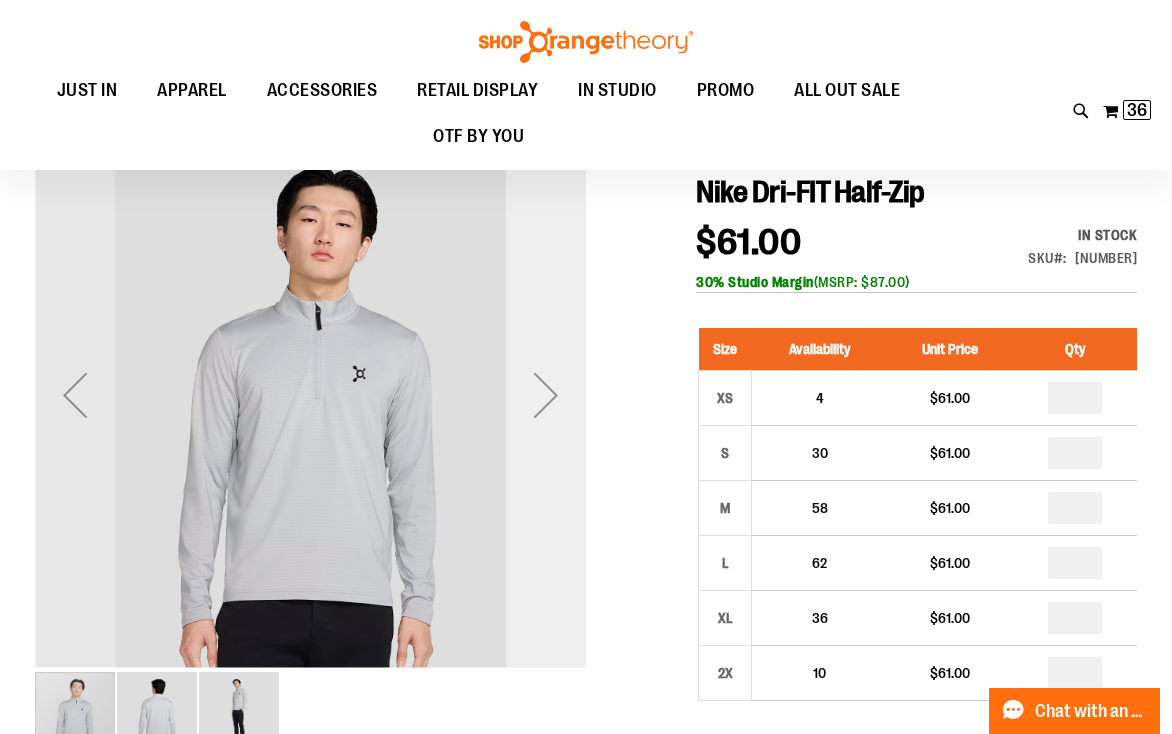type on "**********" 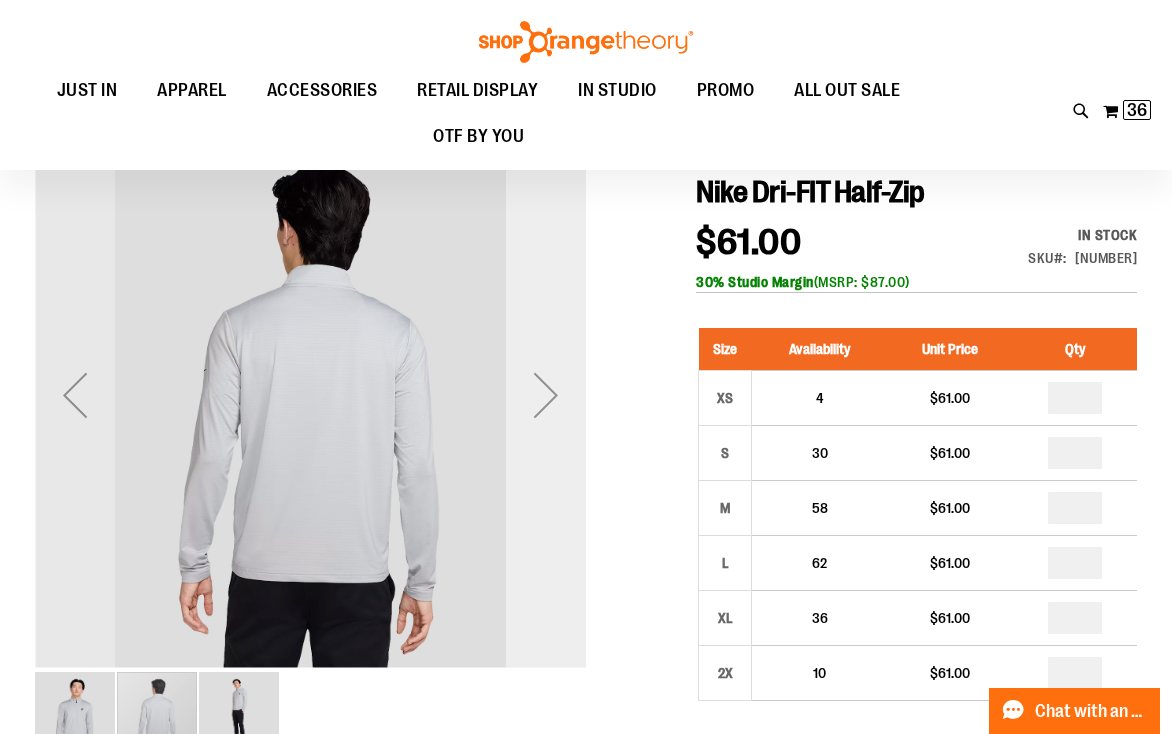 click at bounding box center [546, 395] 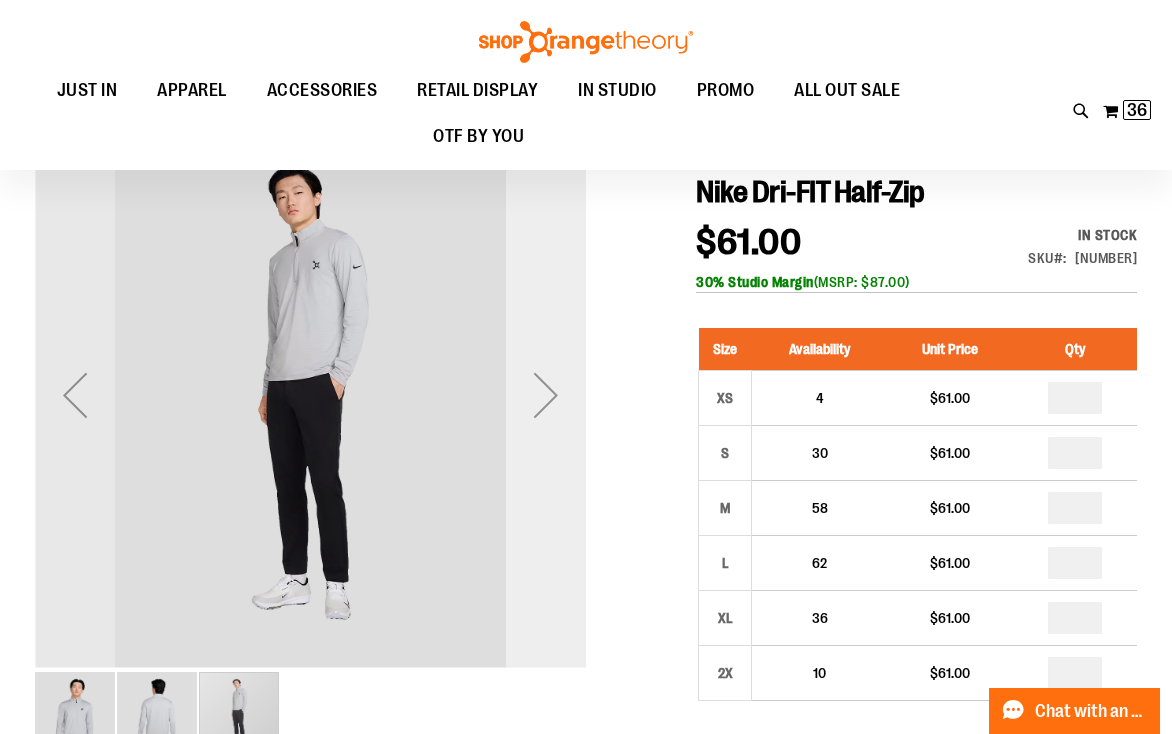 click at bounding box center [546, 395] 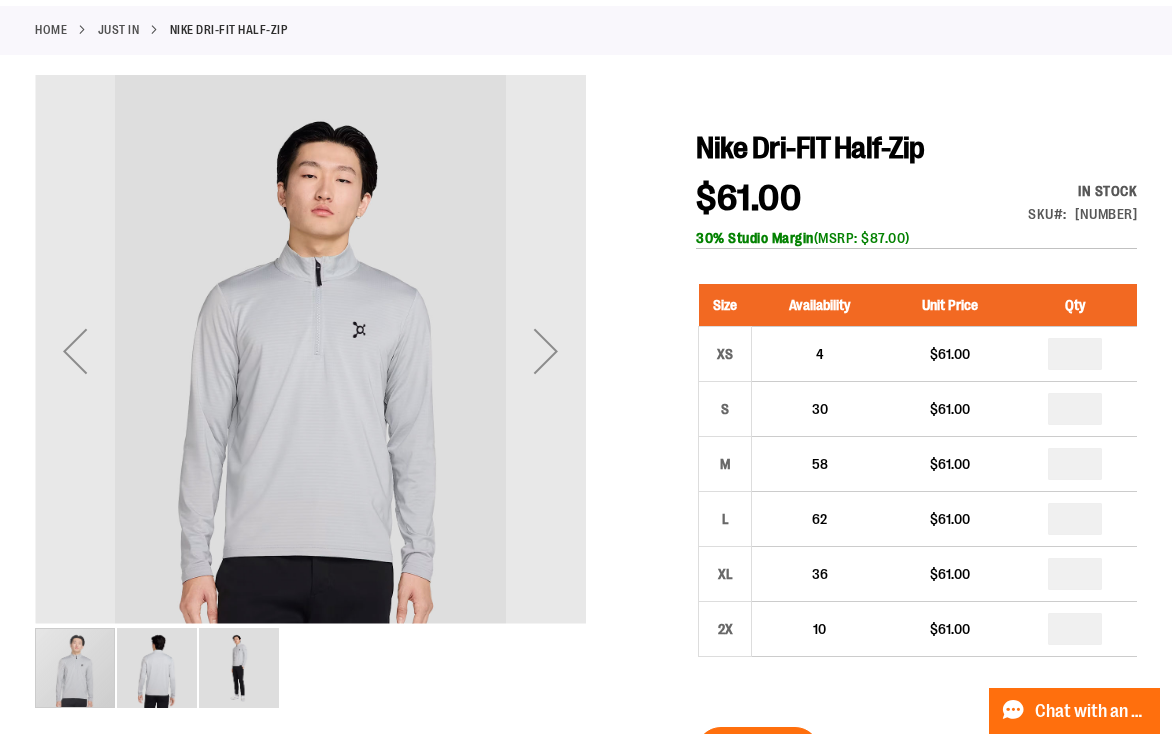 scroll, scrollTop: 0, scrollLeft: 0, axis: both 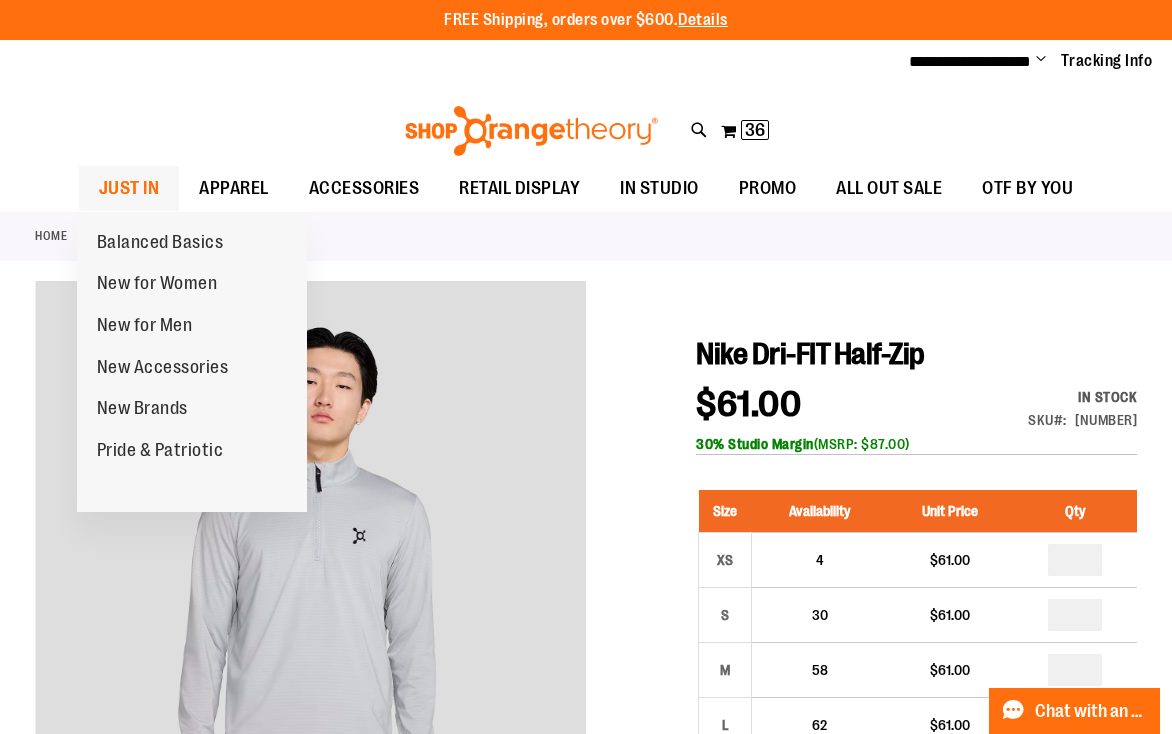 click on "JUST IN" at bounding box center (129, 188) 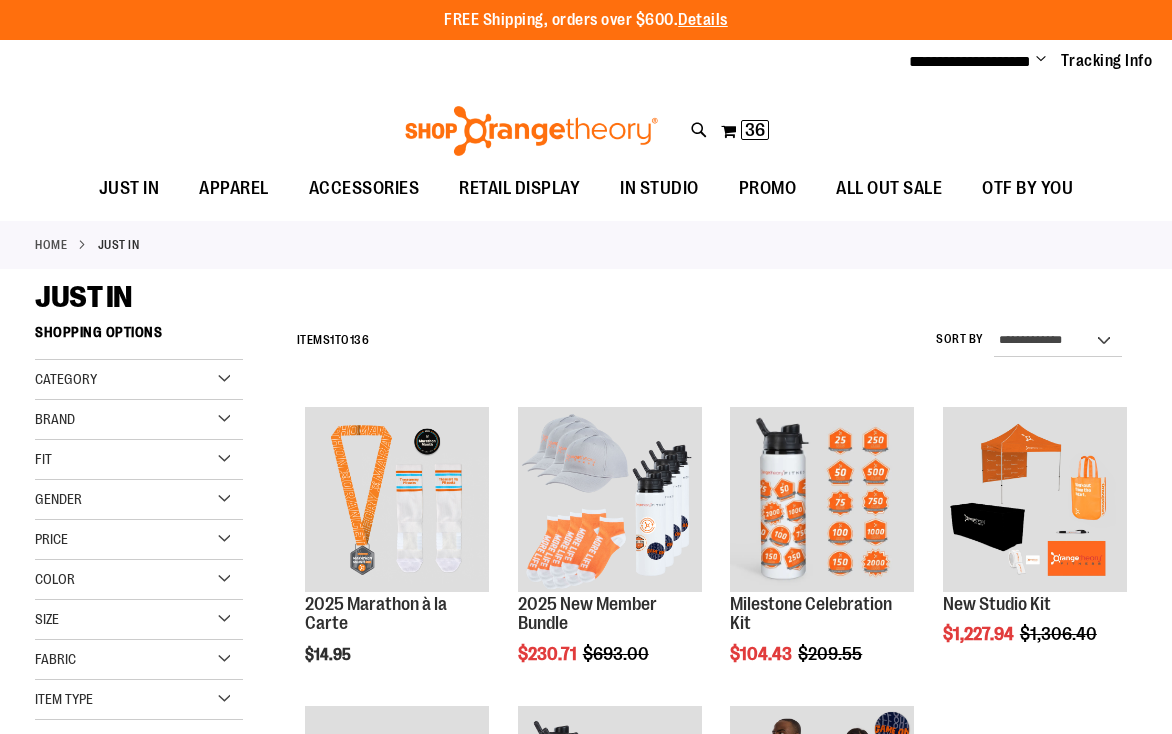 scroll, scrollTop: 0, scrollLeft: 0, axis: both 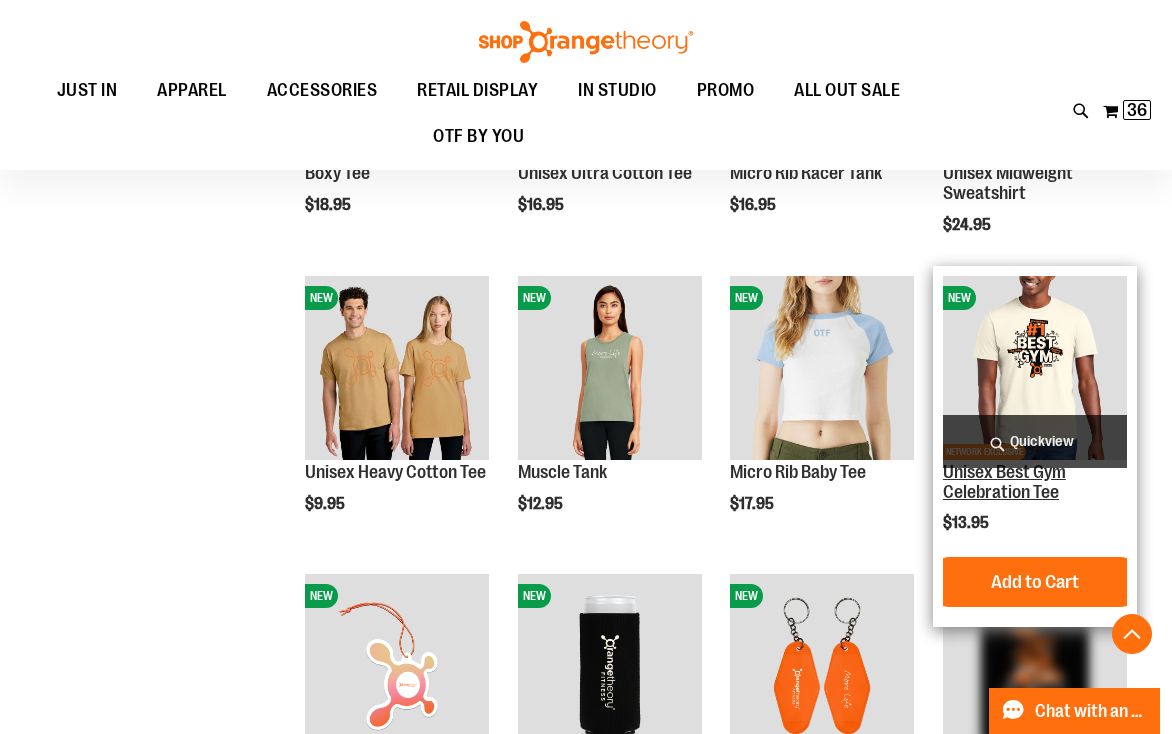 type on "**********" 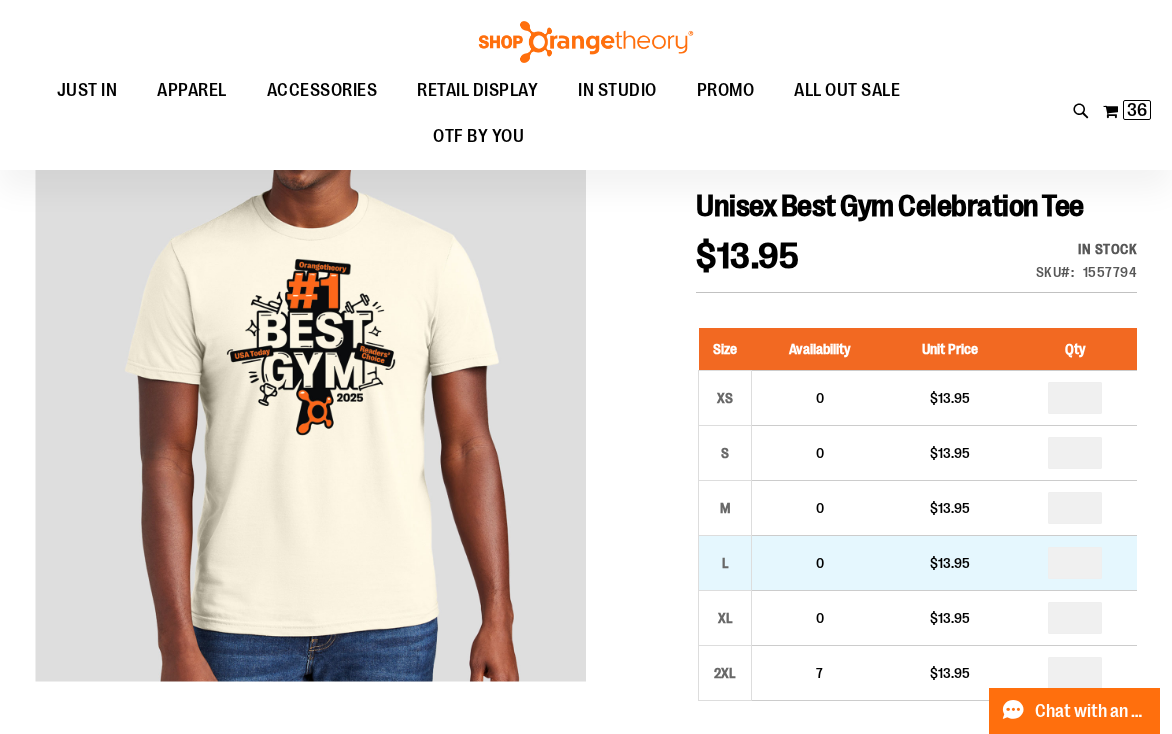 scroll, scrollTop: 160, scrollLeft: 0, axis: vertical 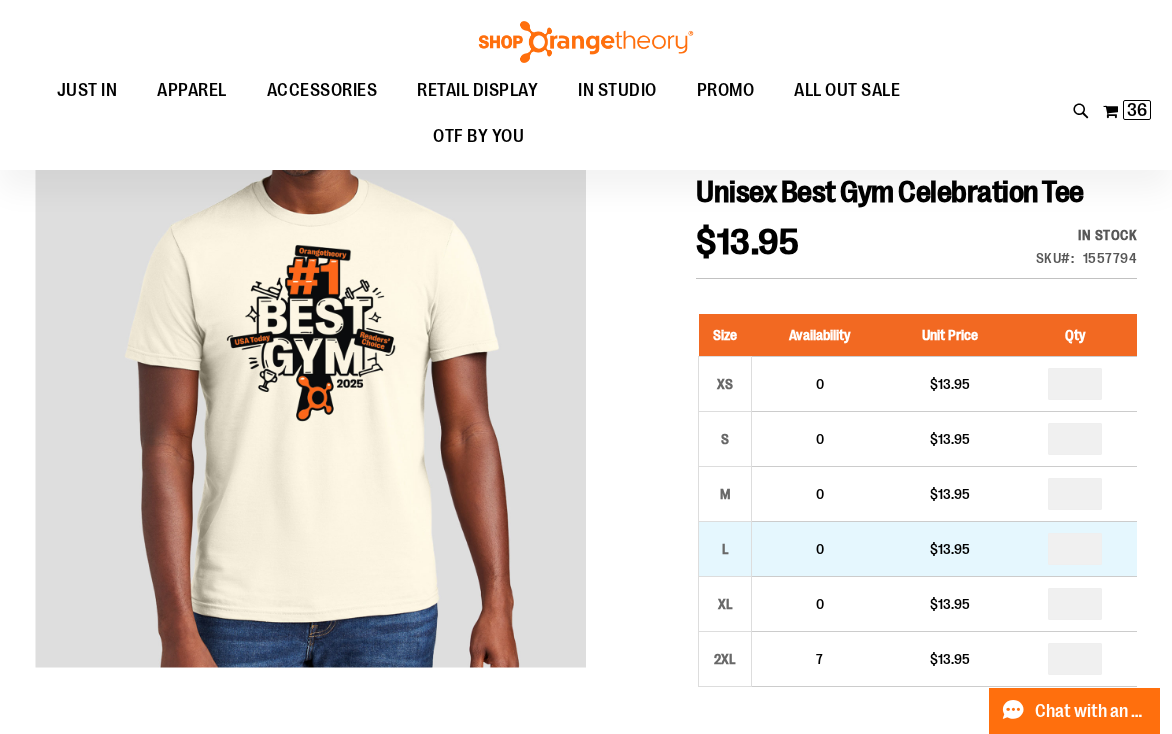 type on "**********" 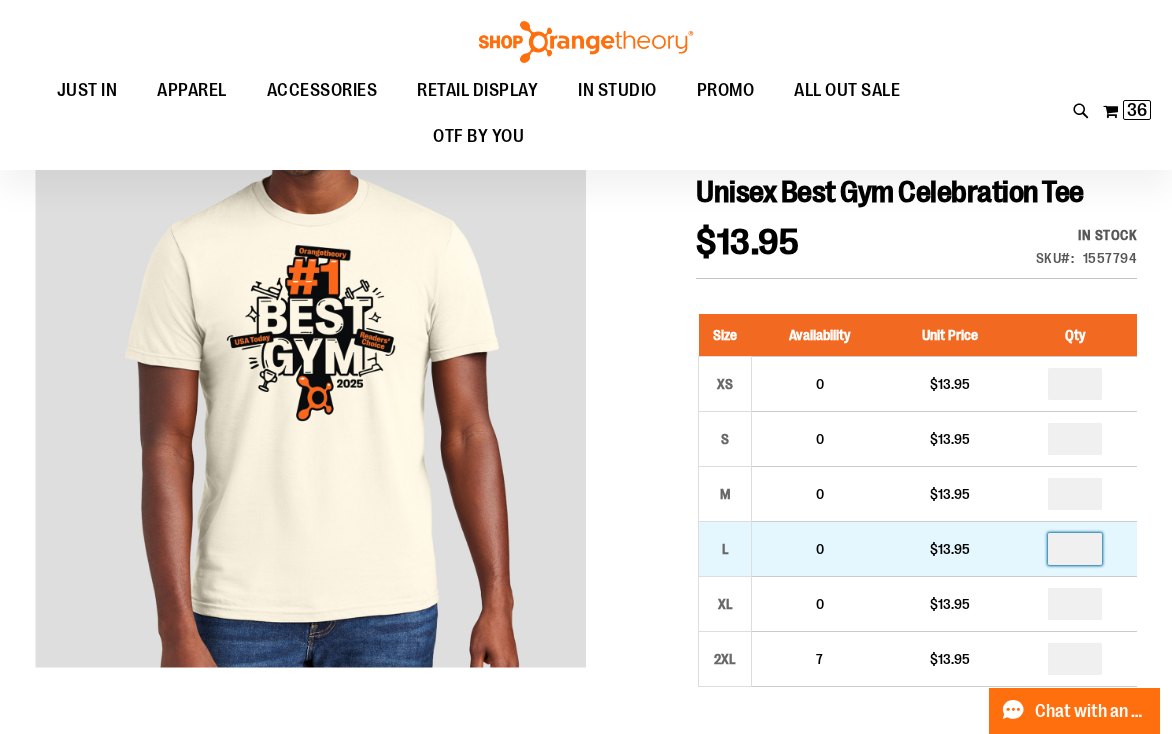 click at bounding box center (1075, 549) 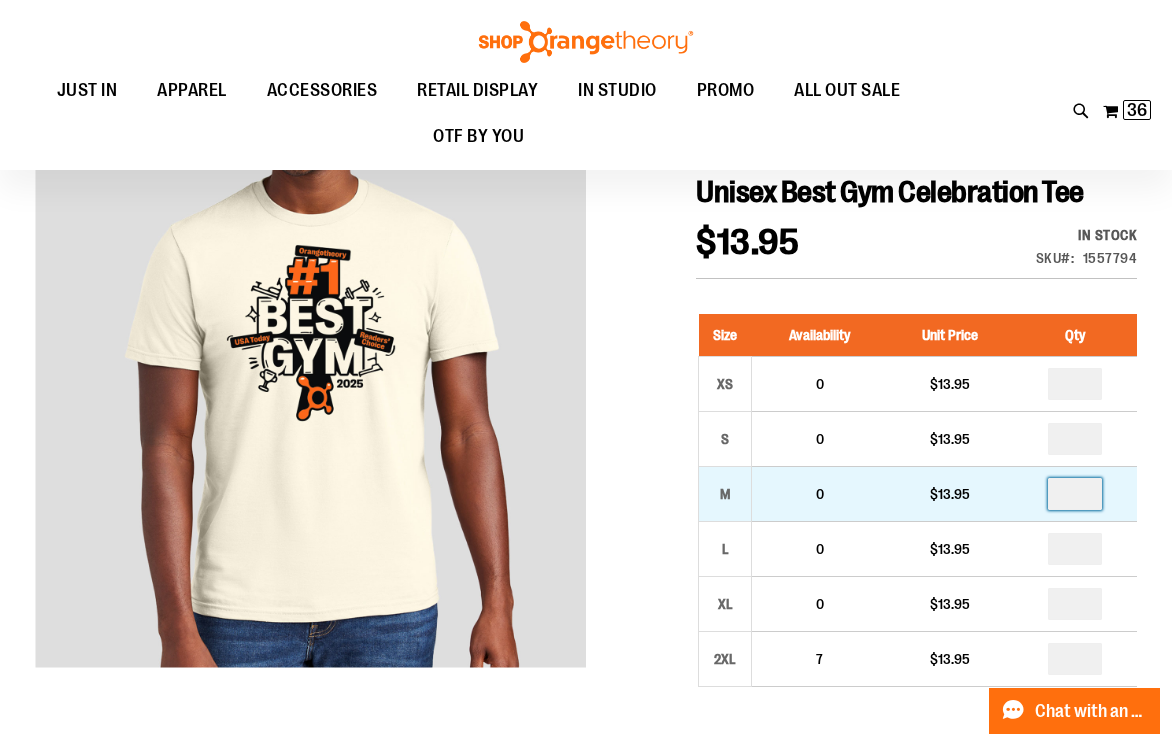 click at bounding box center (1075, 494) 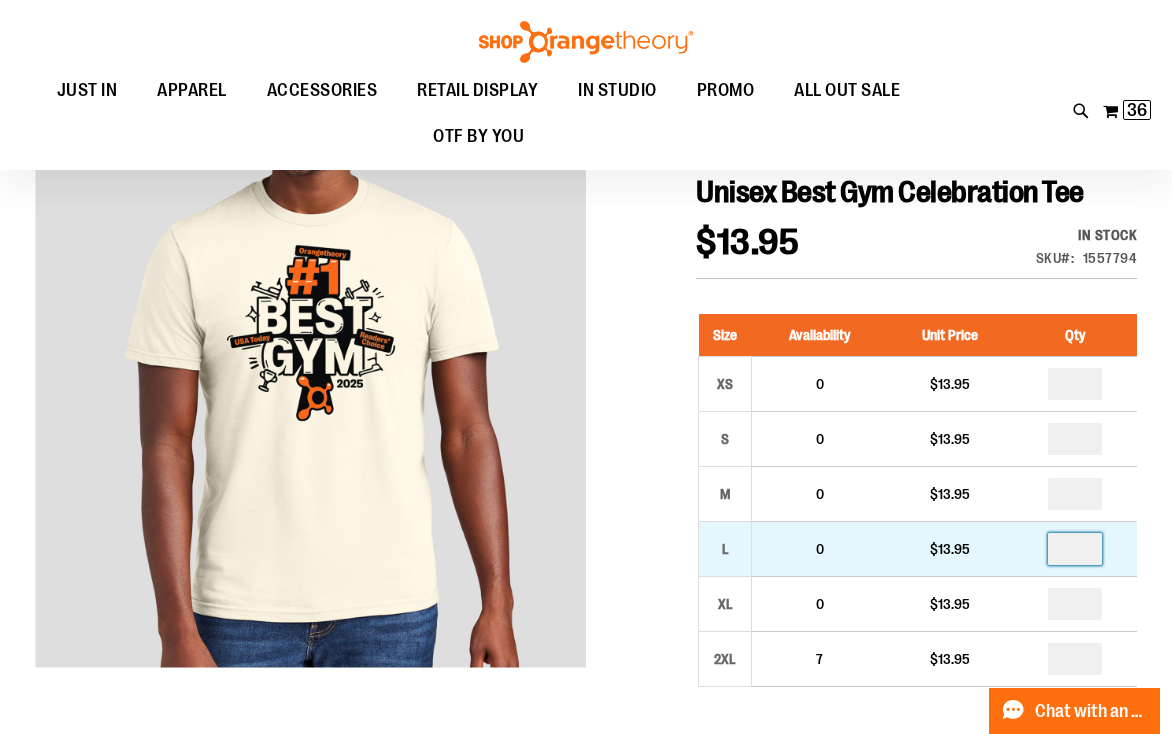 type on "*" 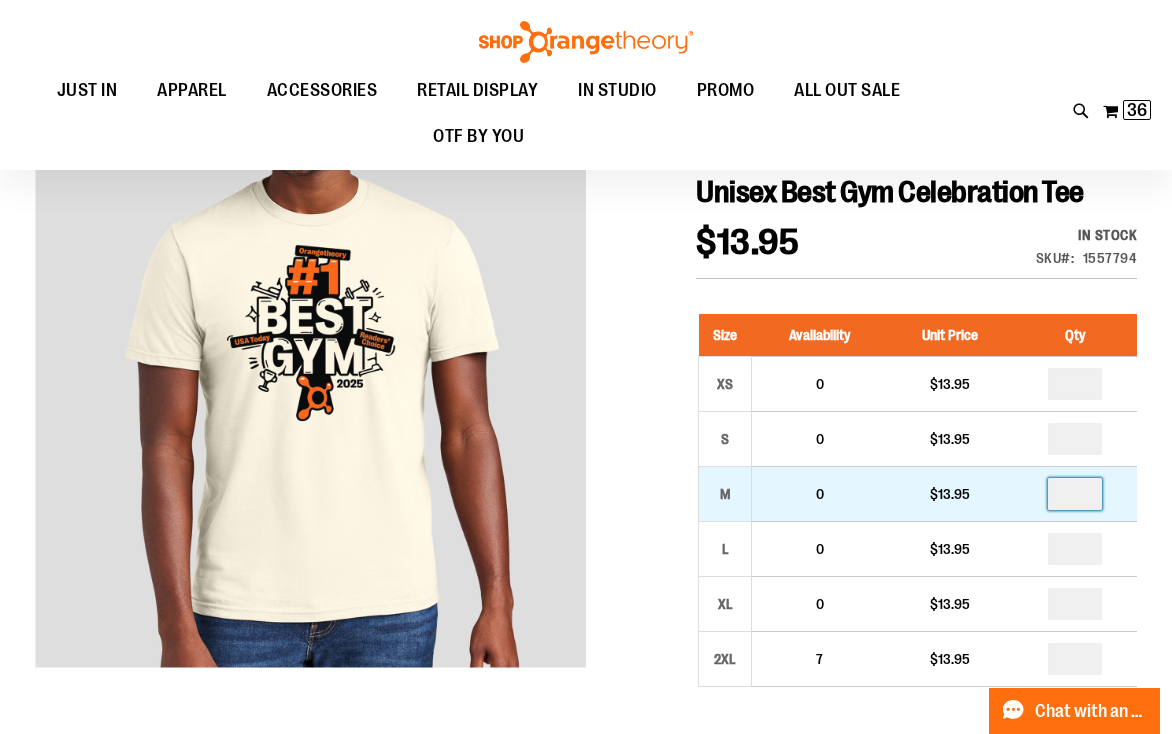 drag, startPoint x: 1080, startPoint y: 492, endPoint x: 1090, endPoint y: 496, distance: 10.770329 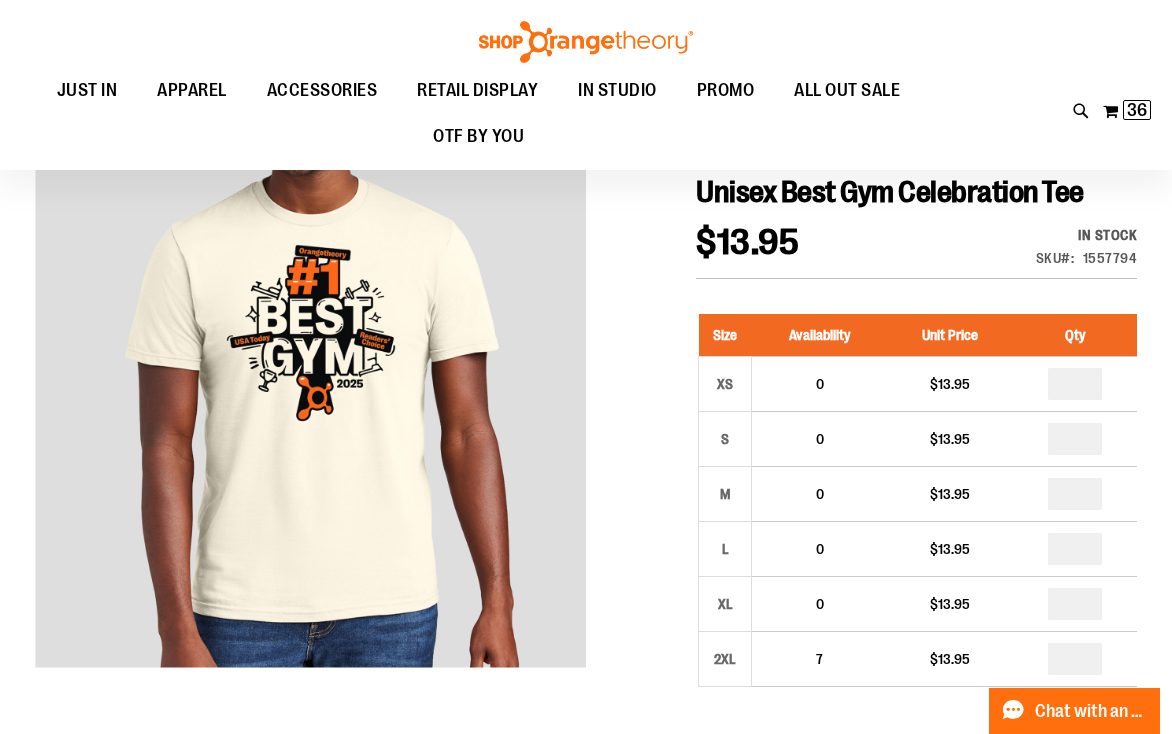 type on "*" 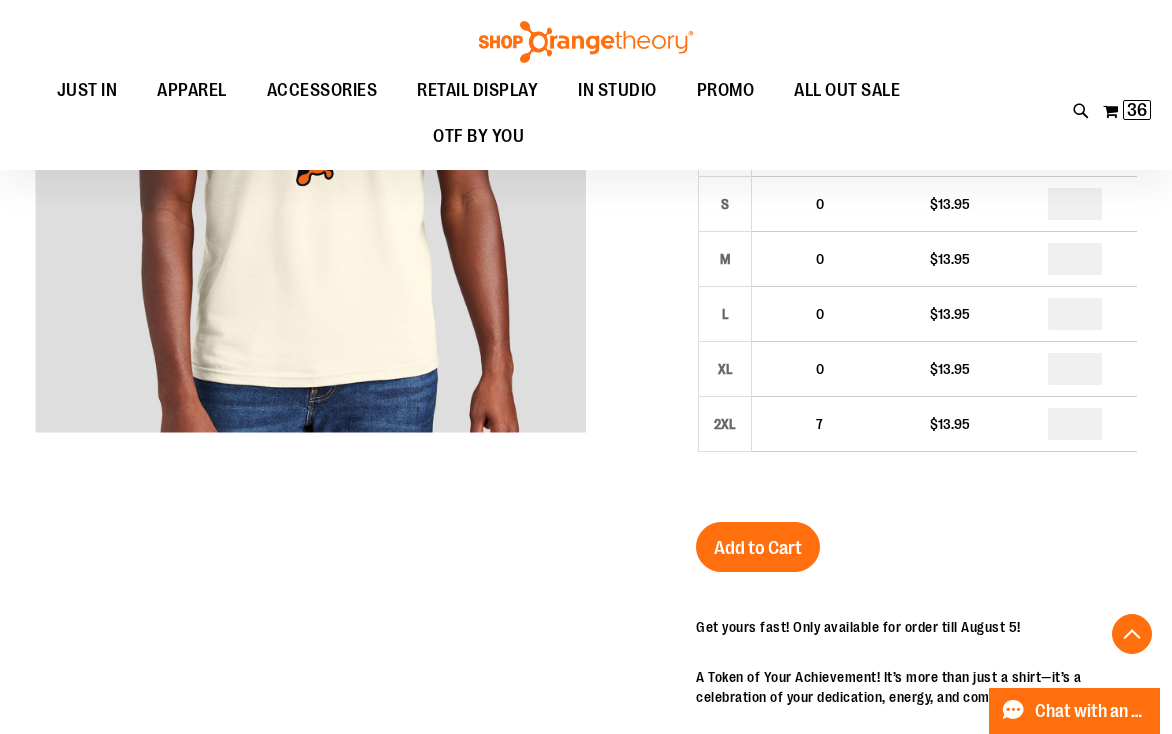 scroll, scrollTop: 400, scrollLeft: 0, axis: vertical 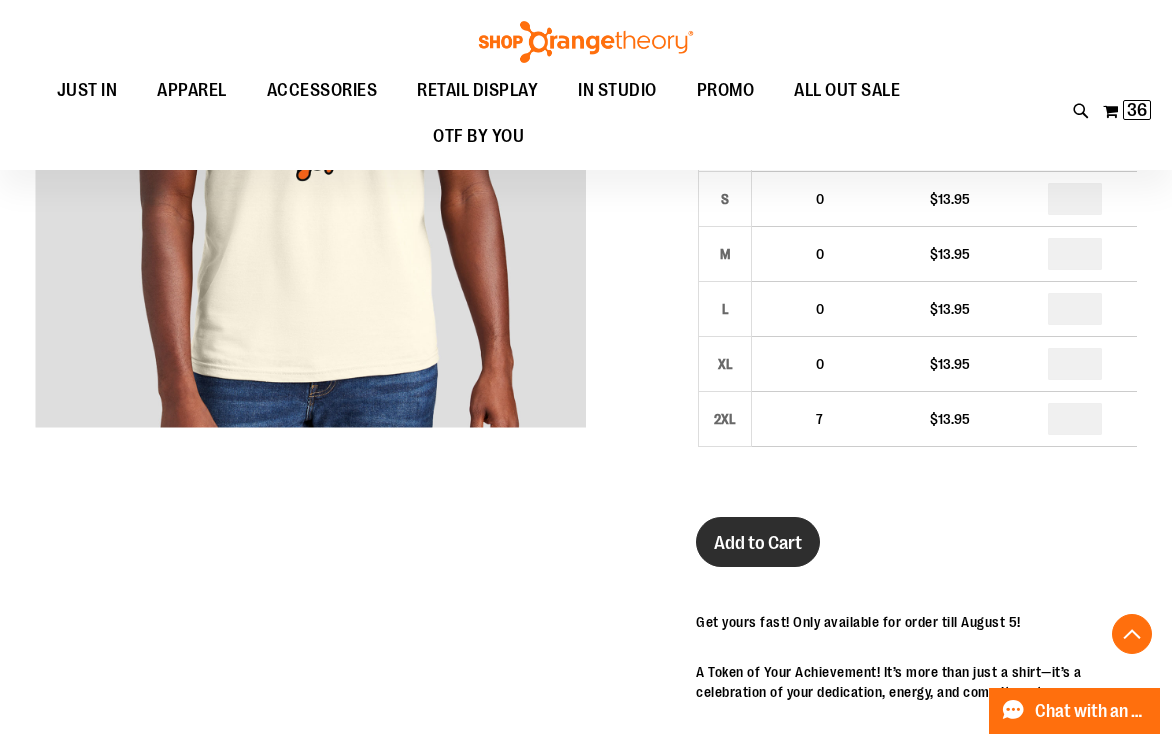 click on "Add to Cart" at bounding box center (758, 542) 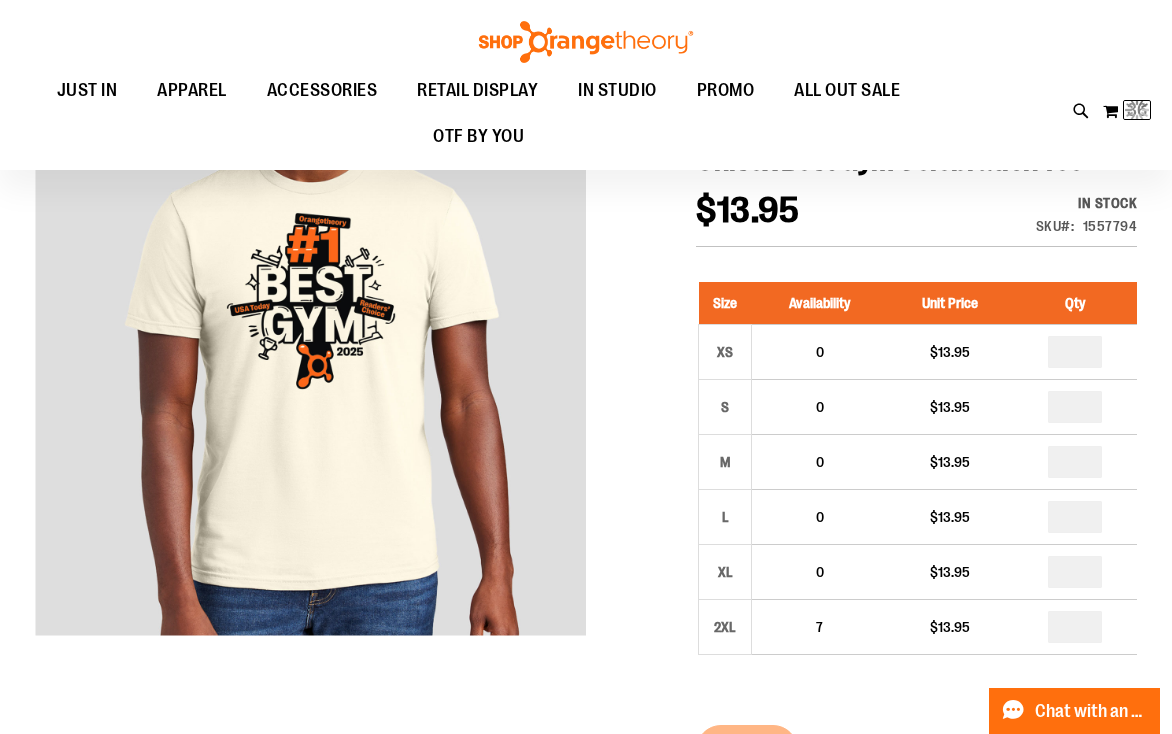 scroll, scrollTop: 160, scrollLeft: 0, axis: vertical 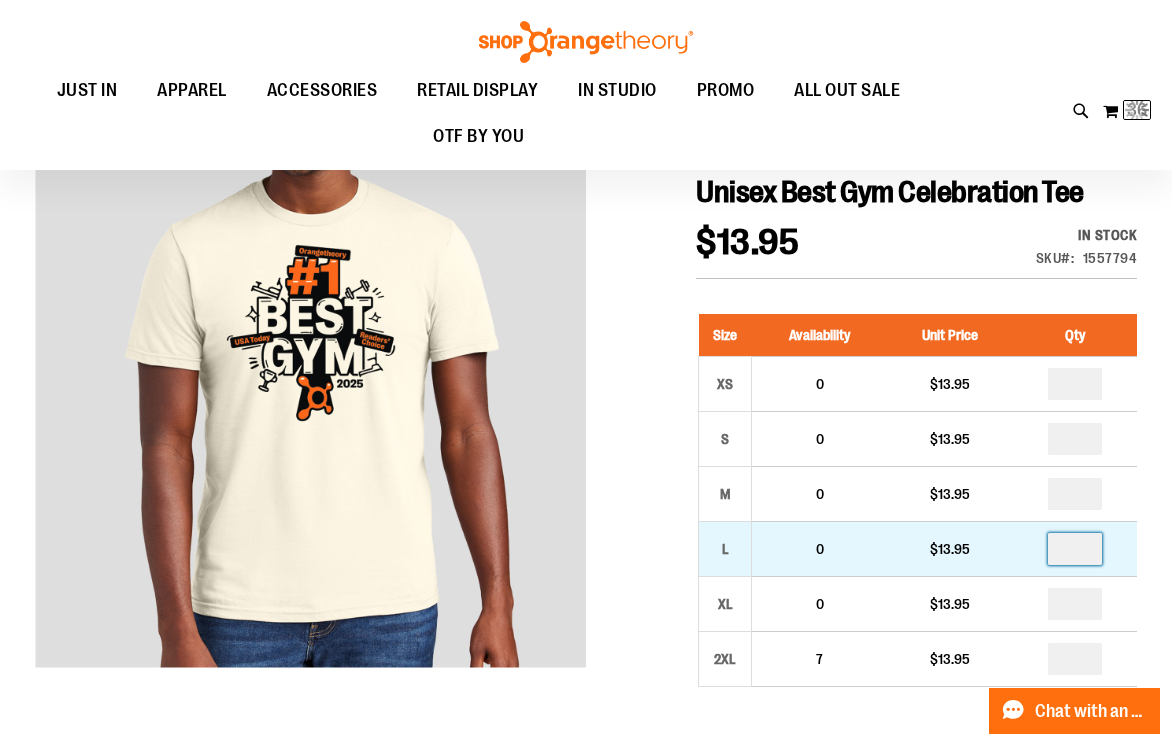 click on "*" at bounding box center (1075, 549) 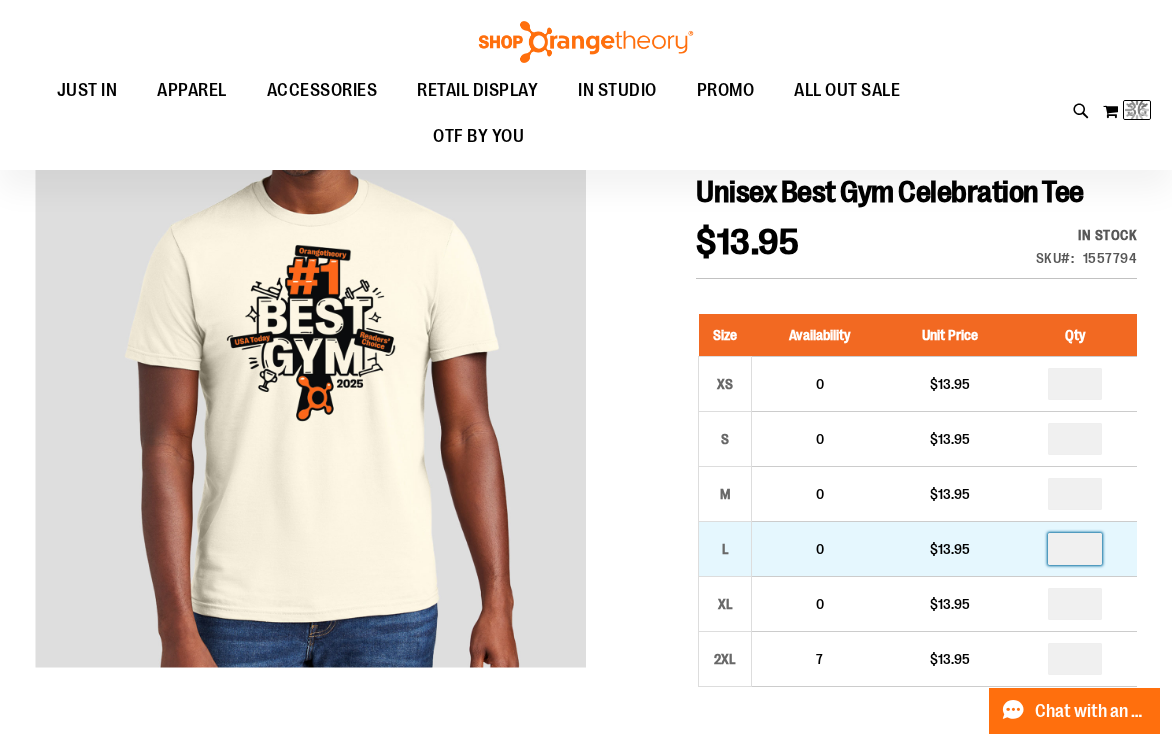 type on "**" 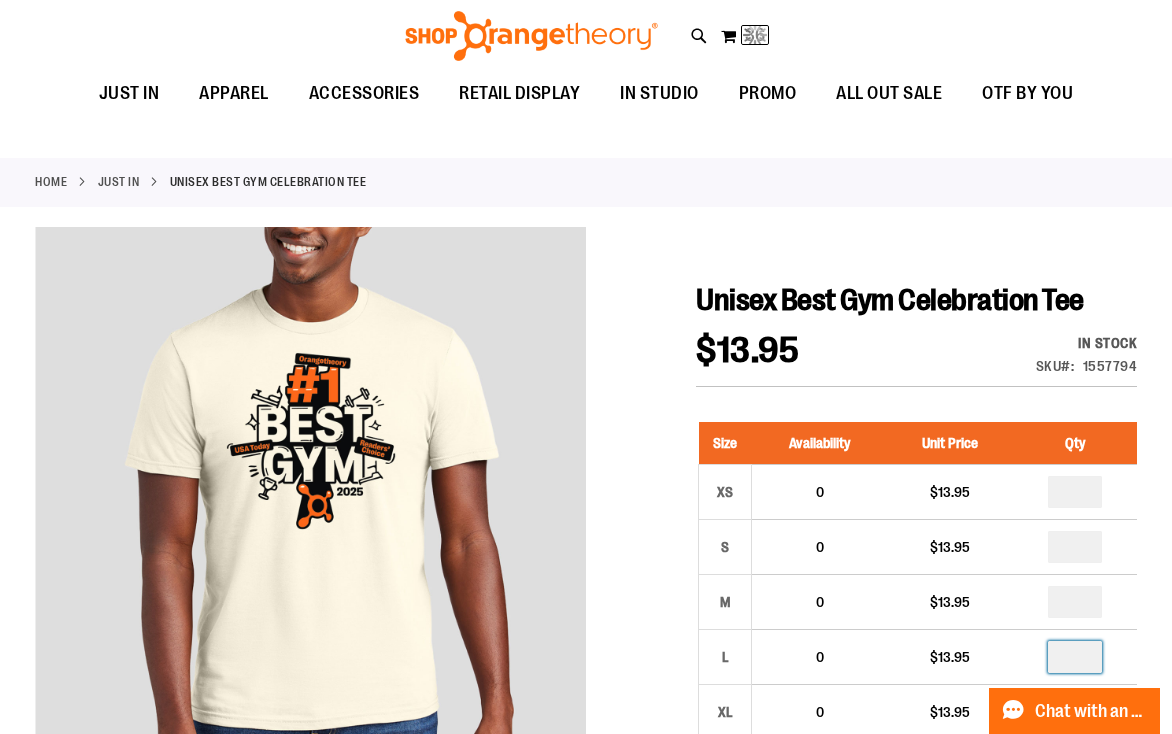 scroll, scrollTop: 0, scrollLeft: 0, axis: both 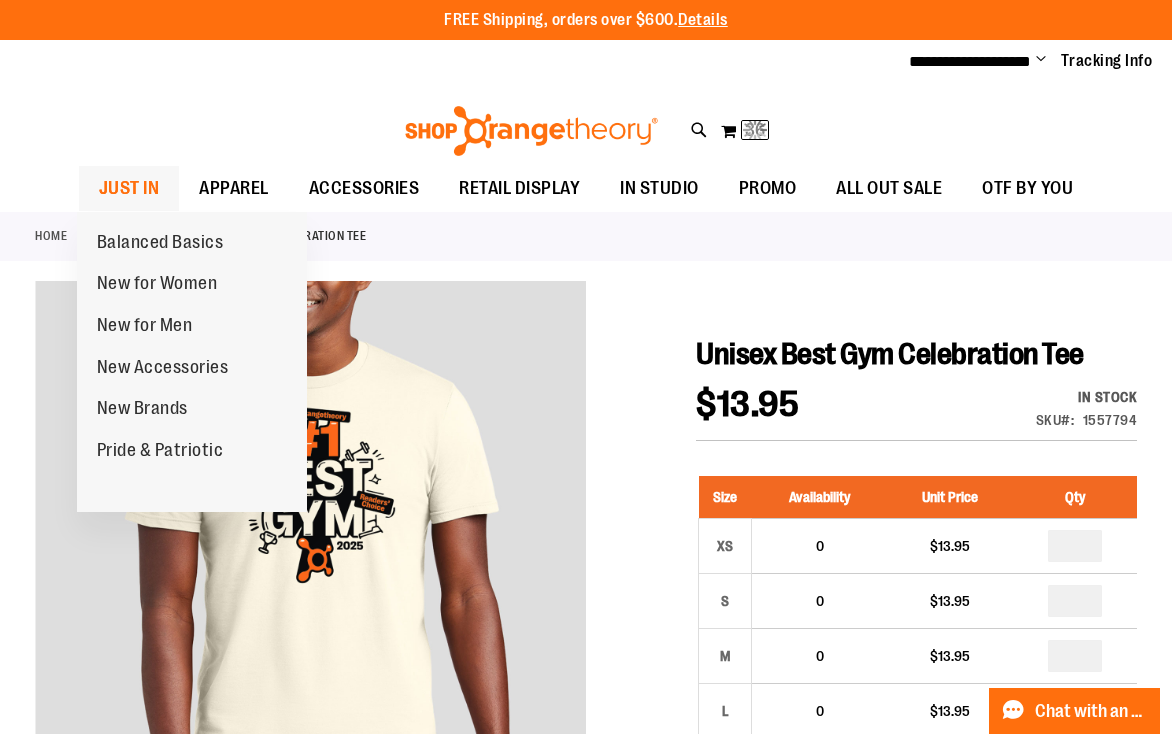 click on "JUST IN" at bounding box center (129, 188) 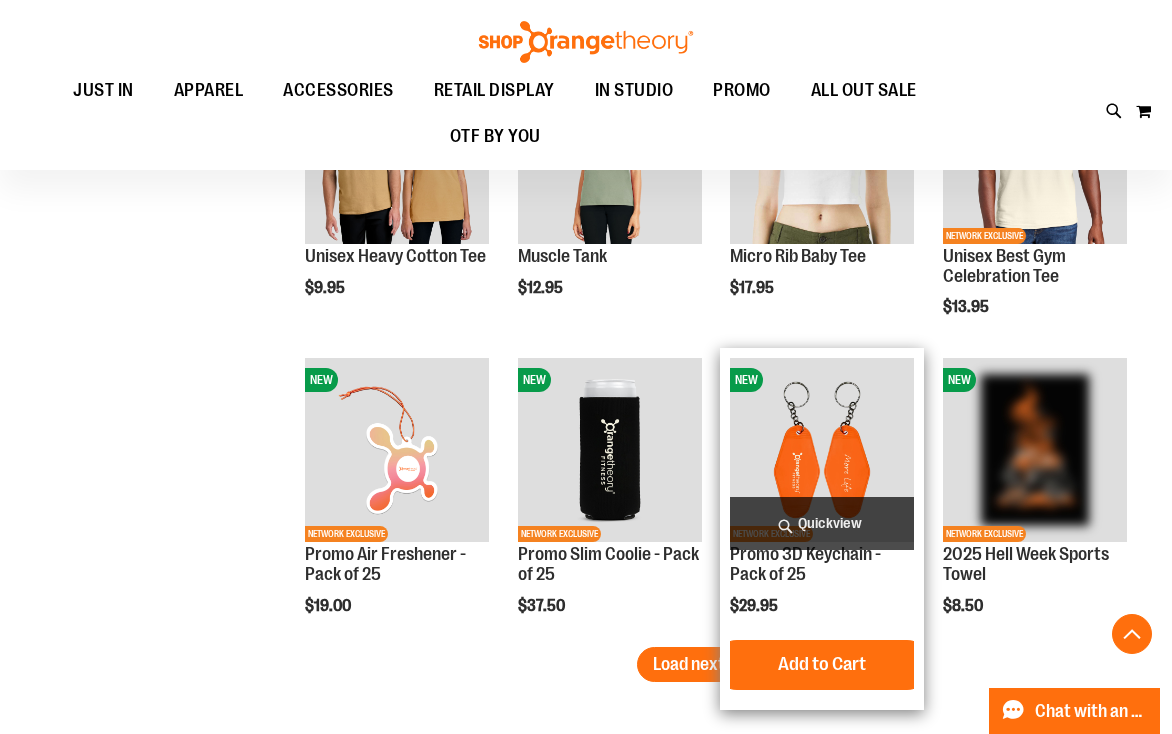 scroll, scrollTop: 2259, scrollLeft: 0, axis: vertical 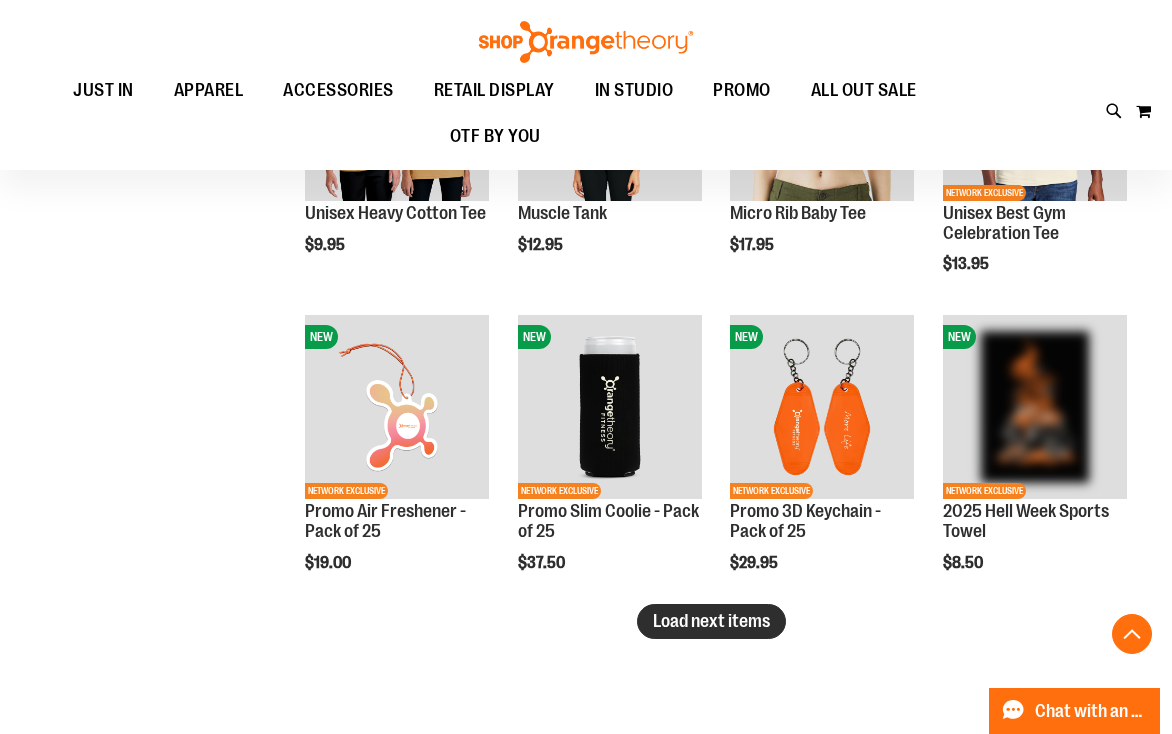 type on "**********" 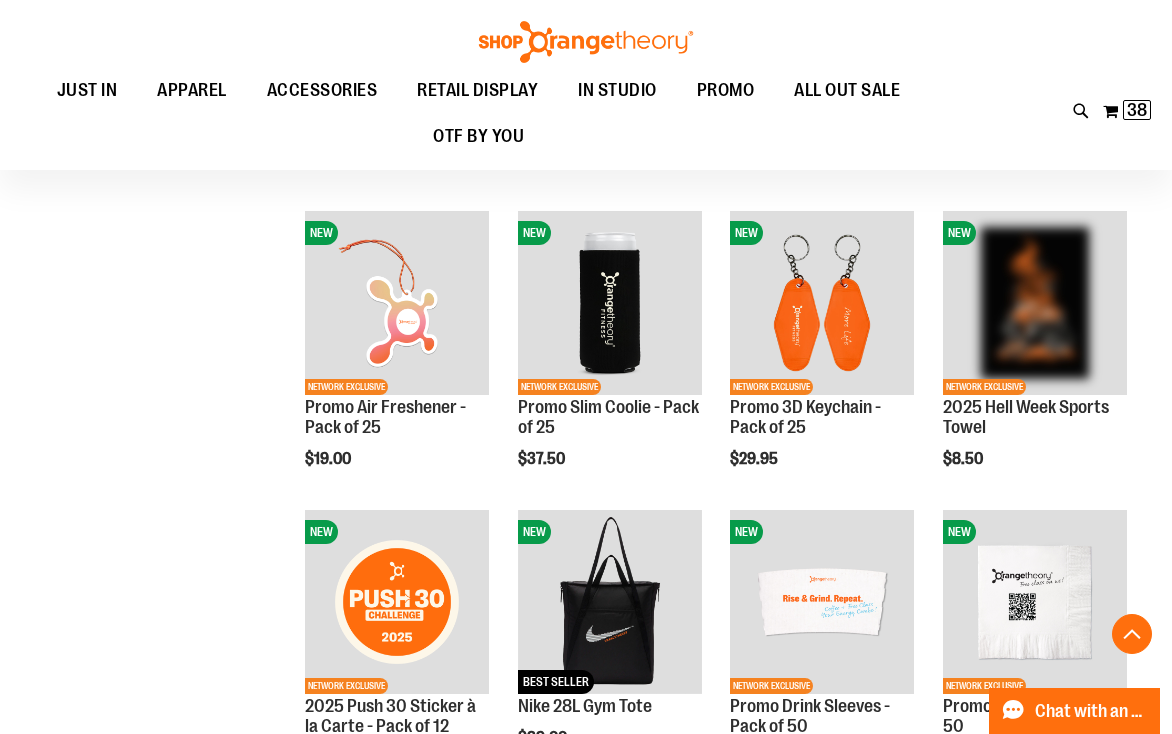 scroll, scrollTop: 2339, scrollLeft: 0, axis: vertical 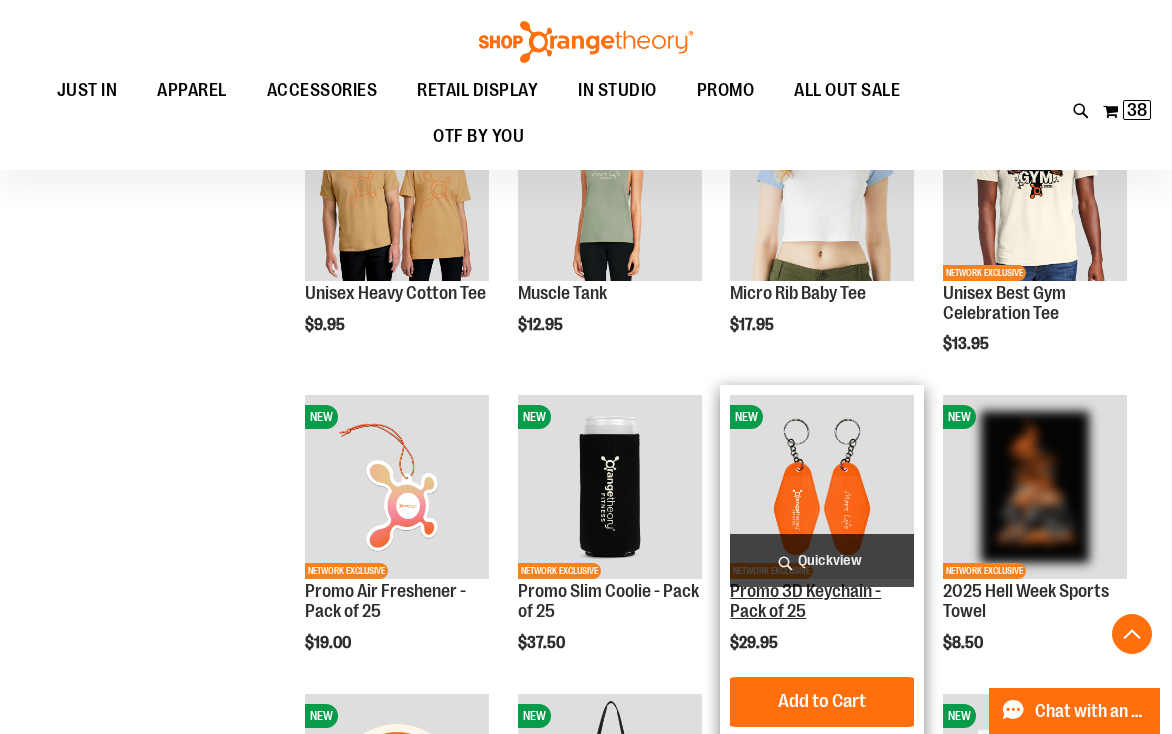click on "Promo 3D Keychain - Pack of 25" at bounding box center (805, 601) 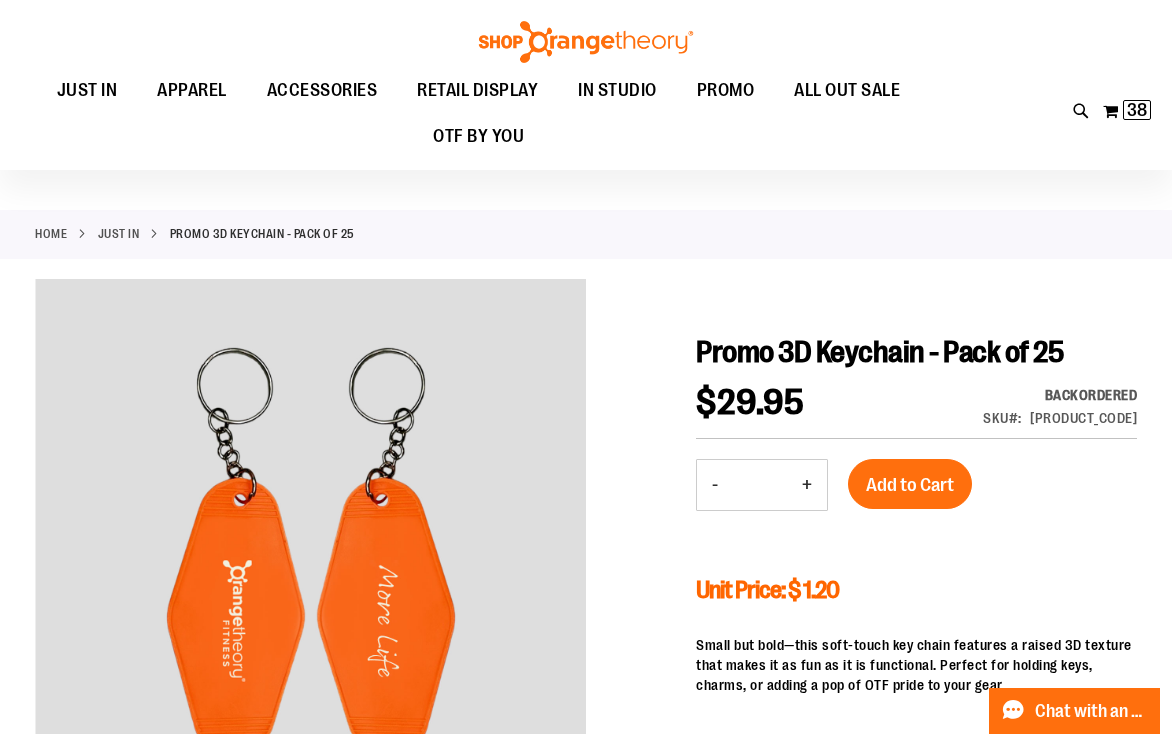 scroll, scrollTop: 80, scrollLeft: 0, axis: vertical 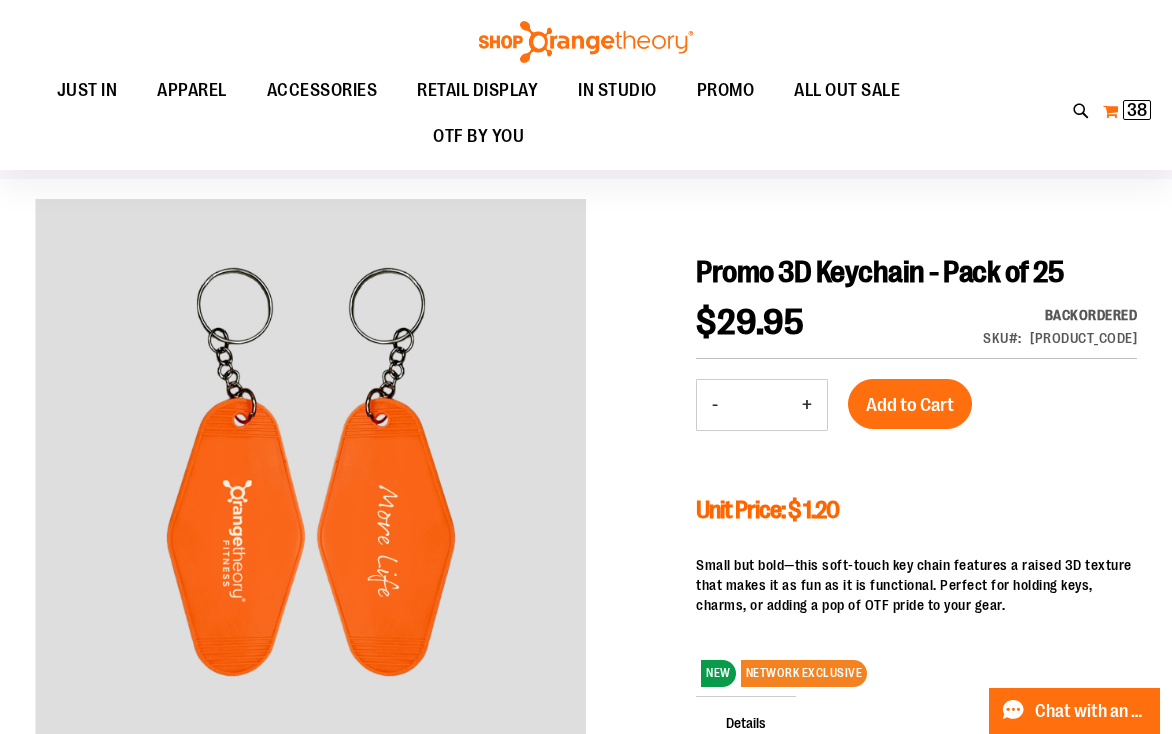 type on "**********" 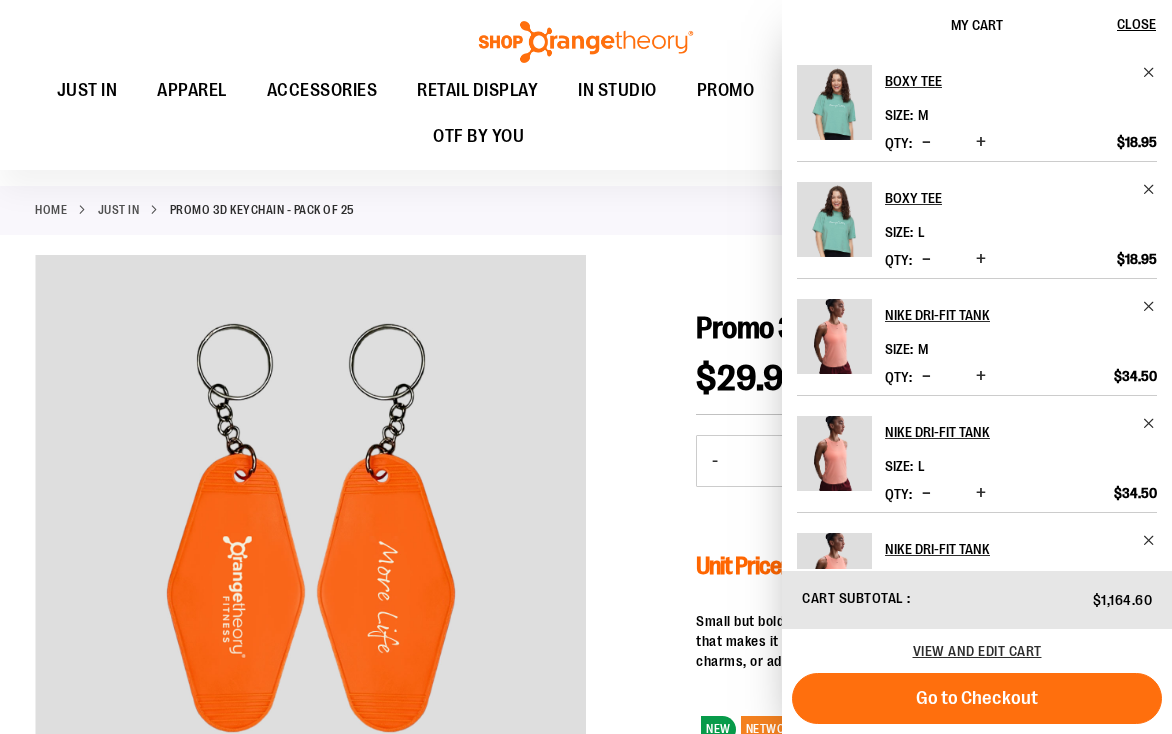 scroll, scrollTop: 0, scrollLeft: 0, axis: both 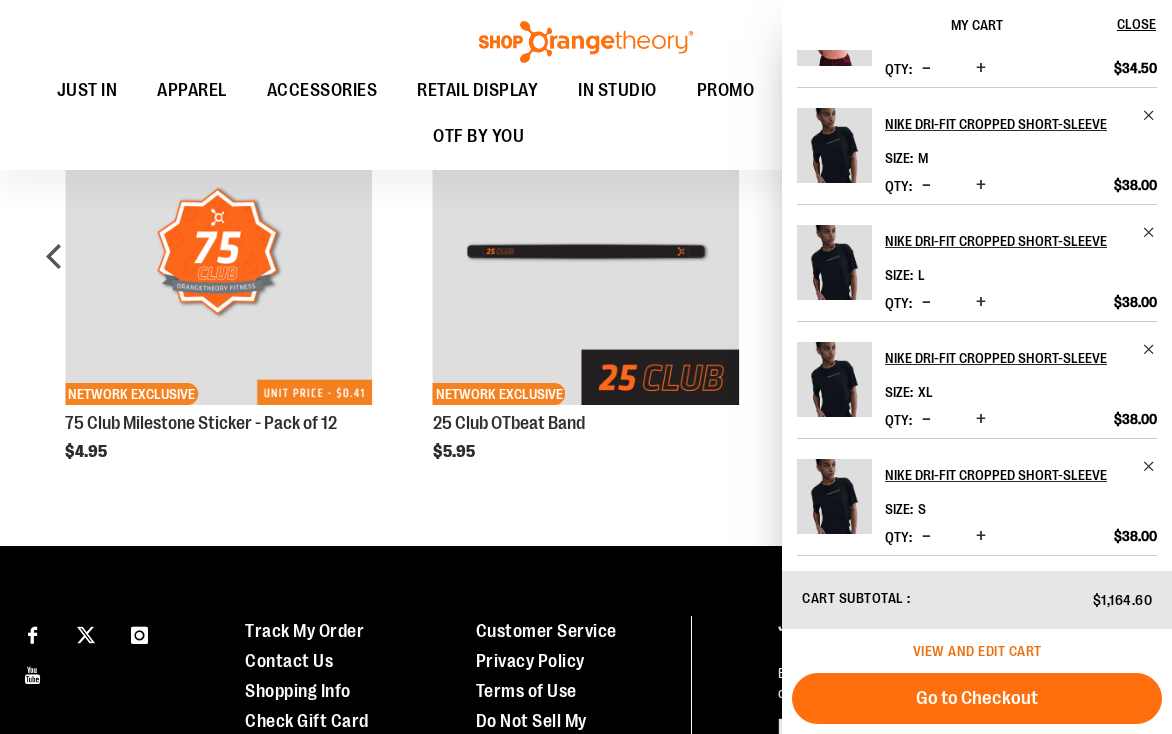 click on "View and edit cart" at bounding box center [977, 651] 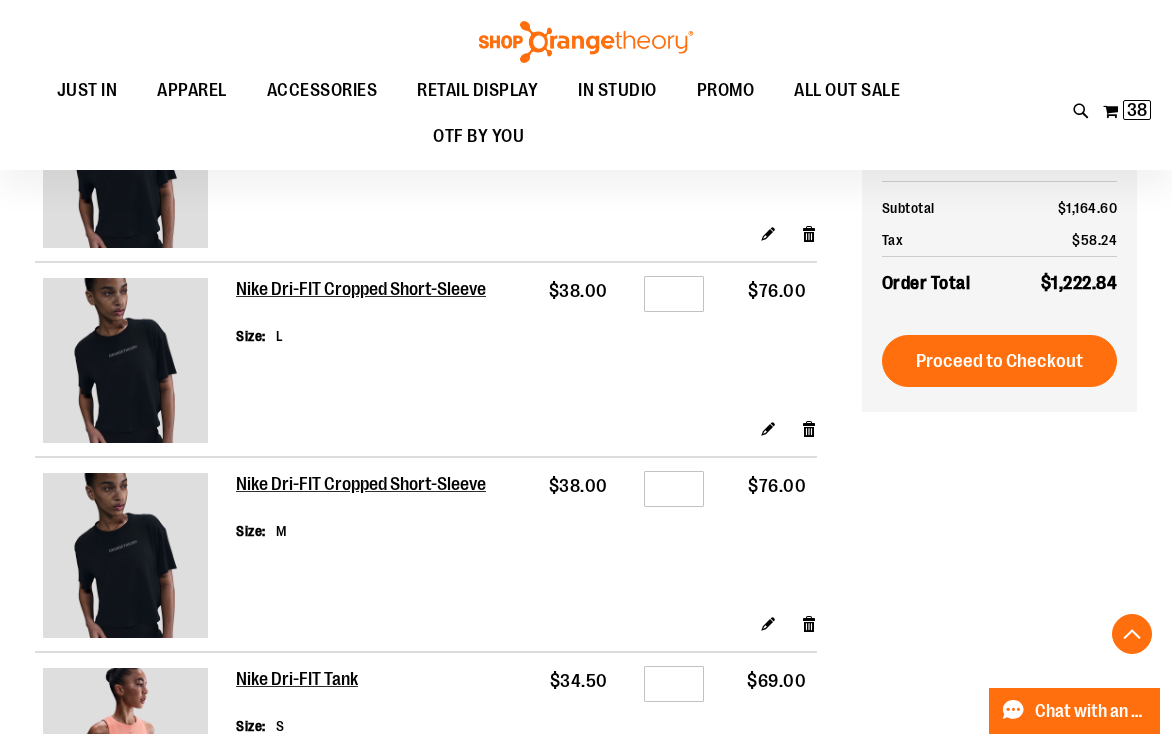 scroll, scrollTop: 399, scrollLeft: 0, axis: vertical 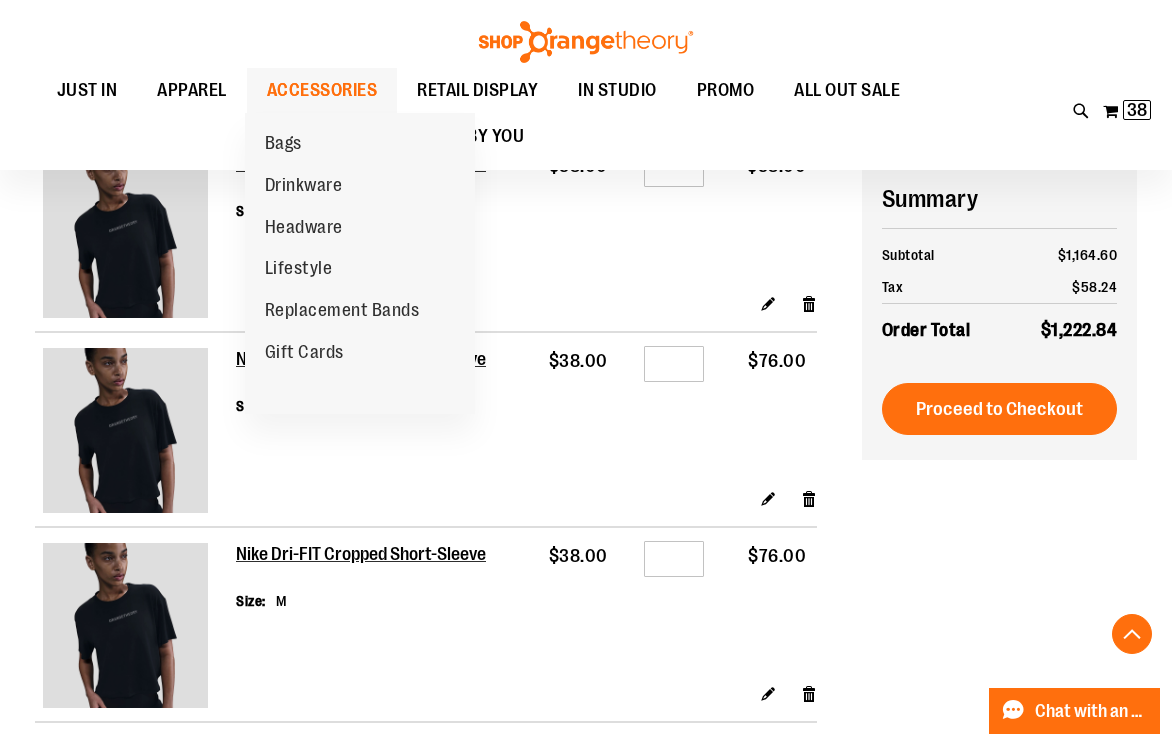 type on "**********" 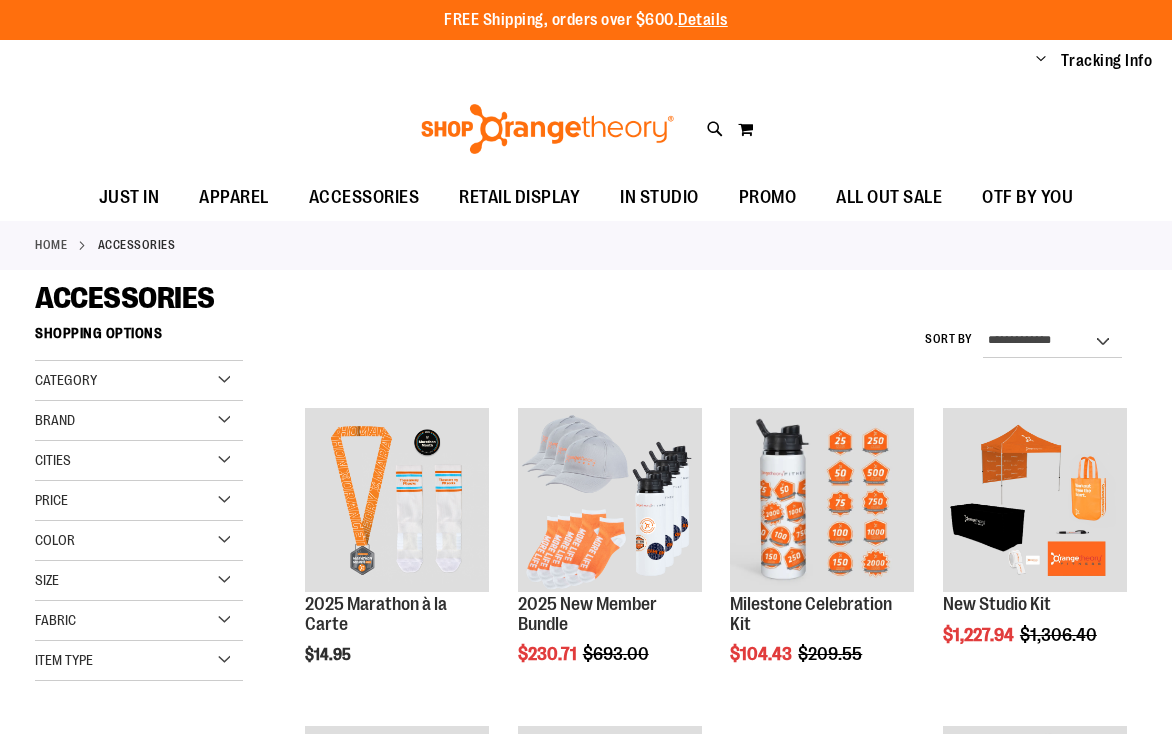 scroll, scrollTop: 0, scrollLeft: 0, axis: both 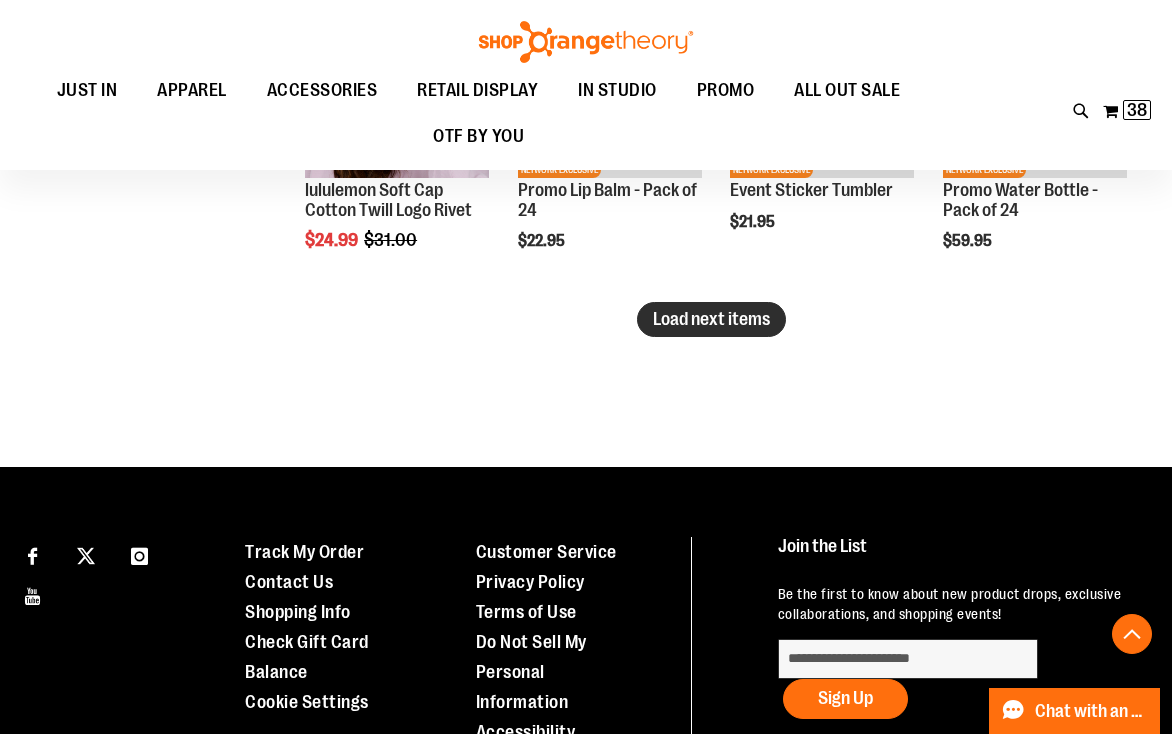 type on "**********" 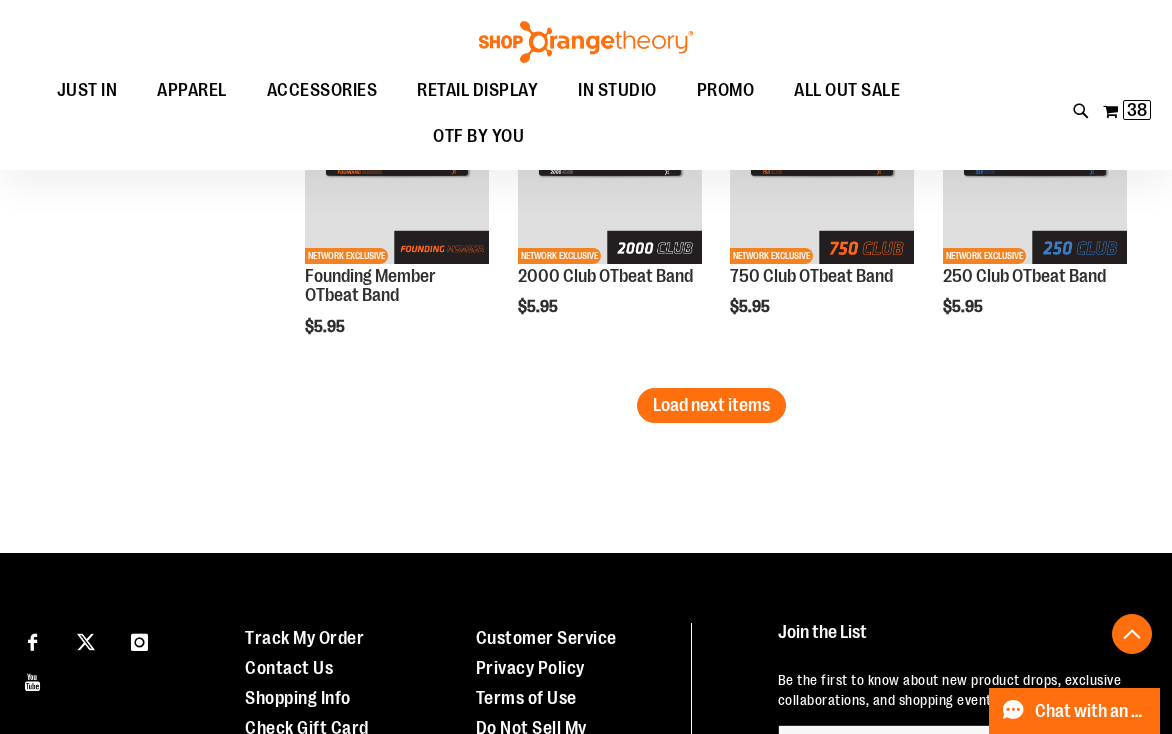 scroll, scrollTop: 3619, scrollLeft: 0, axis: vertical 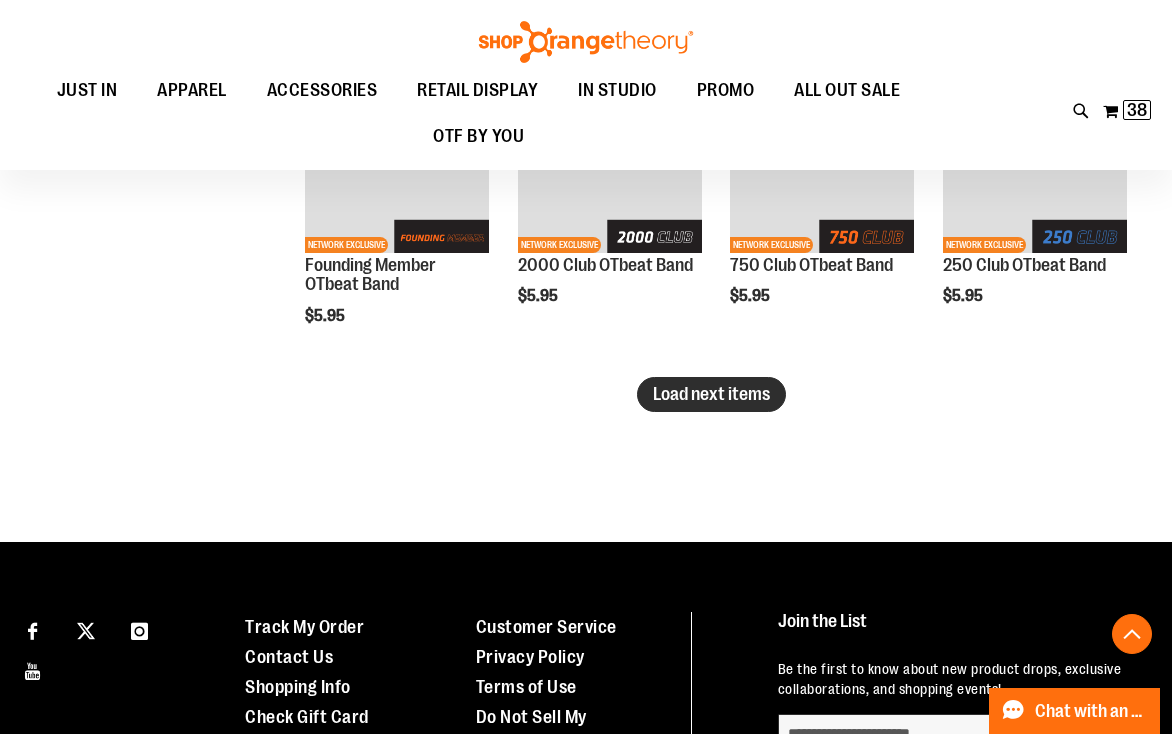 click on "Load next items" at bounding box center [711, 394] 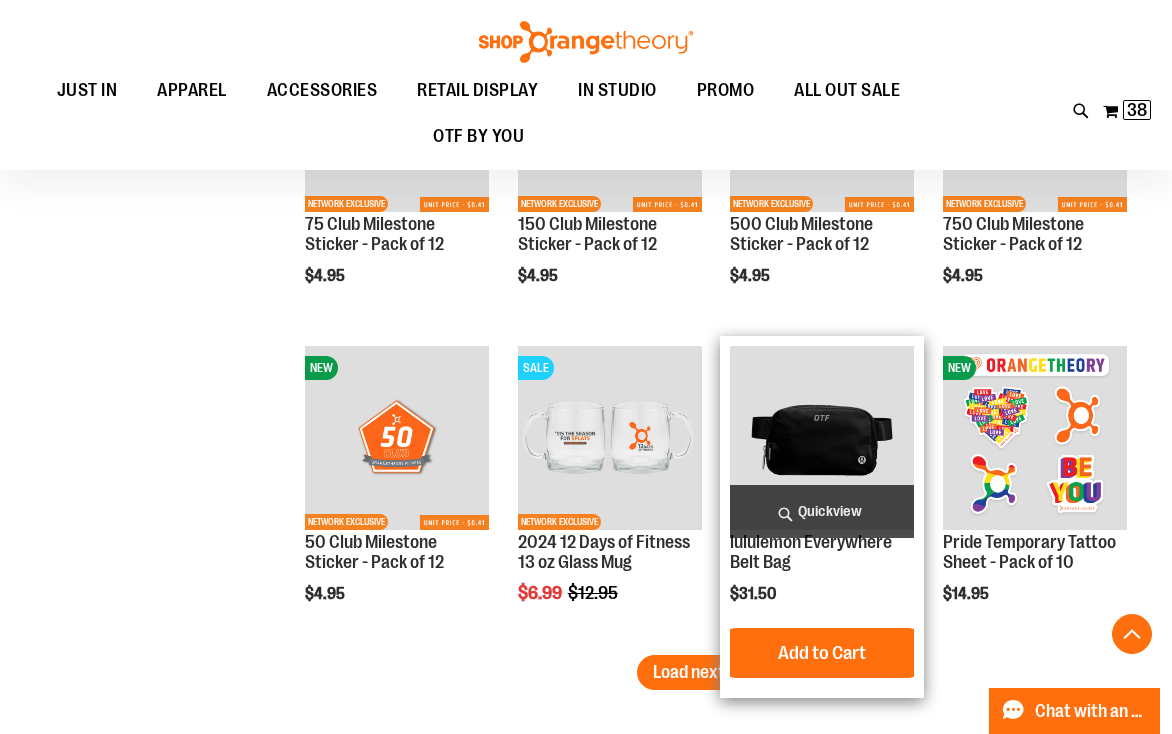 scroll, scrollTop: 4499, scrollLeft: 0, axis: vertical 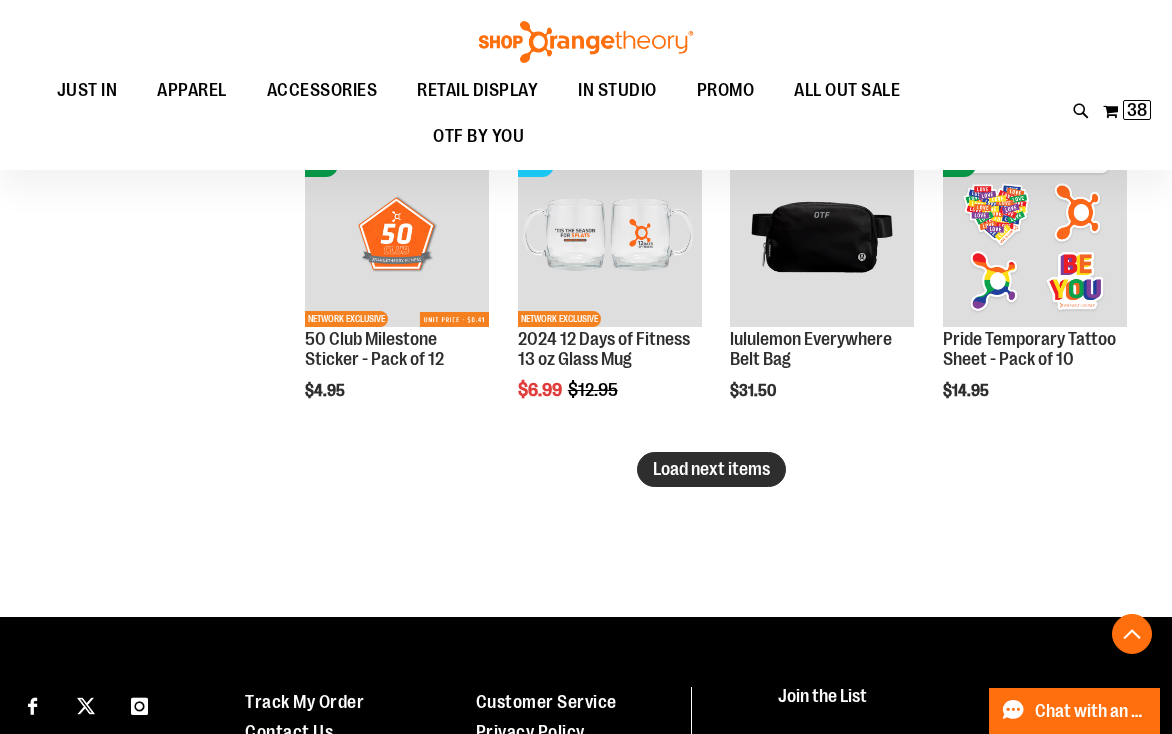 click on "Load next items" at bounding box center (711, 469) 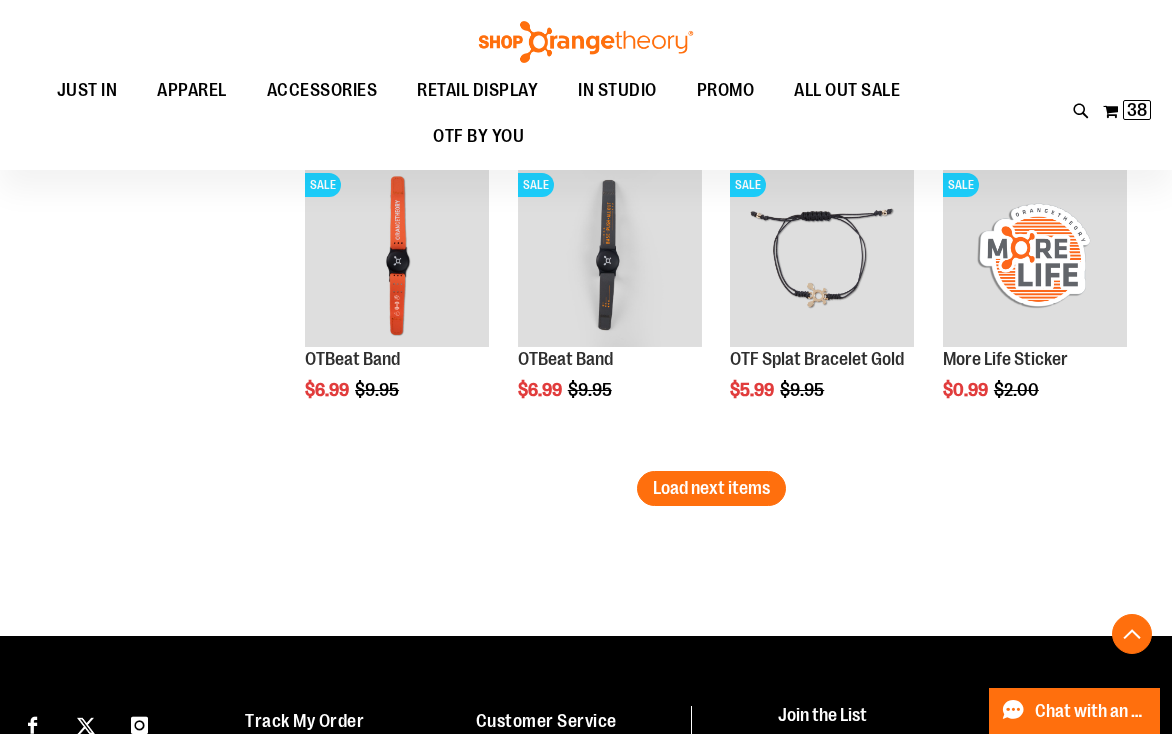 scroll, scrollTop: 5459, scrollLeft: 0, axis: vertical 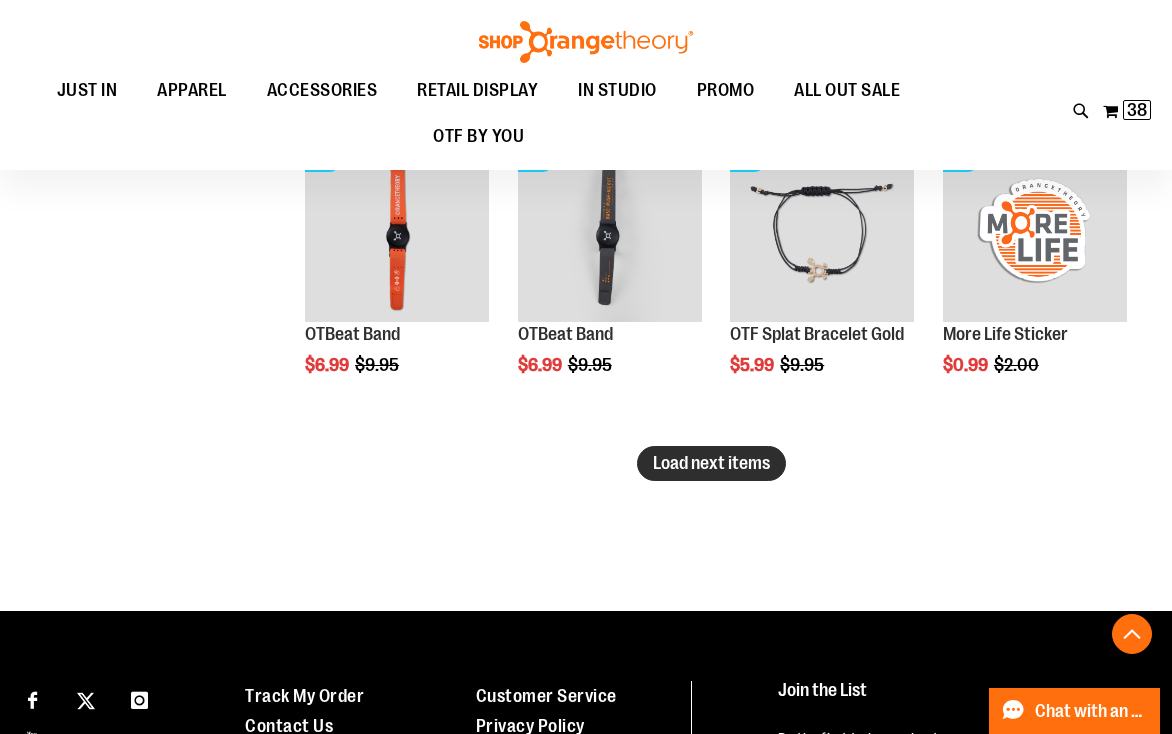 click on "Load next items" at bounding box center (711, 463) 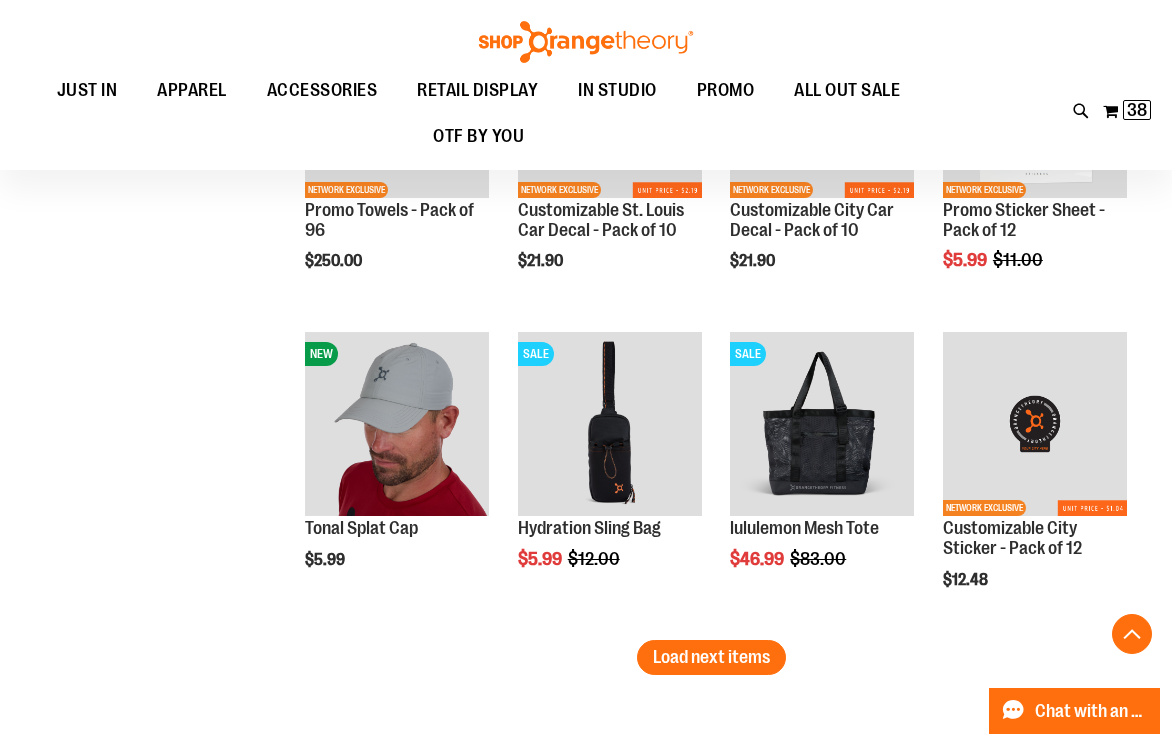 scroll, scrollTop: 6259, scrollLeft: 0, axis: vertical 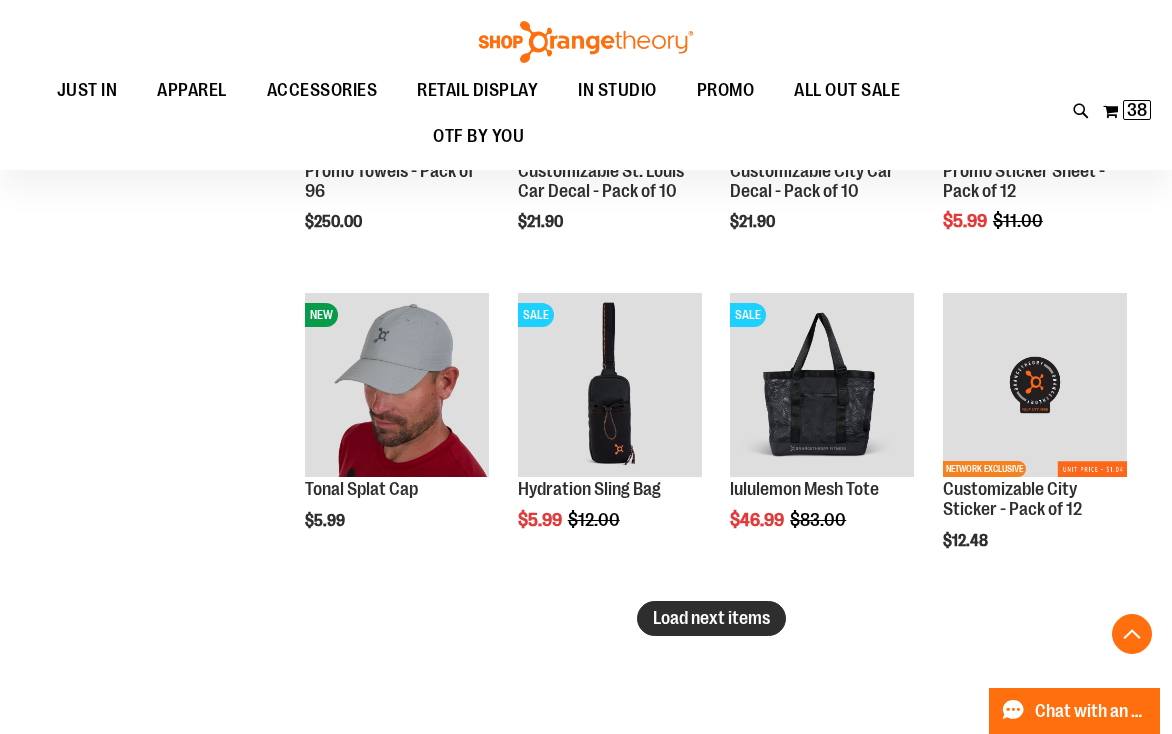 click on "Load next items" at bounding box center [711, 618] 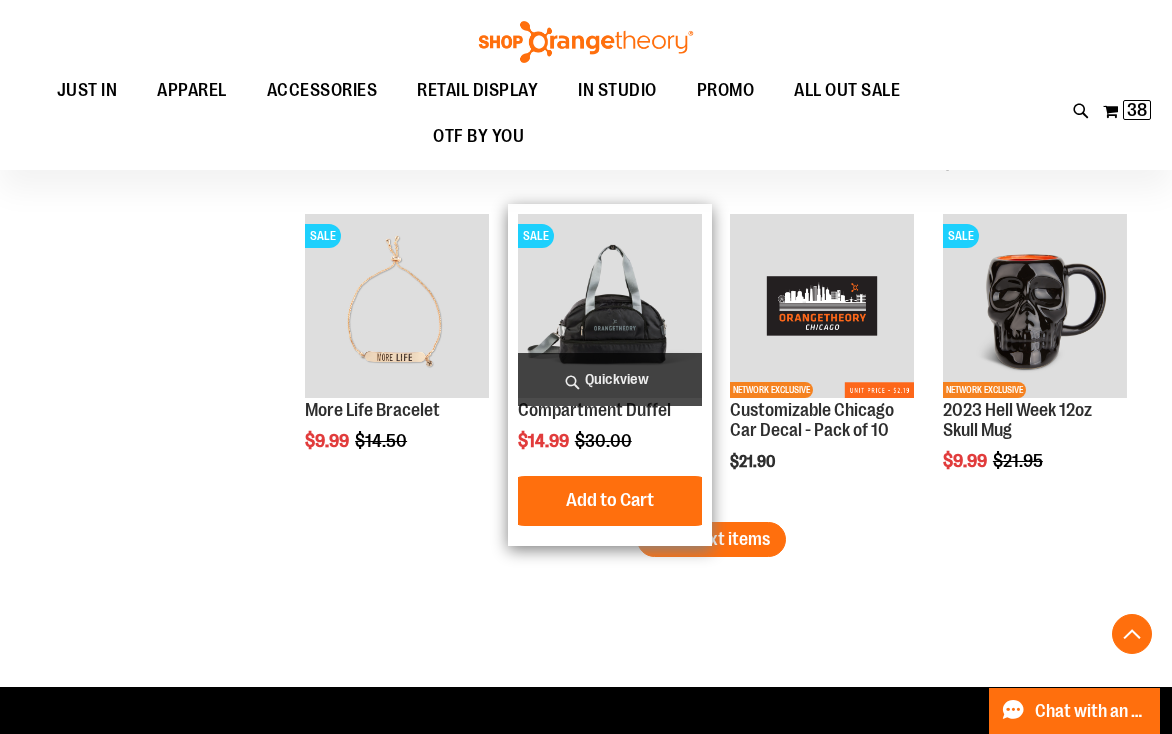 scroll, scrollTop: 7299, scrollLeft: 0, axis: vertical 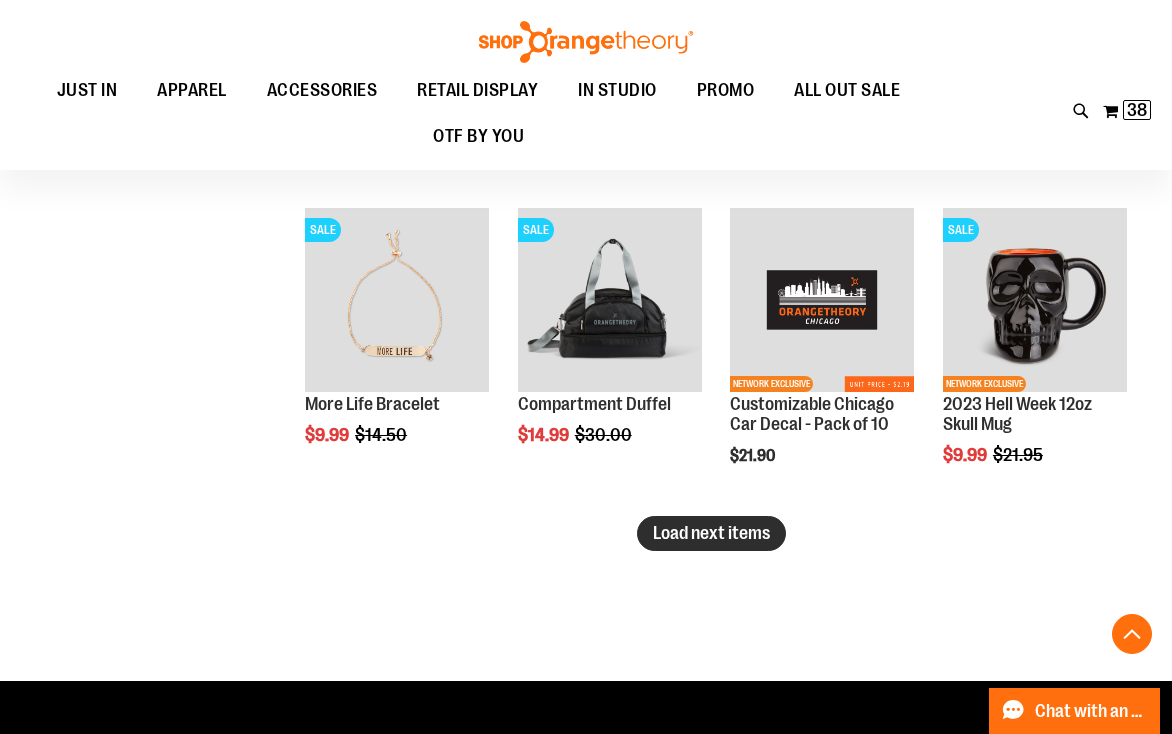 click on "Load next items" at bounding box center (711, 533) 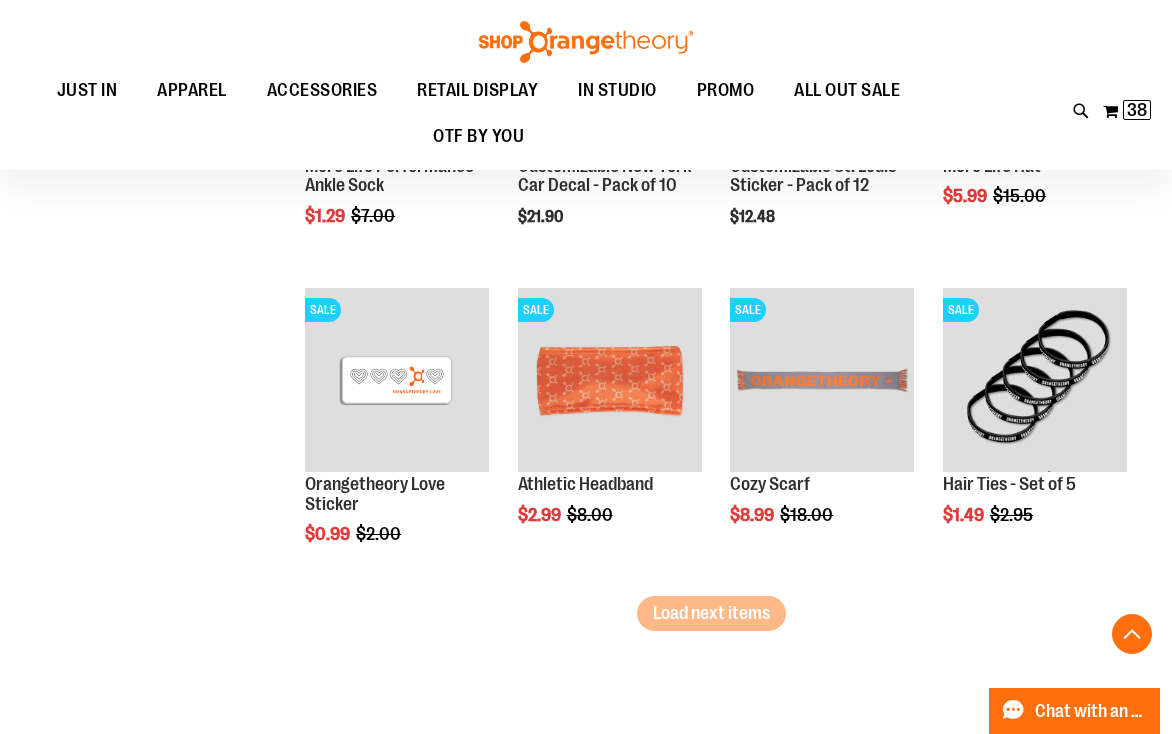 scroll, scrollTop: 8179, scrollLeft: 0, axis: vertical 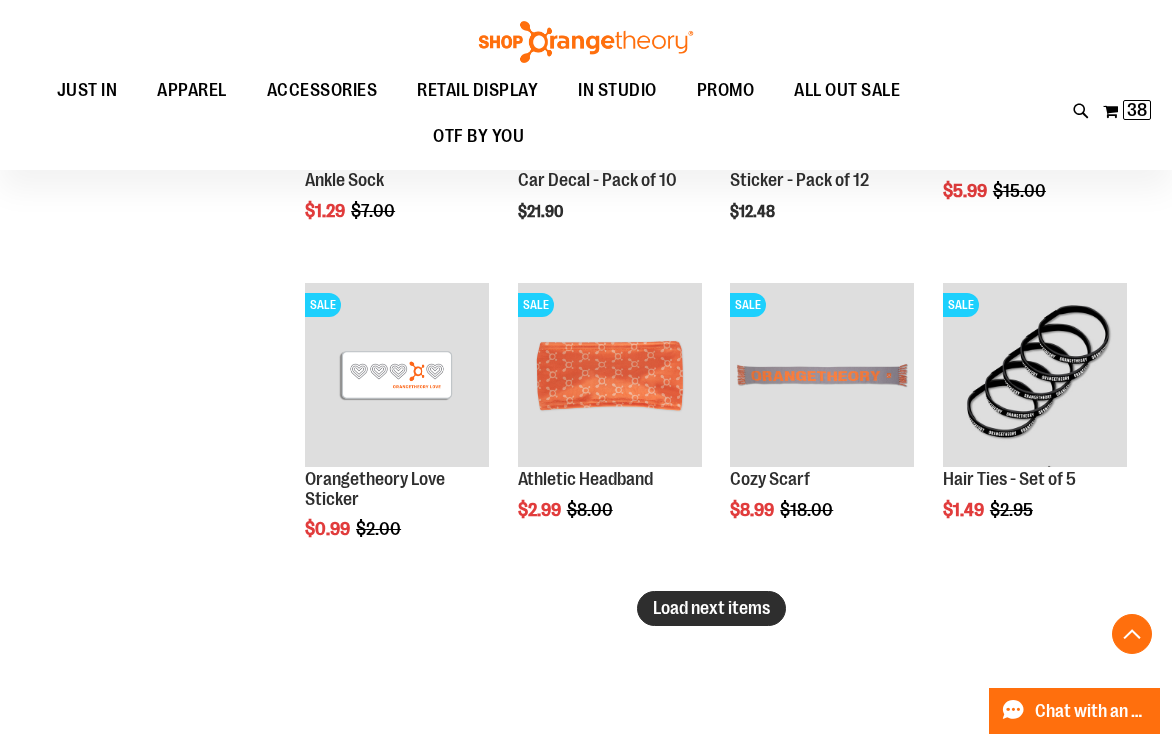 click on "Load next items" at bounding box center [711, 608] 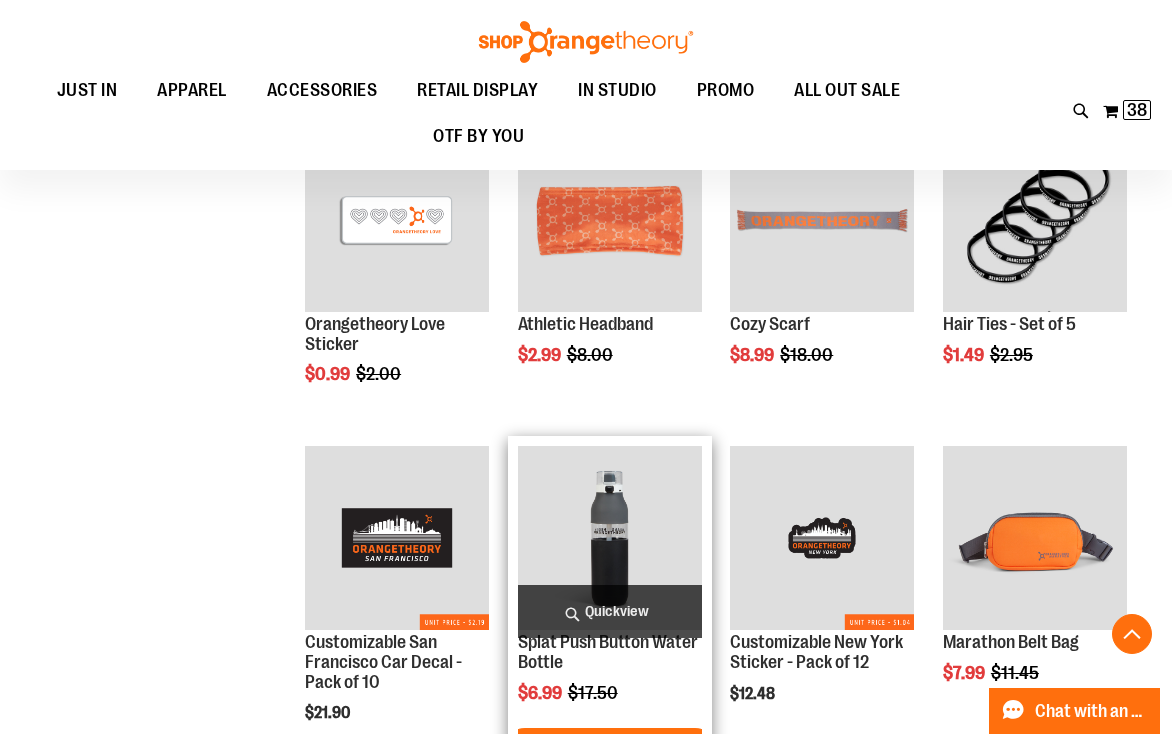 scroll, scrollTop: 8339, scrollLeft: 0, axis: vertical 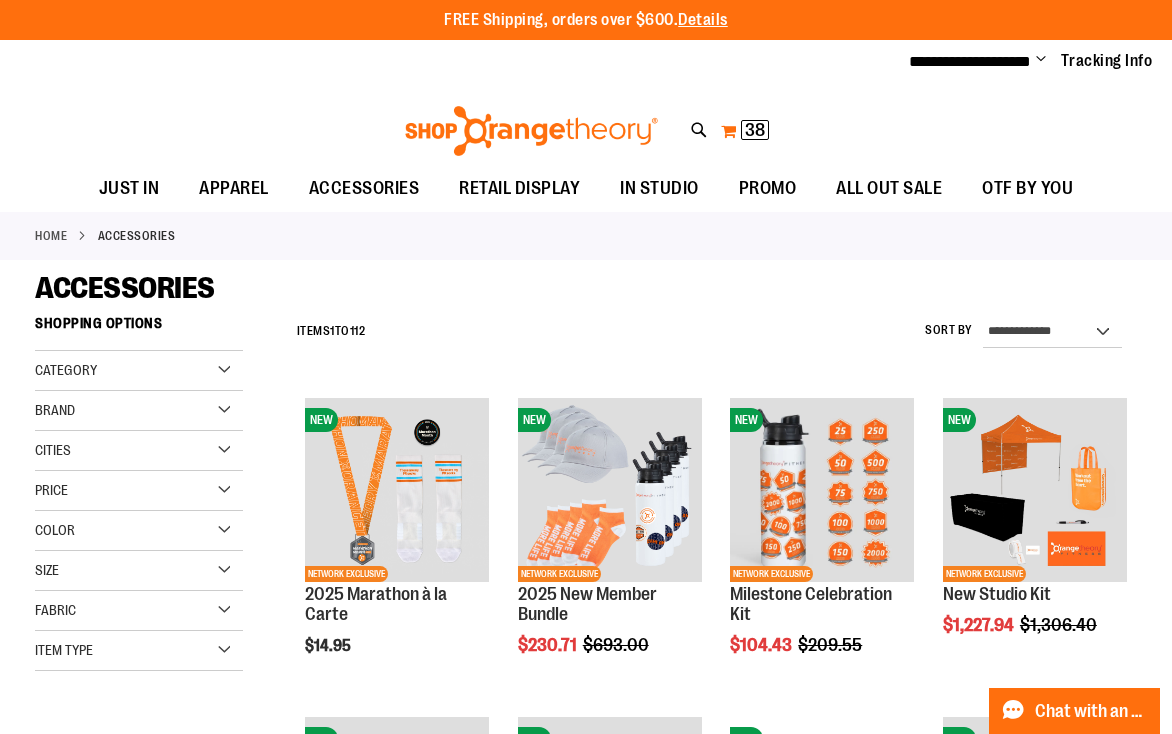 click on "My Cart
38
38
items" at bounding box center [745, 131] 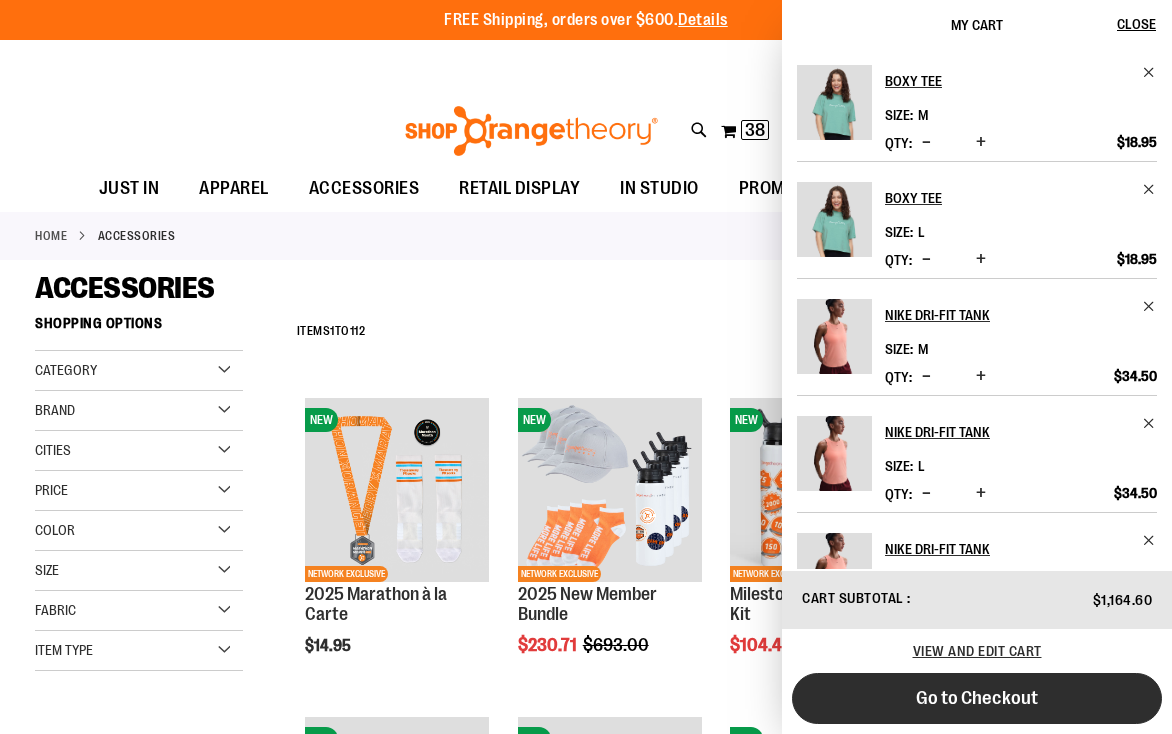 click on "Go to Checkout" at bounding box center (977, 698) 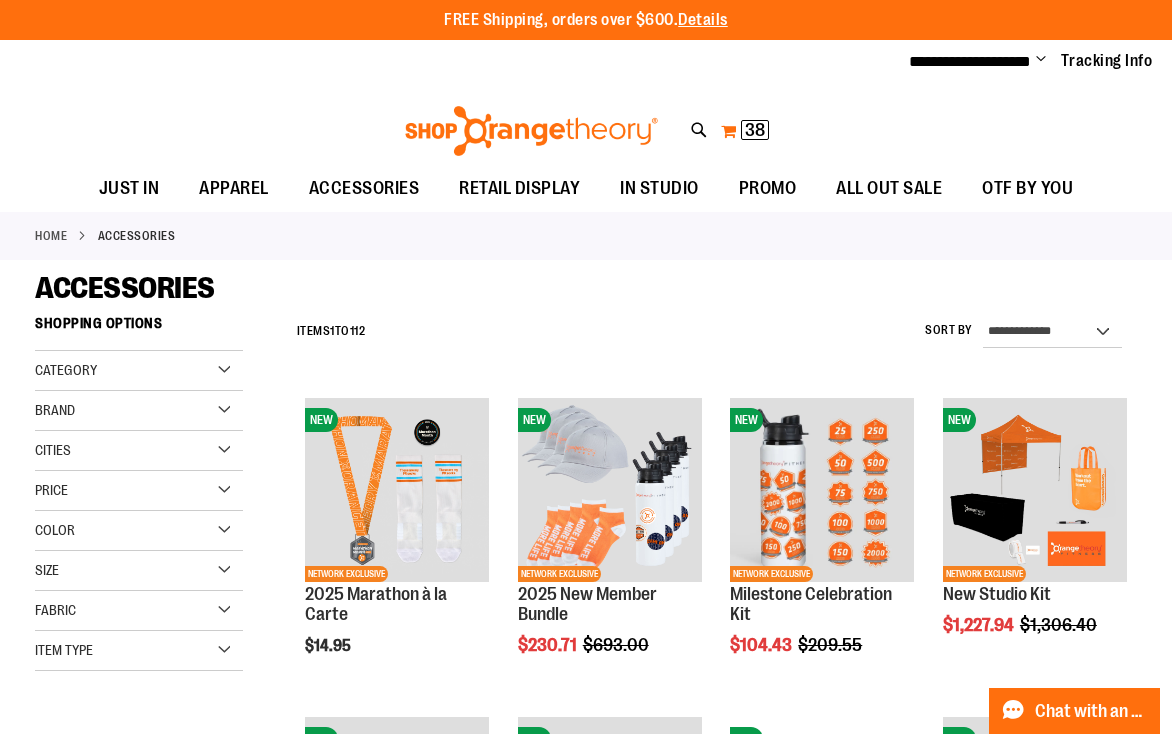click on "38" at bounding box center (755, 130) 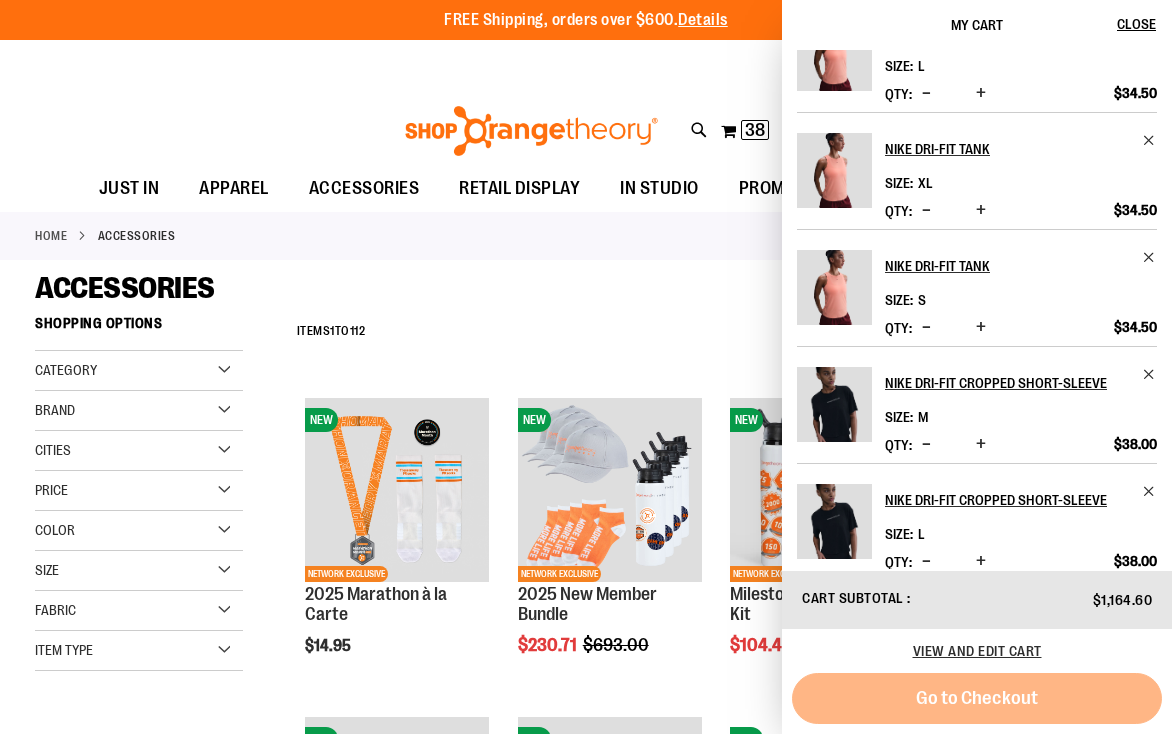 scroll, scrollTop: 659, scrollLeft: 0, axis: vertical 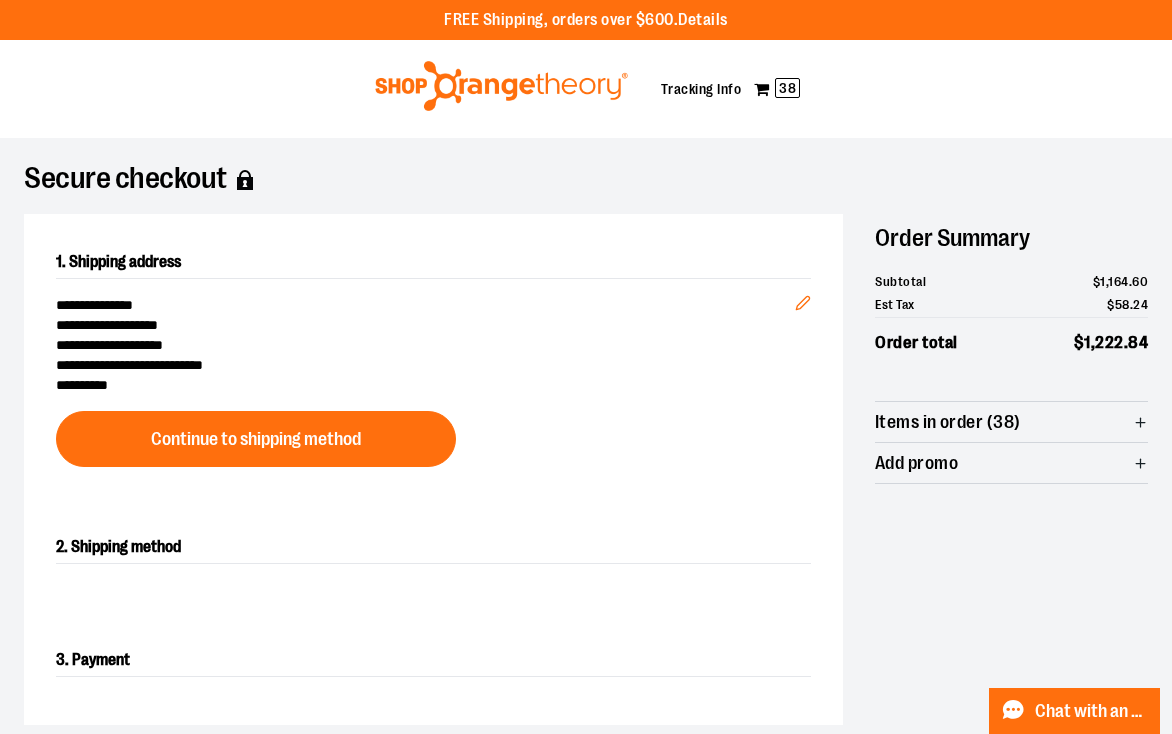 click on "Items in order (38)" at bounding box center (1011, 422) 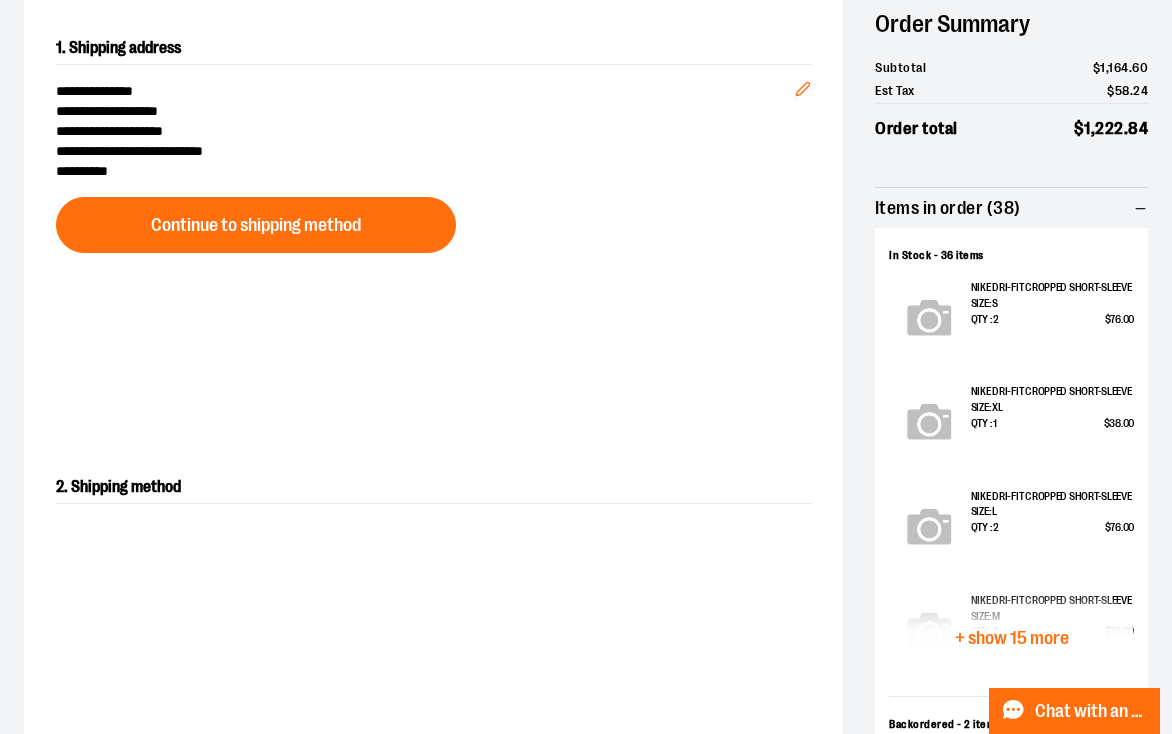 scroll, scrollTop: 240, scrollLeft: 0, axis: vertical 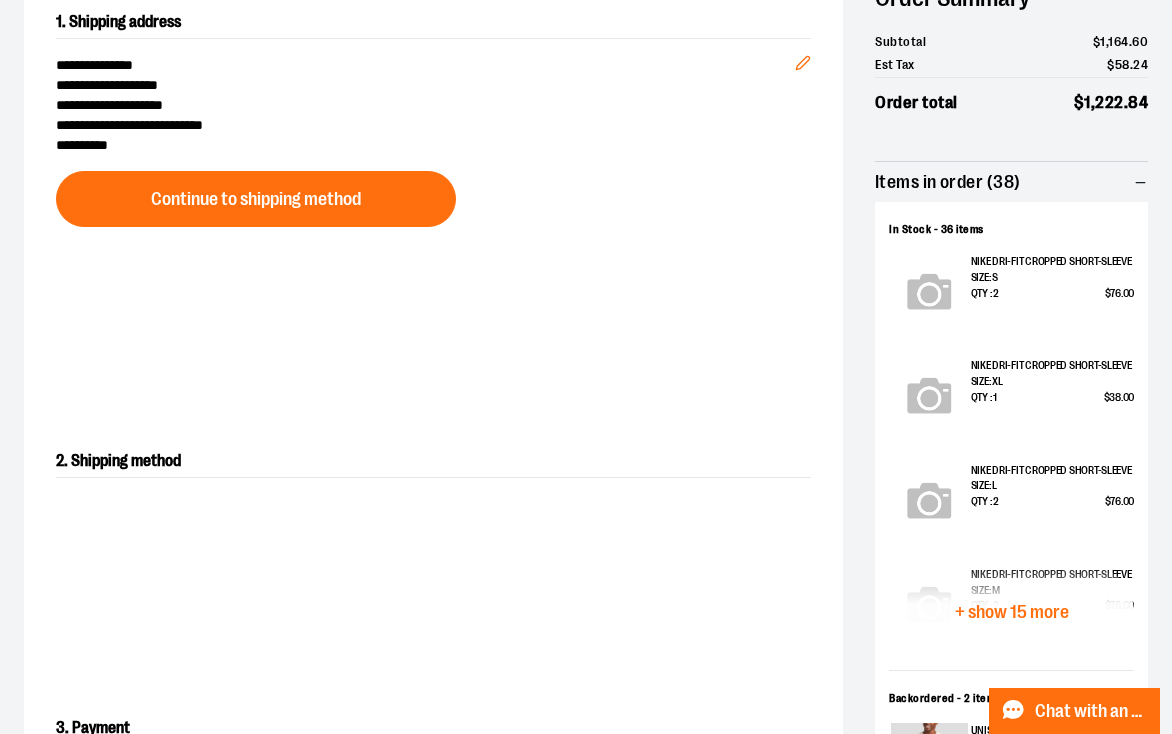 click on "+ show 15 more" at bounding box center (1012, 612) 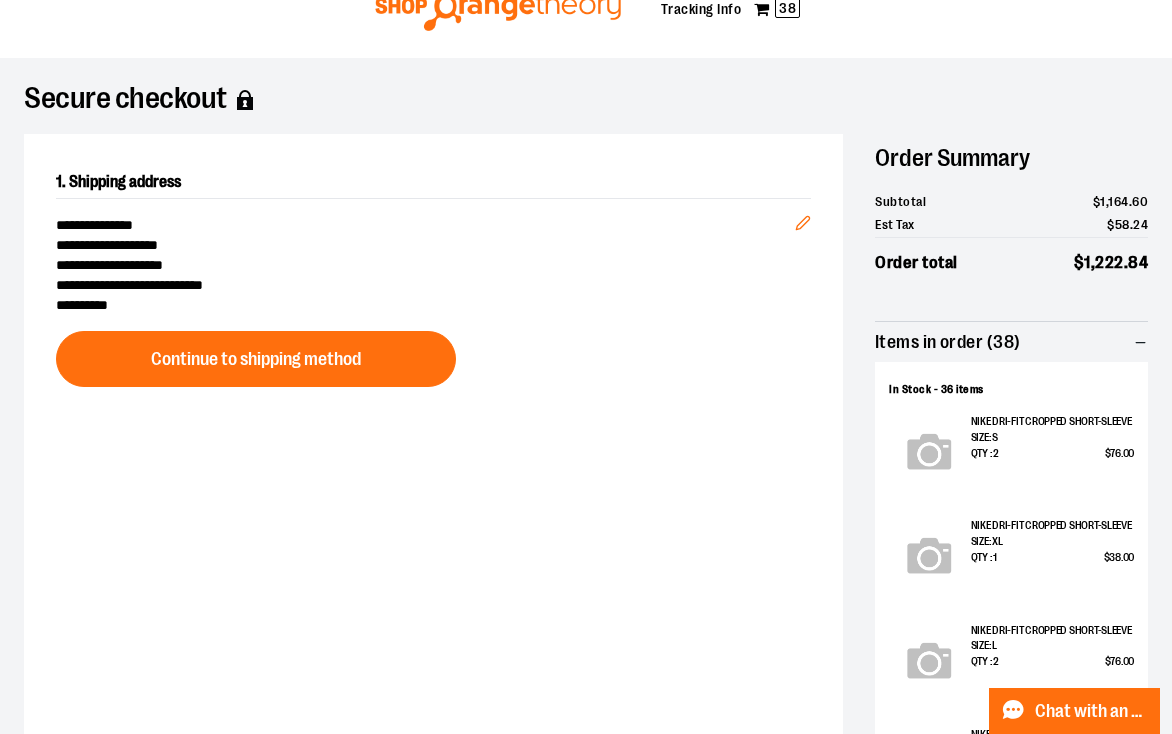 scroll, scrollTop: 0, scrollLeft: 0, axis: both 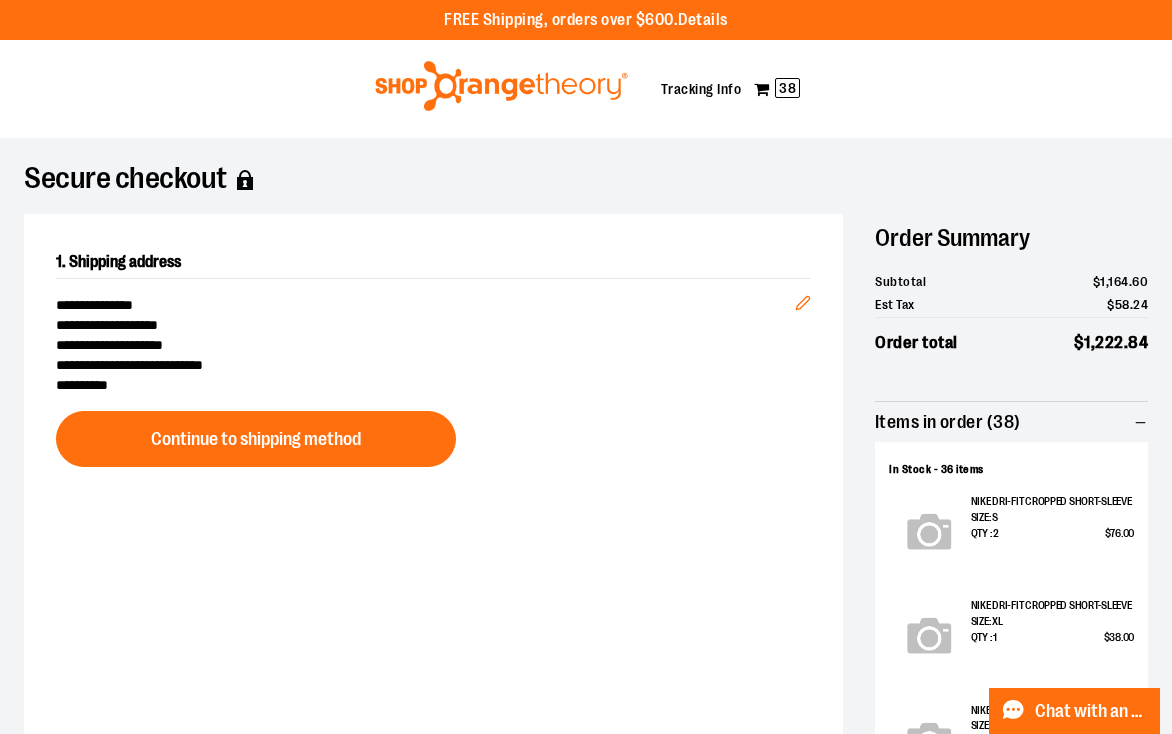 click at bounding box center [501, 86] 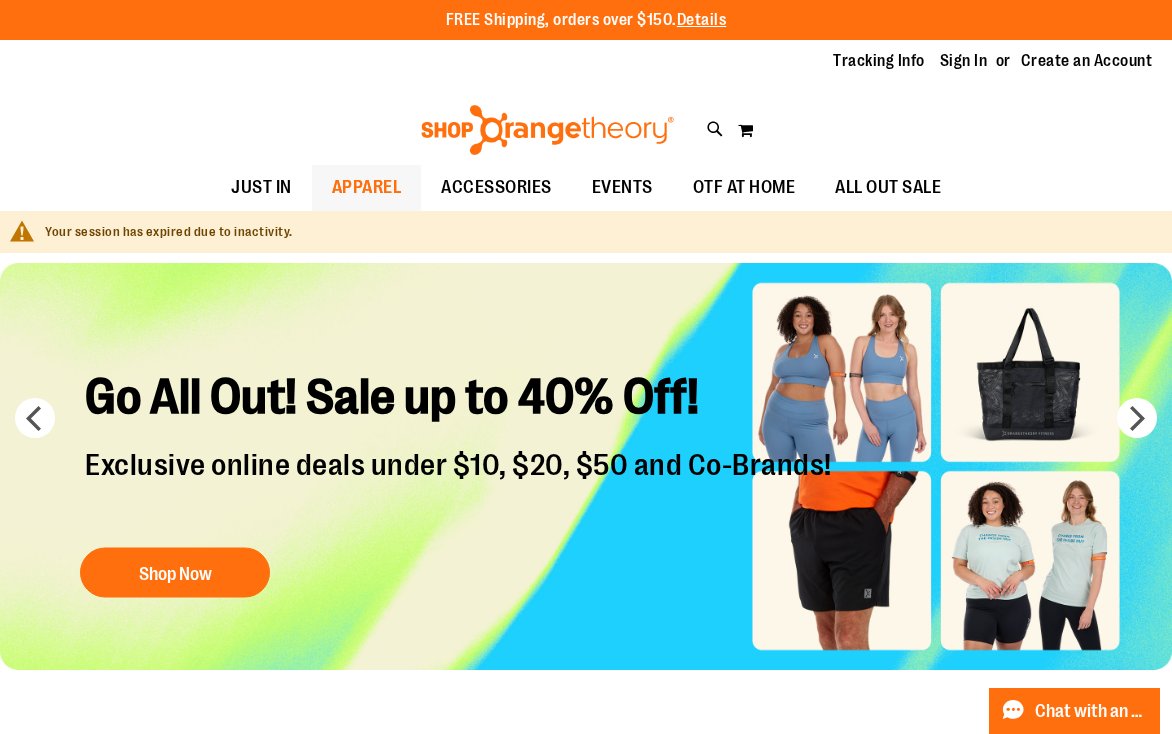 scroll, scrollTop: 0, scrollLeft: 0, axis: both 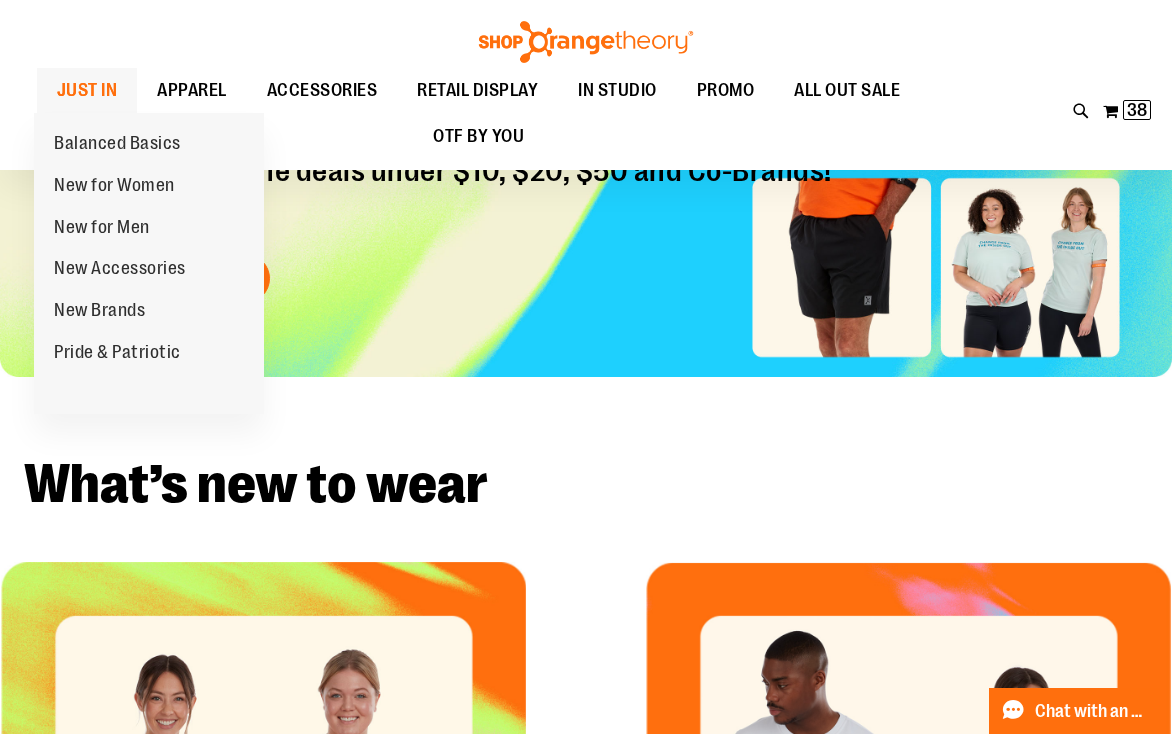 type on "**********" 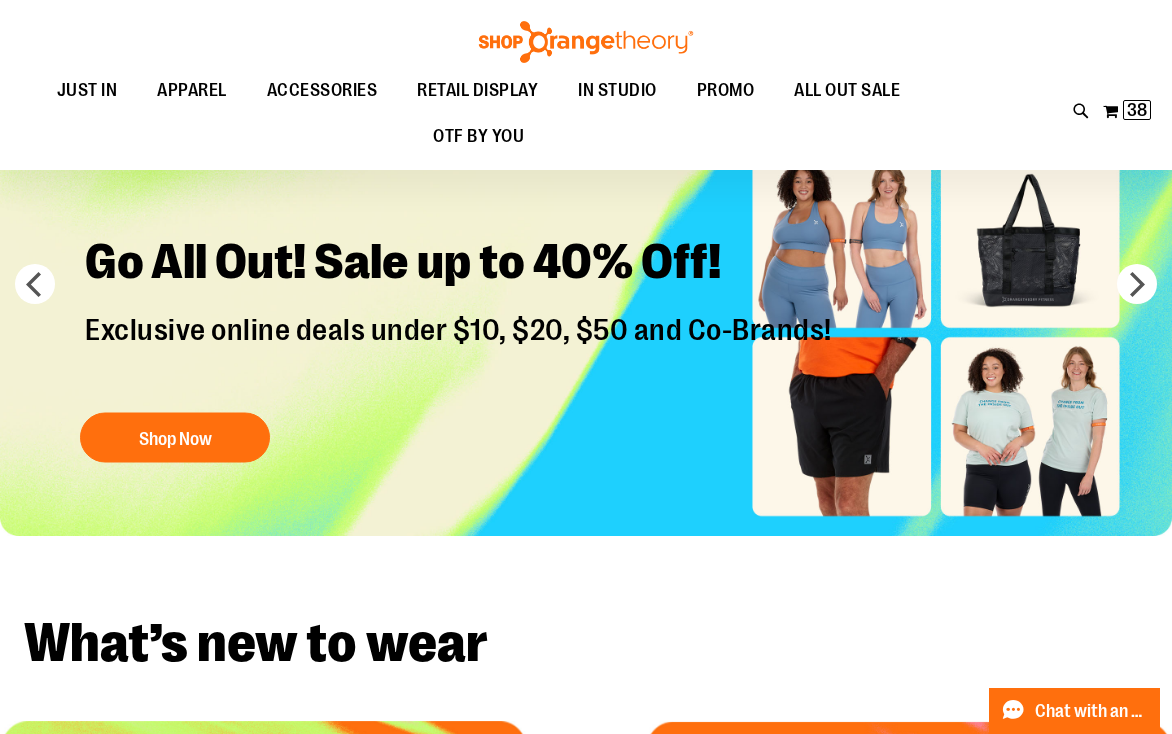 scroll, scrollTop: 0, scrollLeft: 0, axis: both 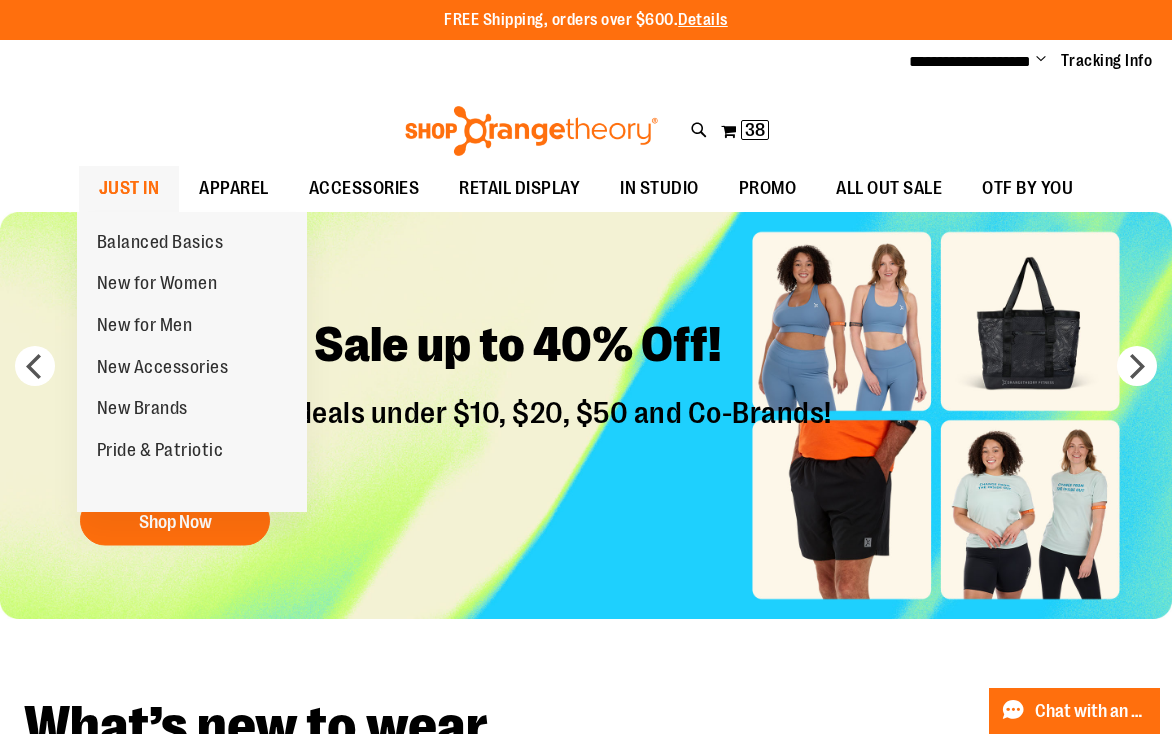 click on "JUST IN" at bounding box center (129, 188) 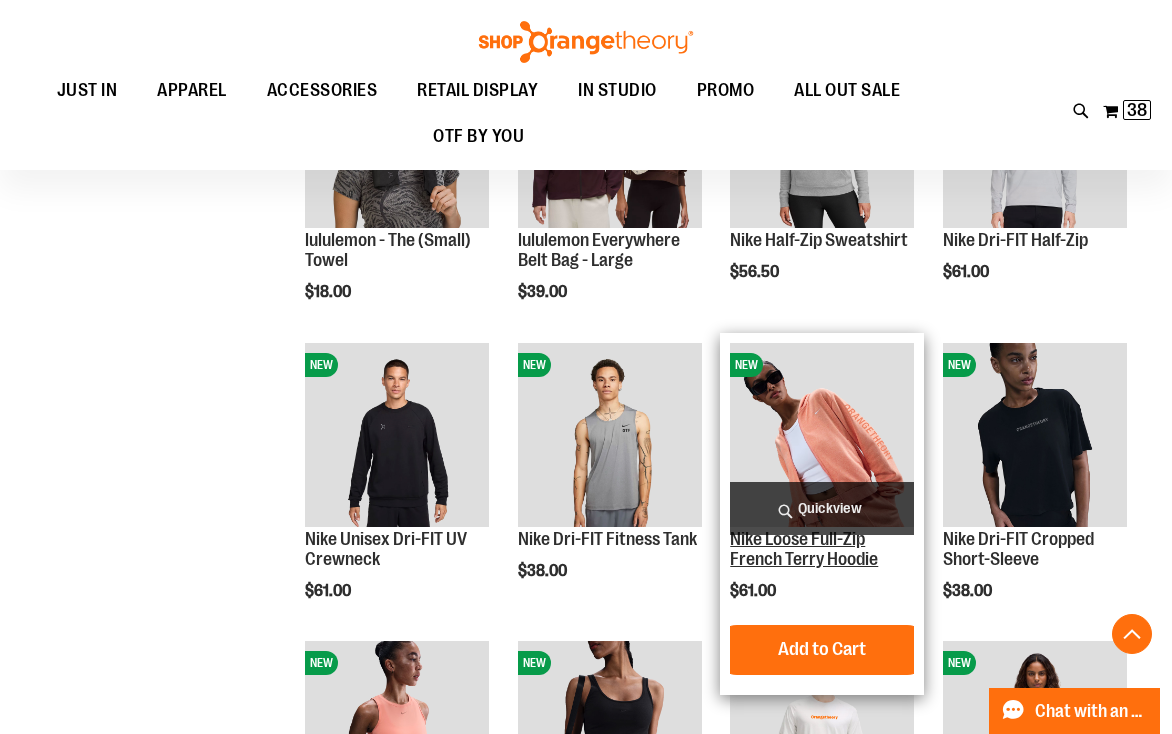 scroll, scrollTop: 819, scrollLeft: 0, axis: vertical 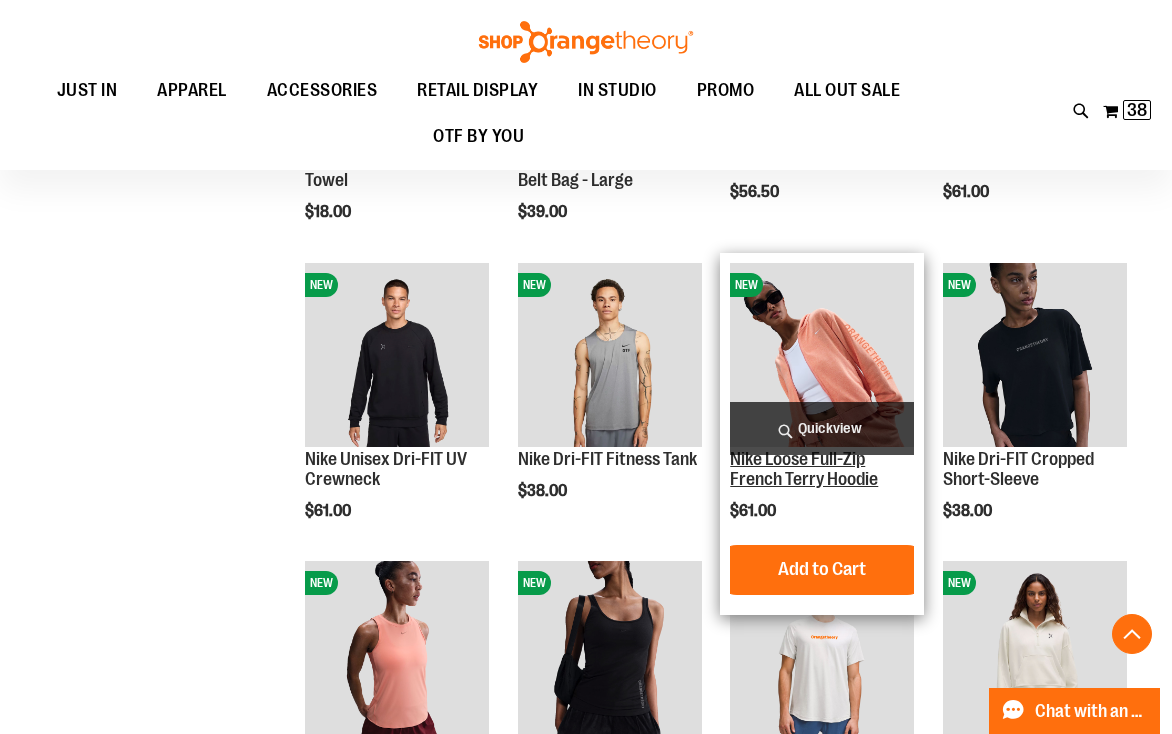 type on "**********" 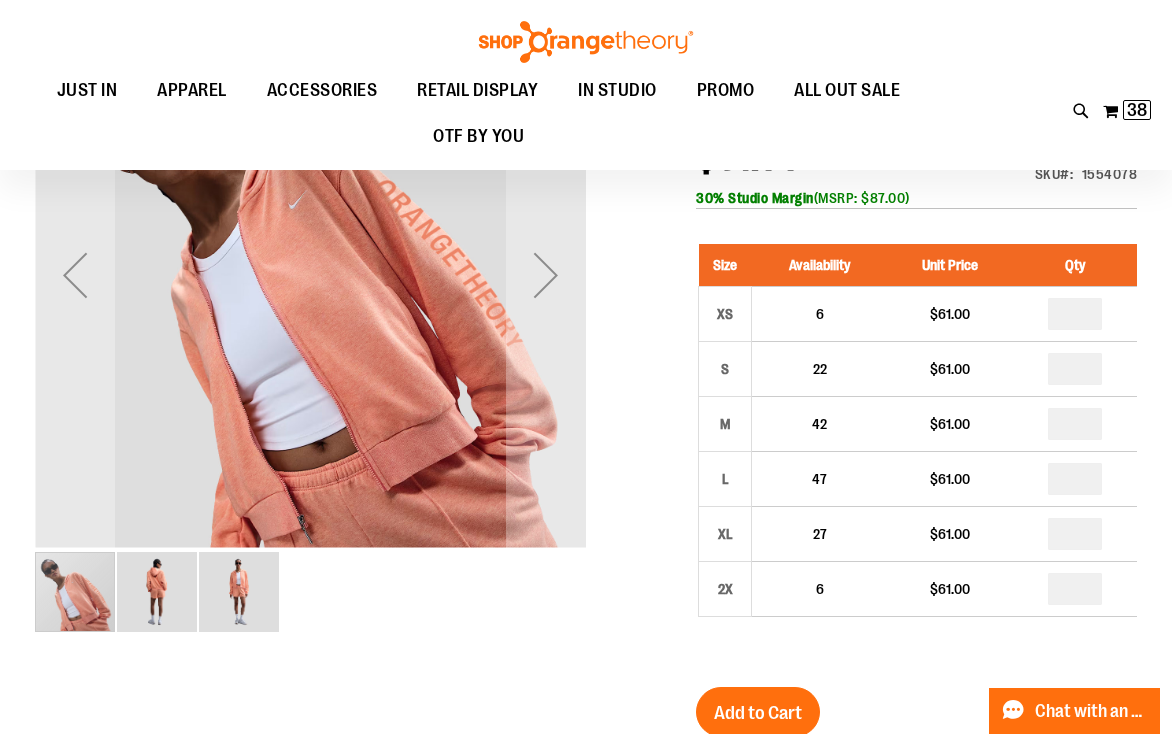 scroll, scrollTop: 320, scrollLeft: 0, axis: vertical 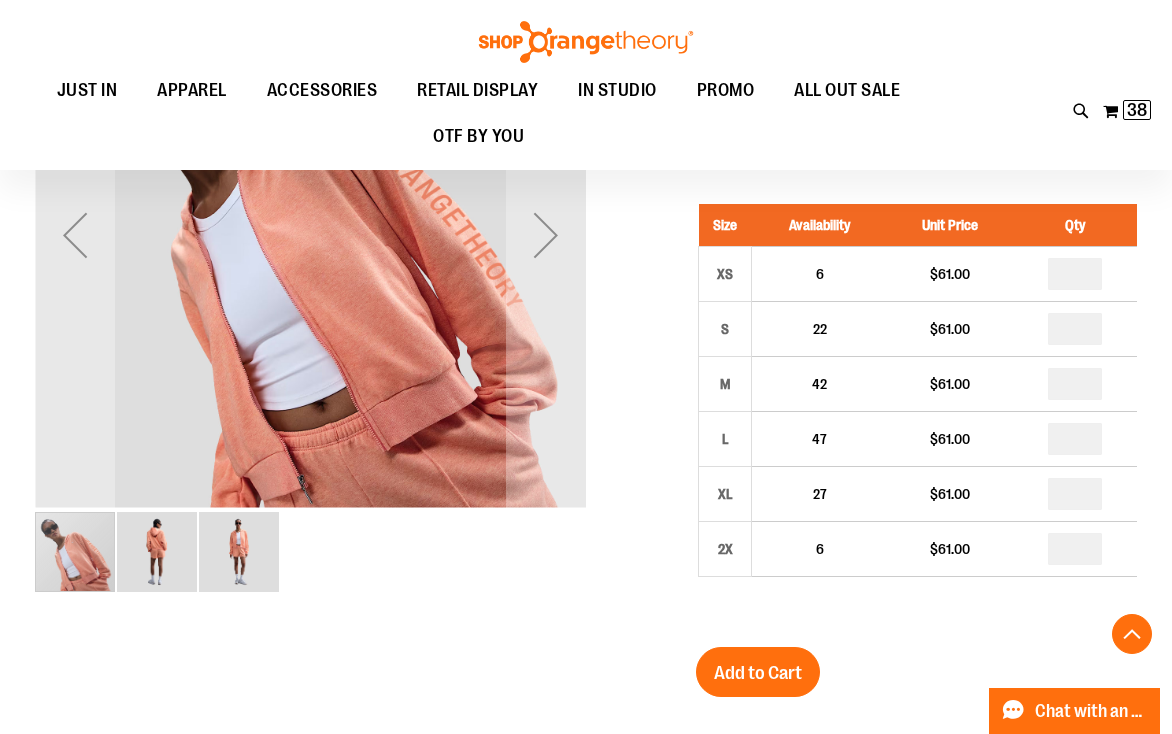 type on "**********" 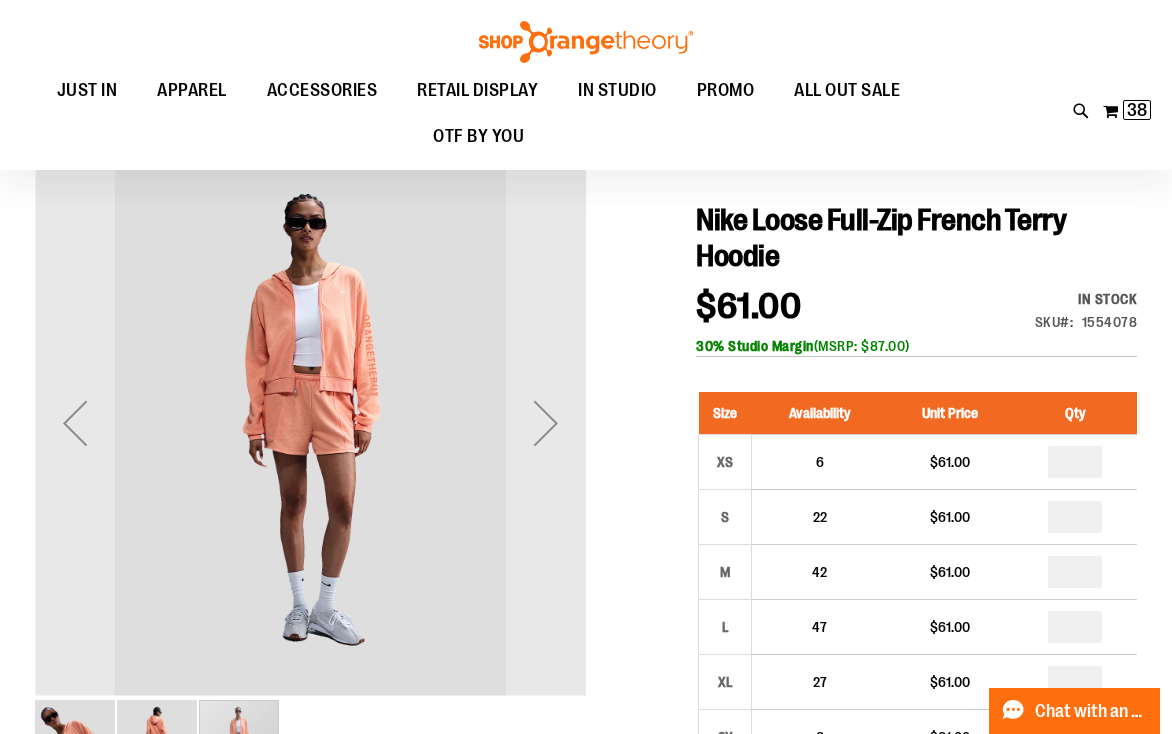 scroll, scrollTop: 160, scrollLeft: 0, axis: vertical 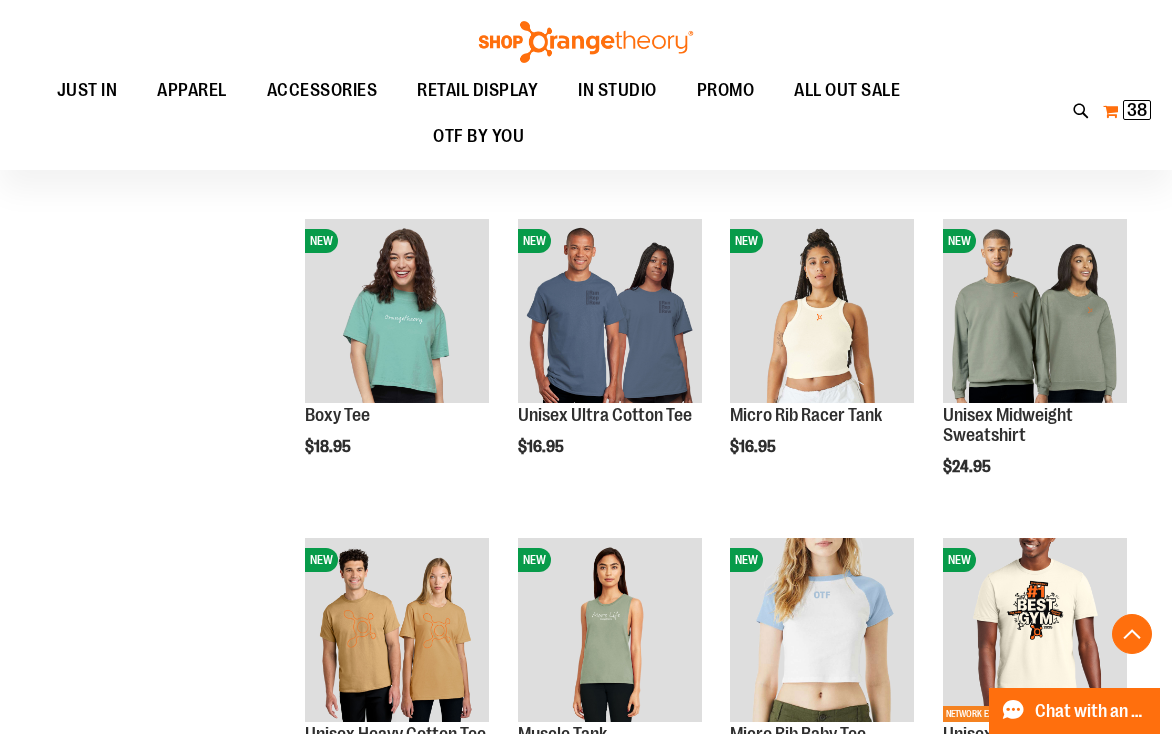 type on "**********" 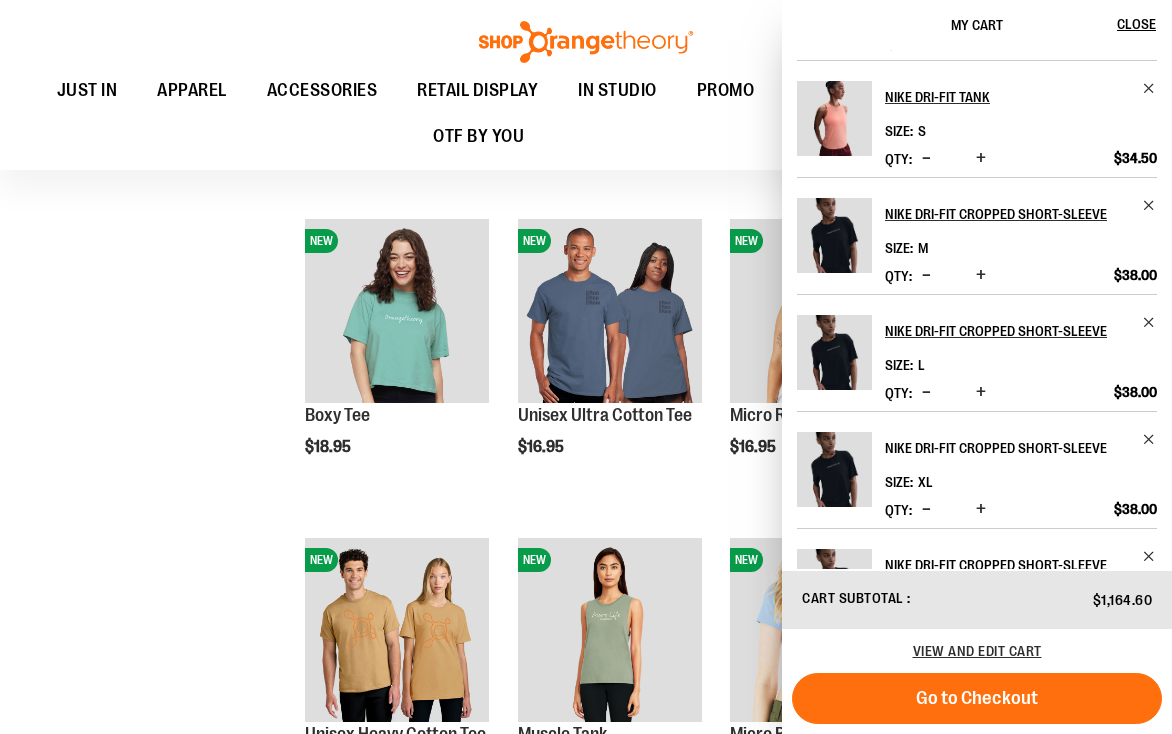 scroll, scrollTop: 659, scrollLeft: 0, axis: vertical 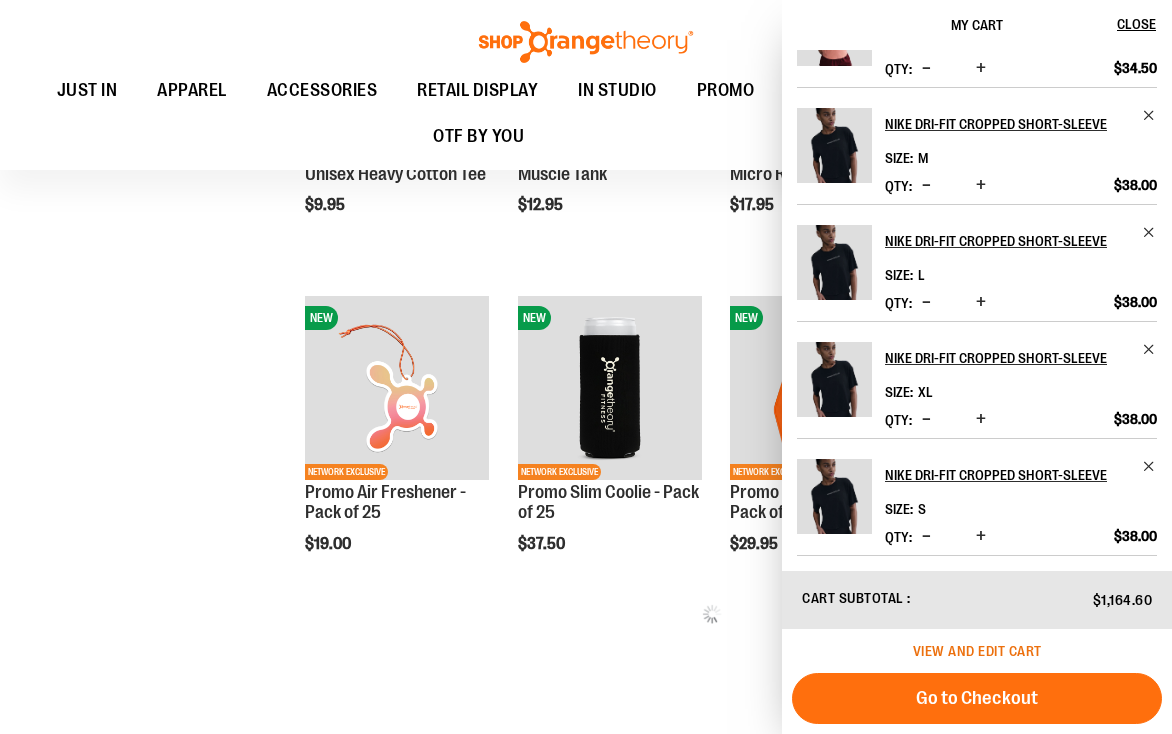 click on "View and edit cart" at bounding box center [977, 651] 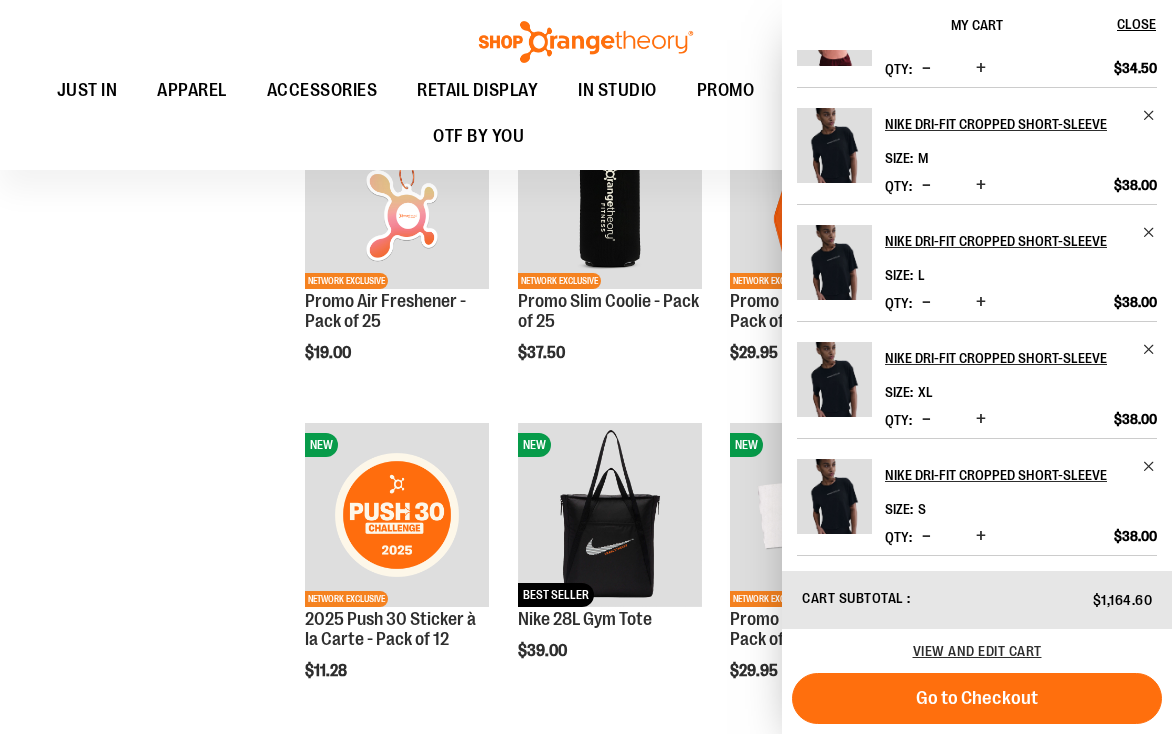 scroll, scrollTop: 1802, scrollLeft: 0, axis: vertical 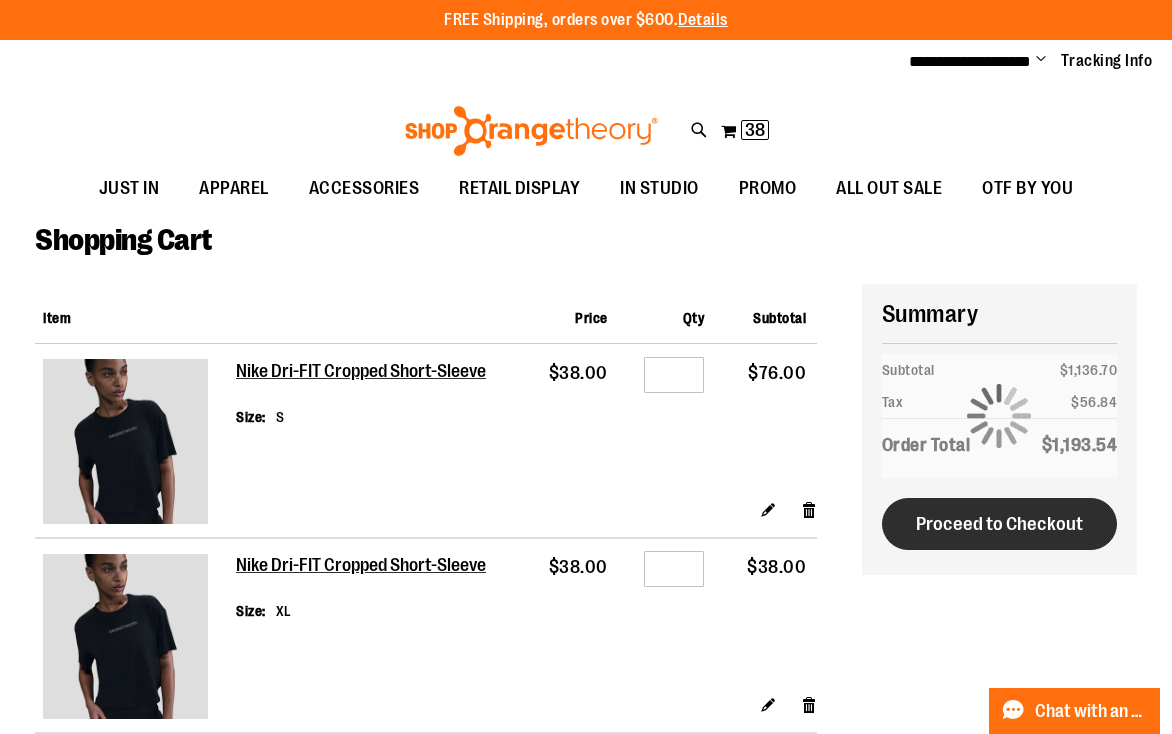 type on "**********" 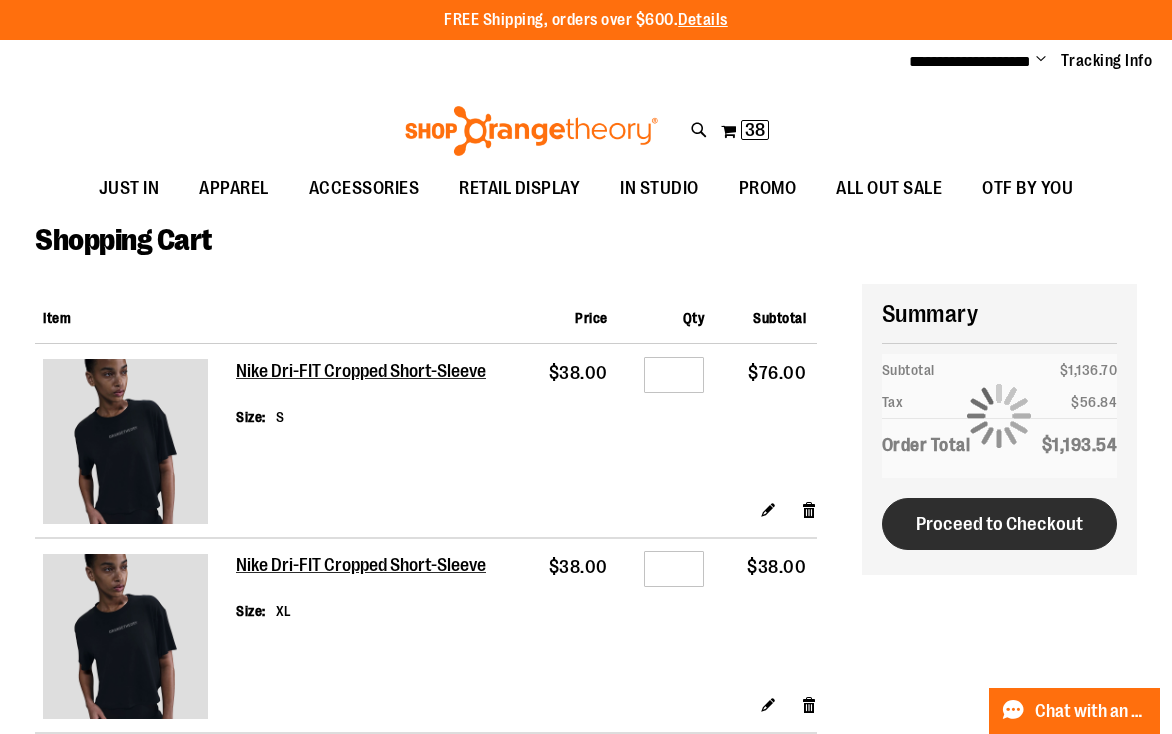 click on "Proceed to Checkout" at bounding box center (999, 524) 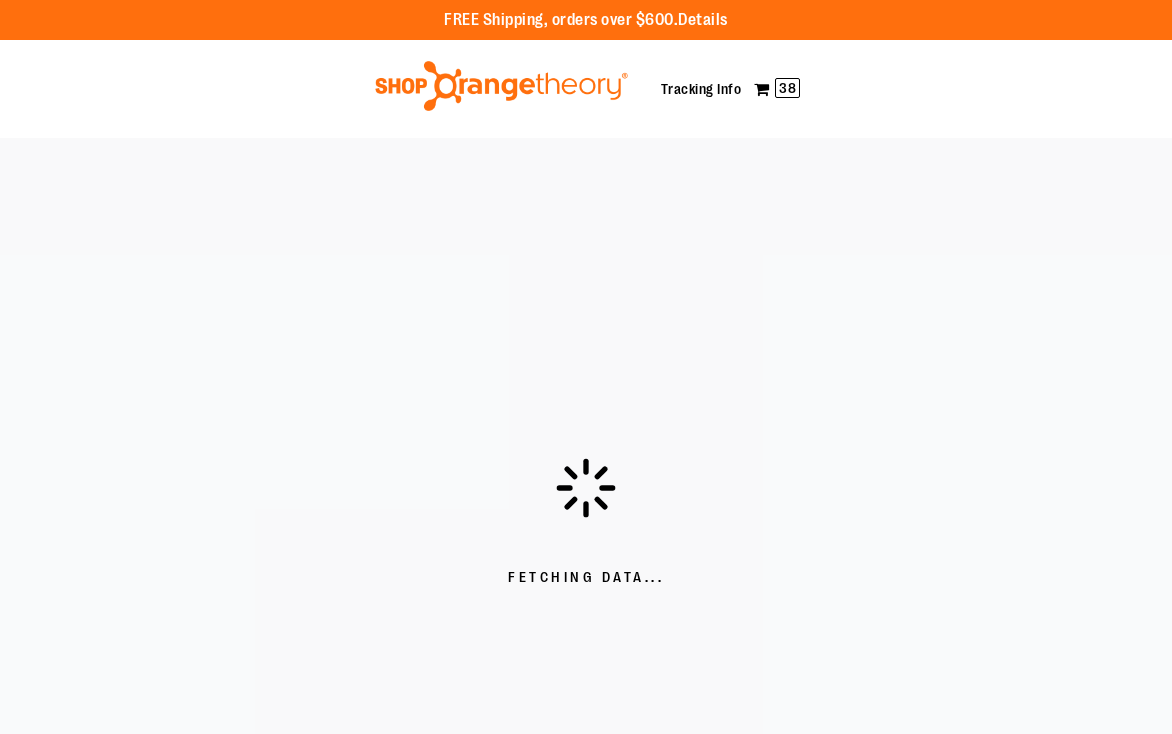 scroll, scrollTop: 0, scrollLeft: 0, axis: both 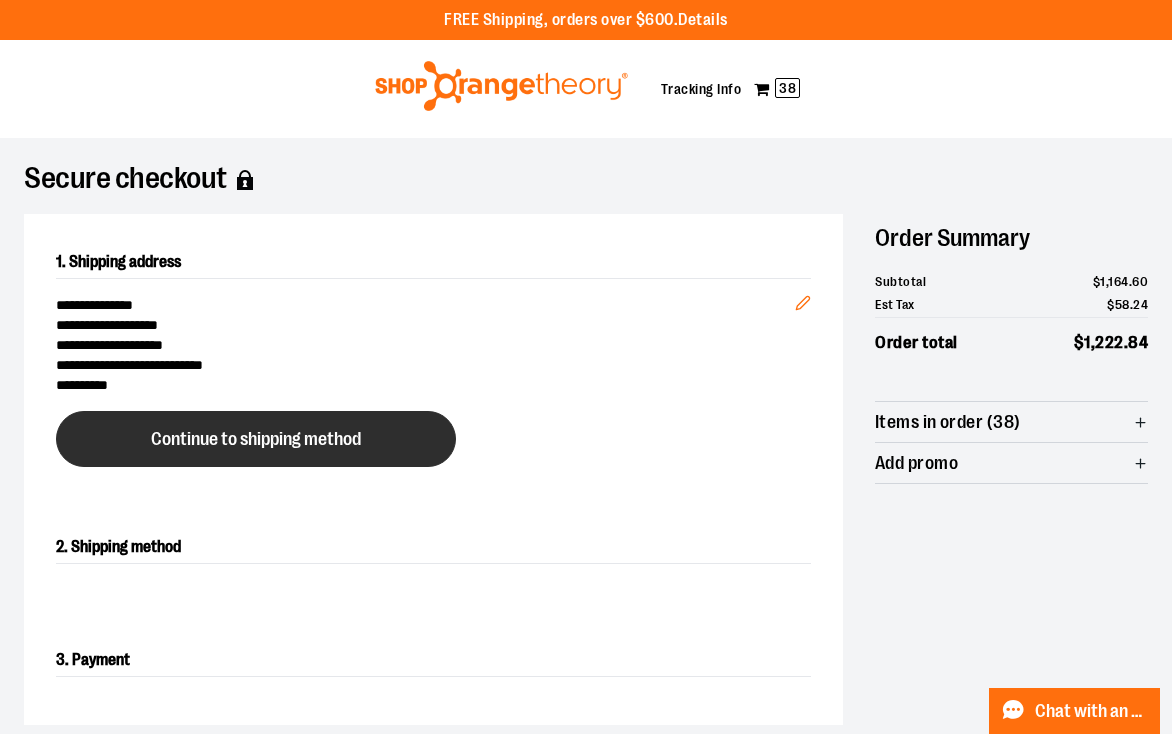 click on "Continue to shipping method" at bounding box center [256, 439] 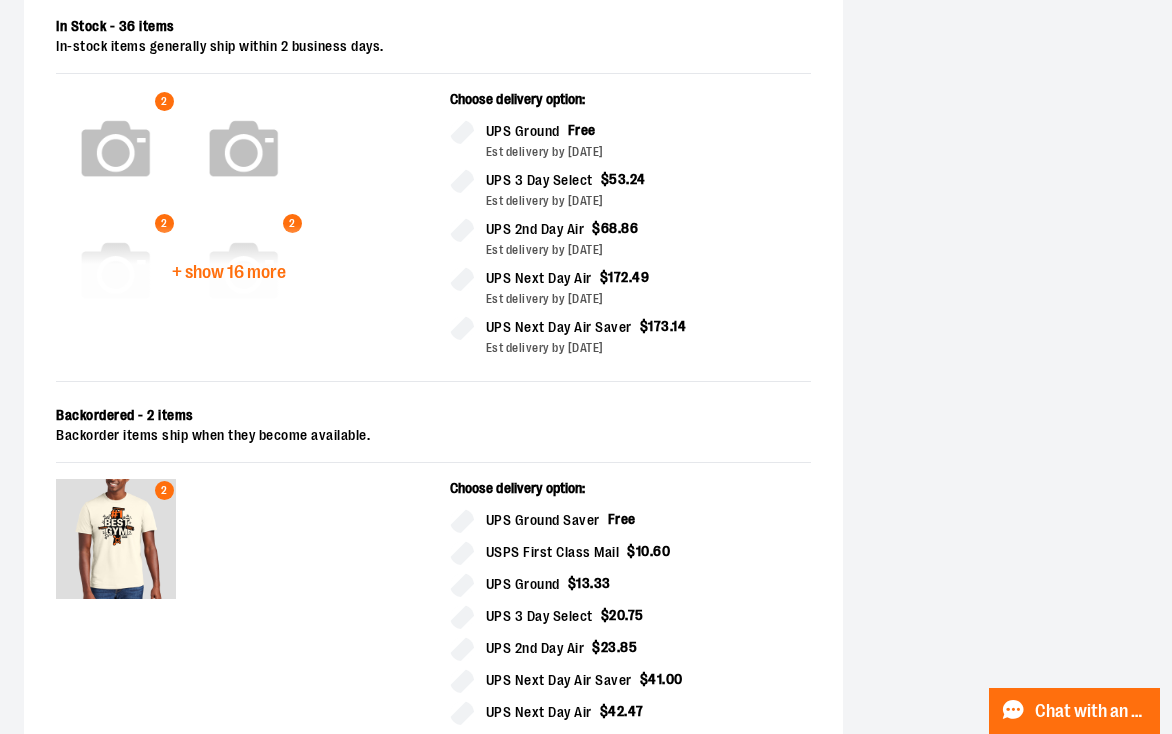 scroll, scrollTop: 1061, scrollLeft: 0, axis: vertical 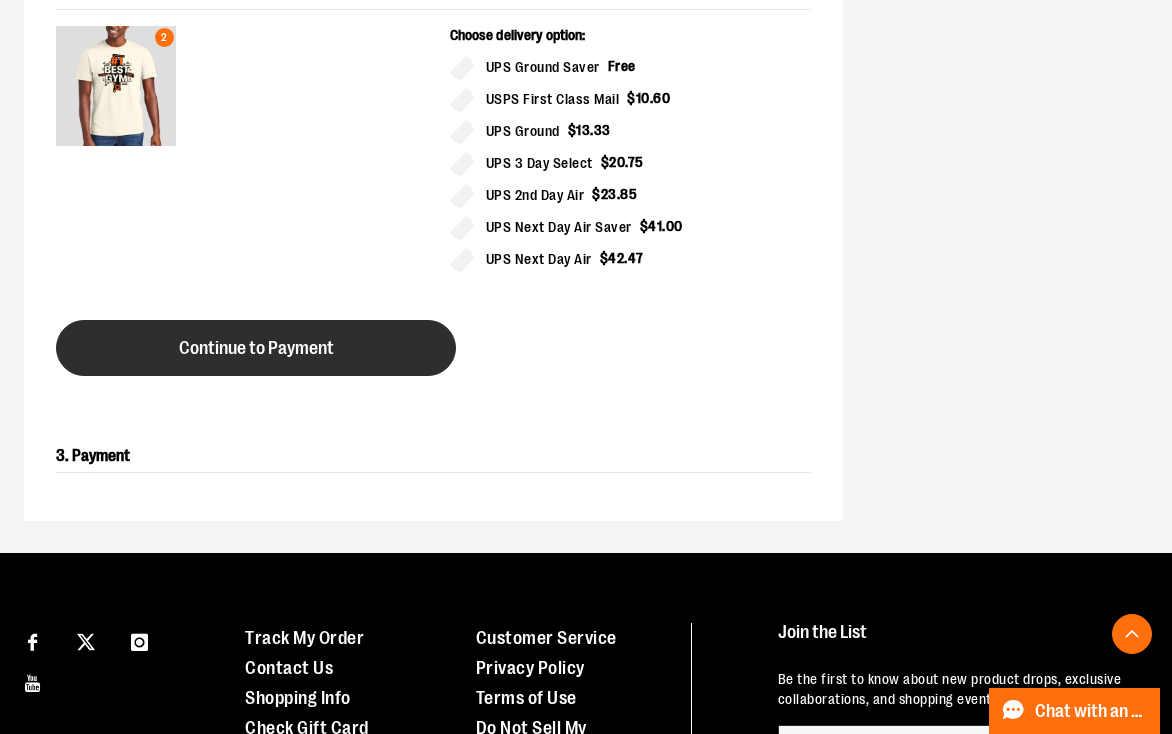 click on "Continue to Payment" at bounding box center [256, 348] 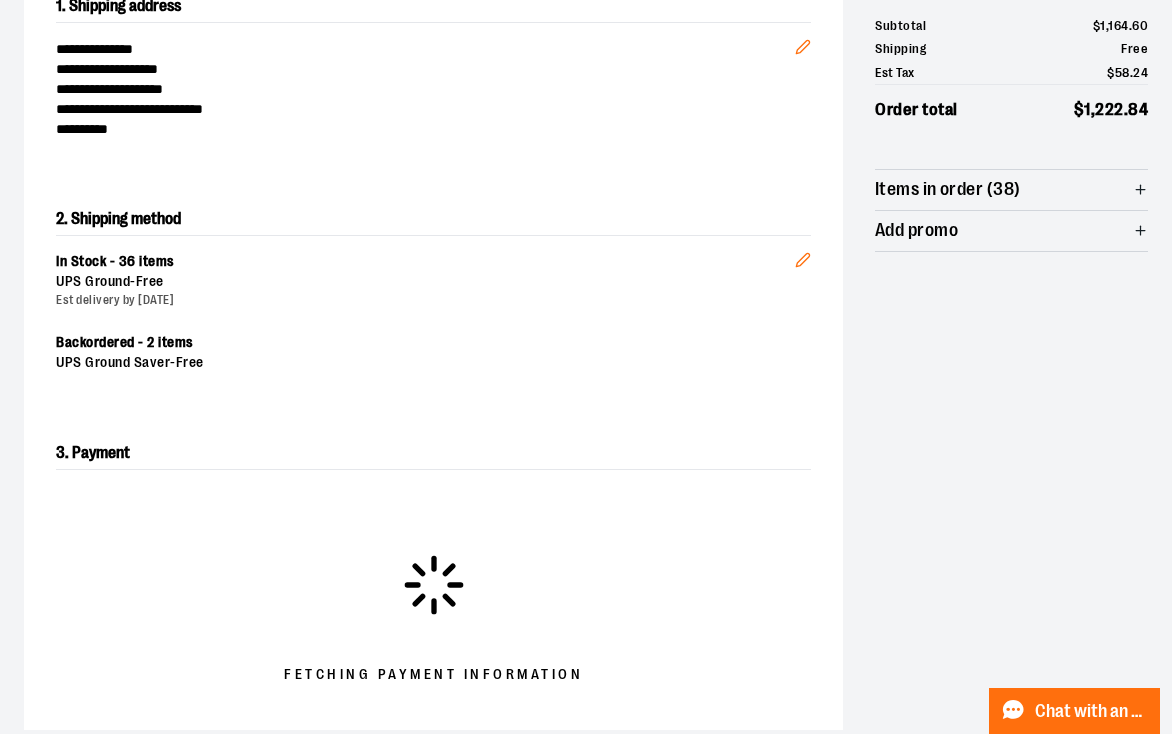 scroll, scrollTop: 336, scrollLeft: 0, axis: vertical 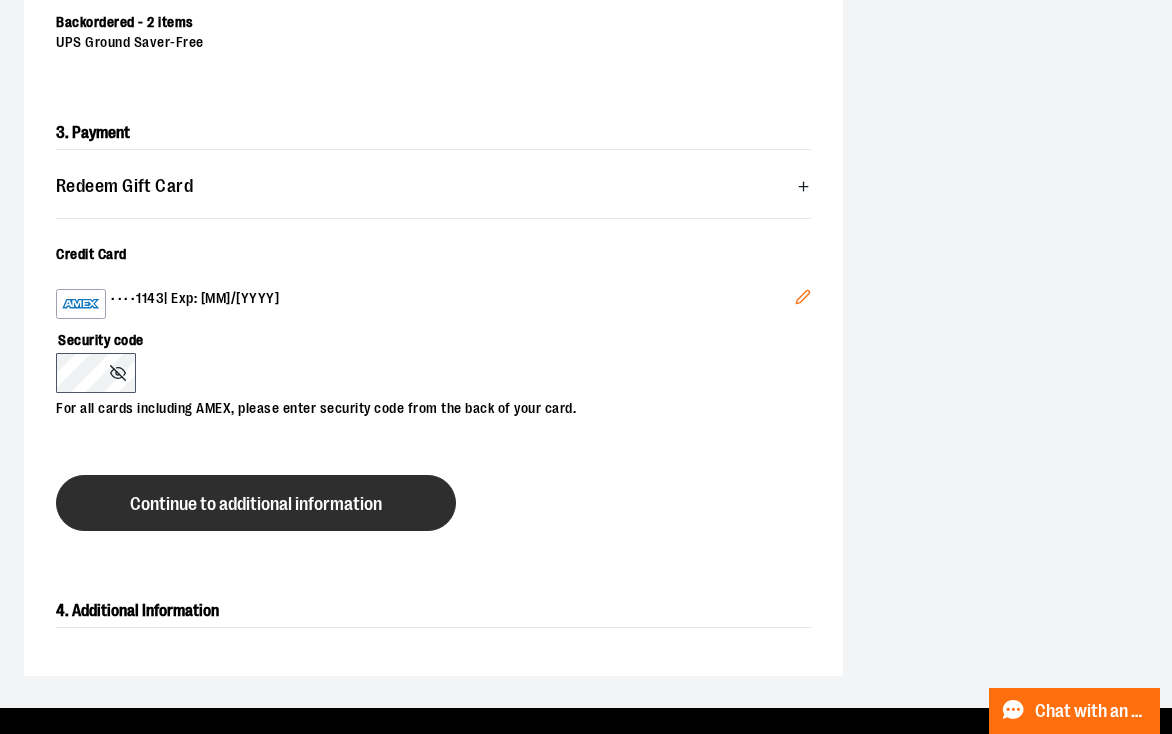 click on "Continue to additional information" at bounding box center [256, 504] 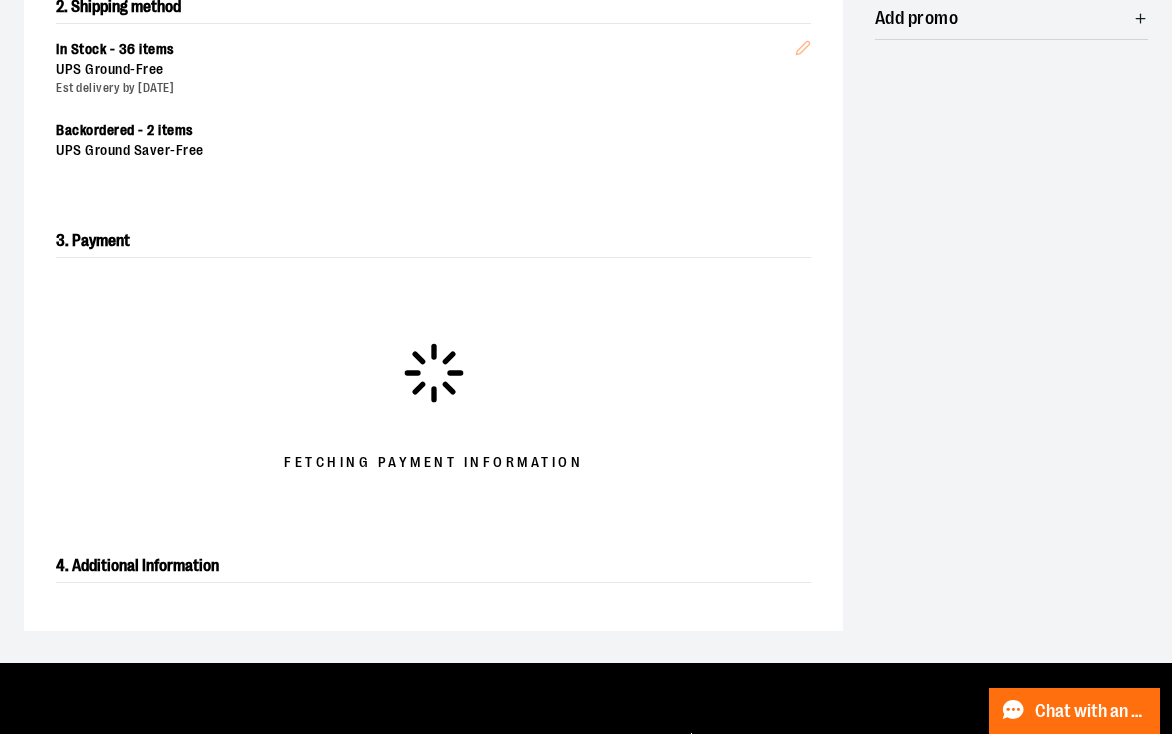 scroll, scrollTop: 496, scrollLeft: 0, axis: vertical 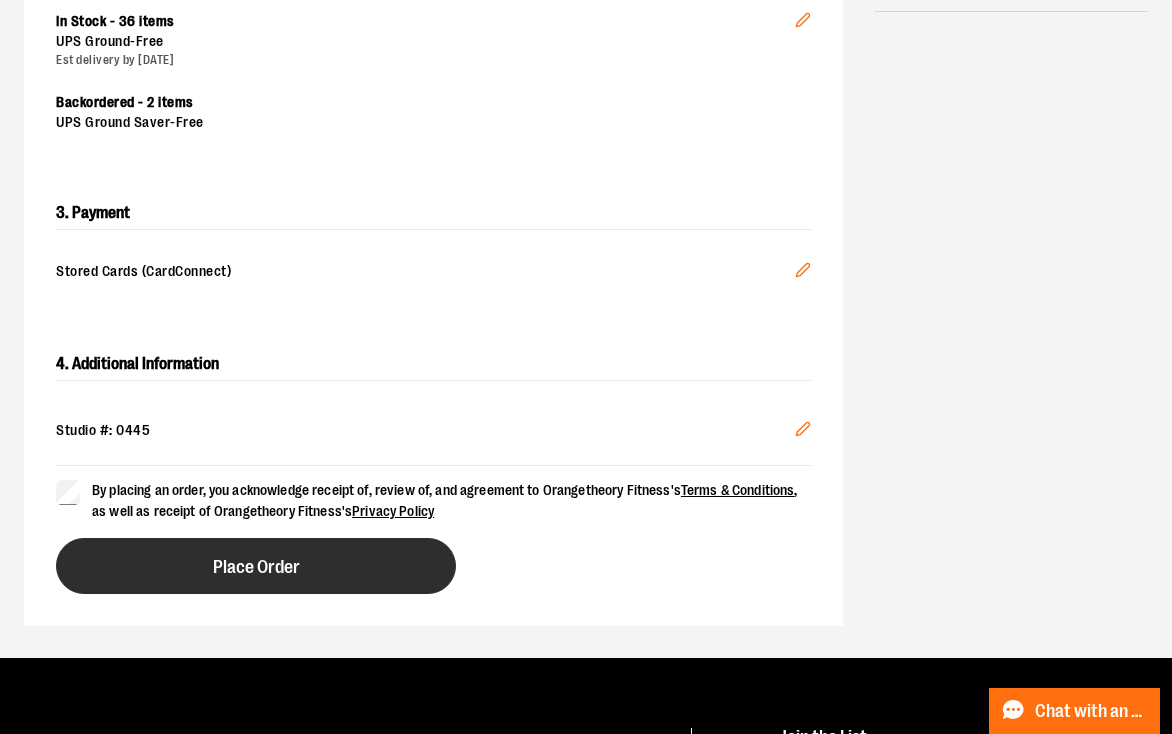 click on "Place Order" at bounding box center (256, 566) 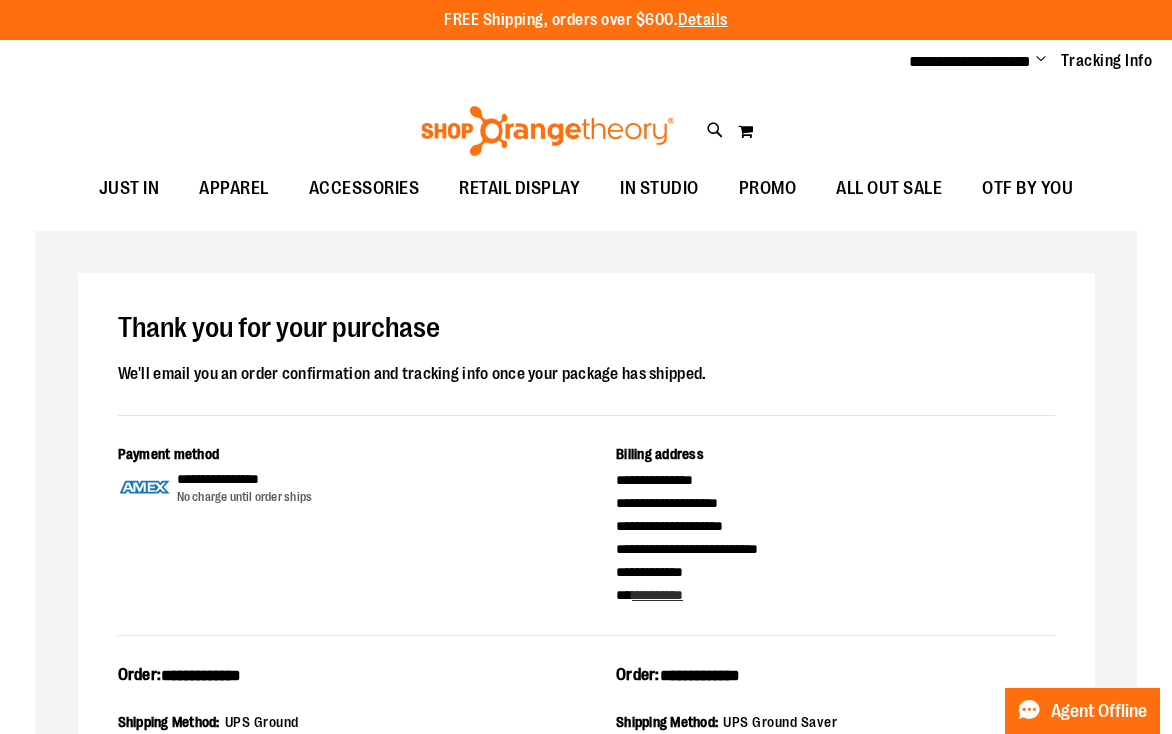 scroll, scrollTop: 0, scrollLeft: 0, axis: both 